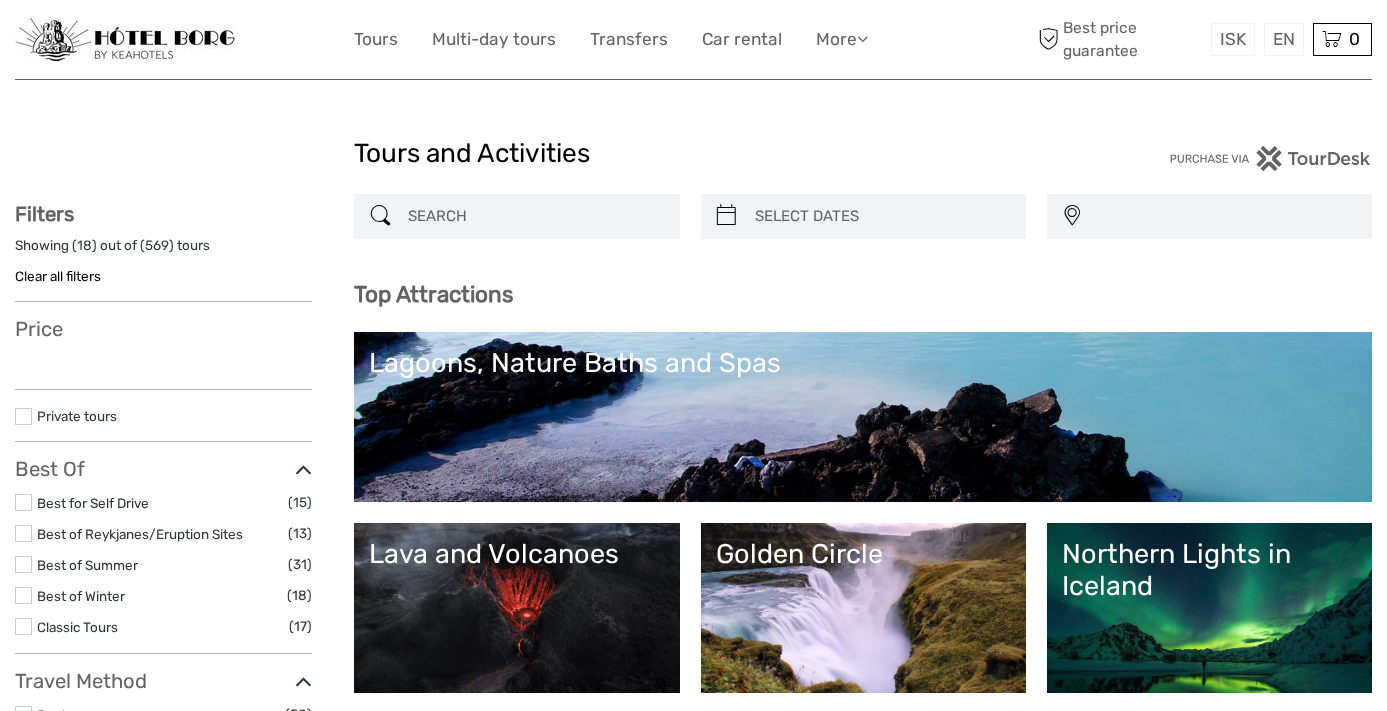 select 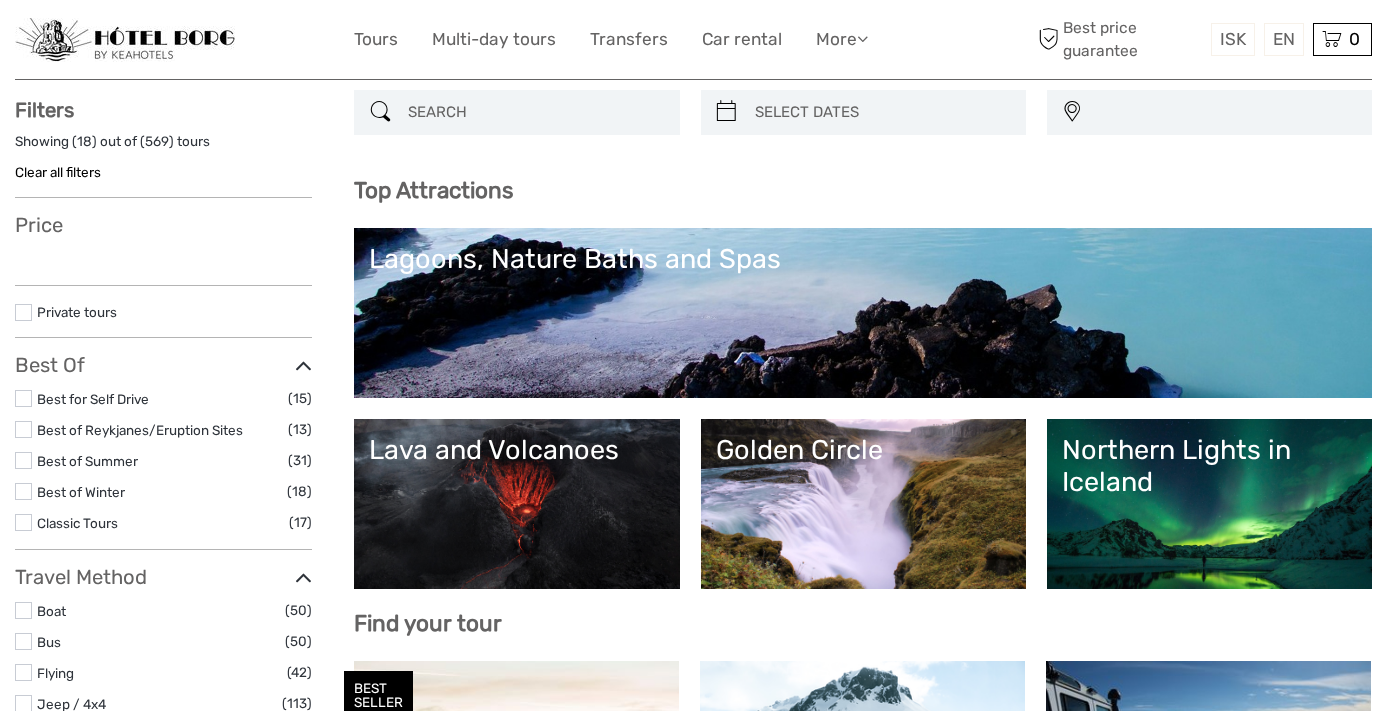scroll, scrollTop: 123, scrollLeft: 0, axis: vertical 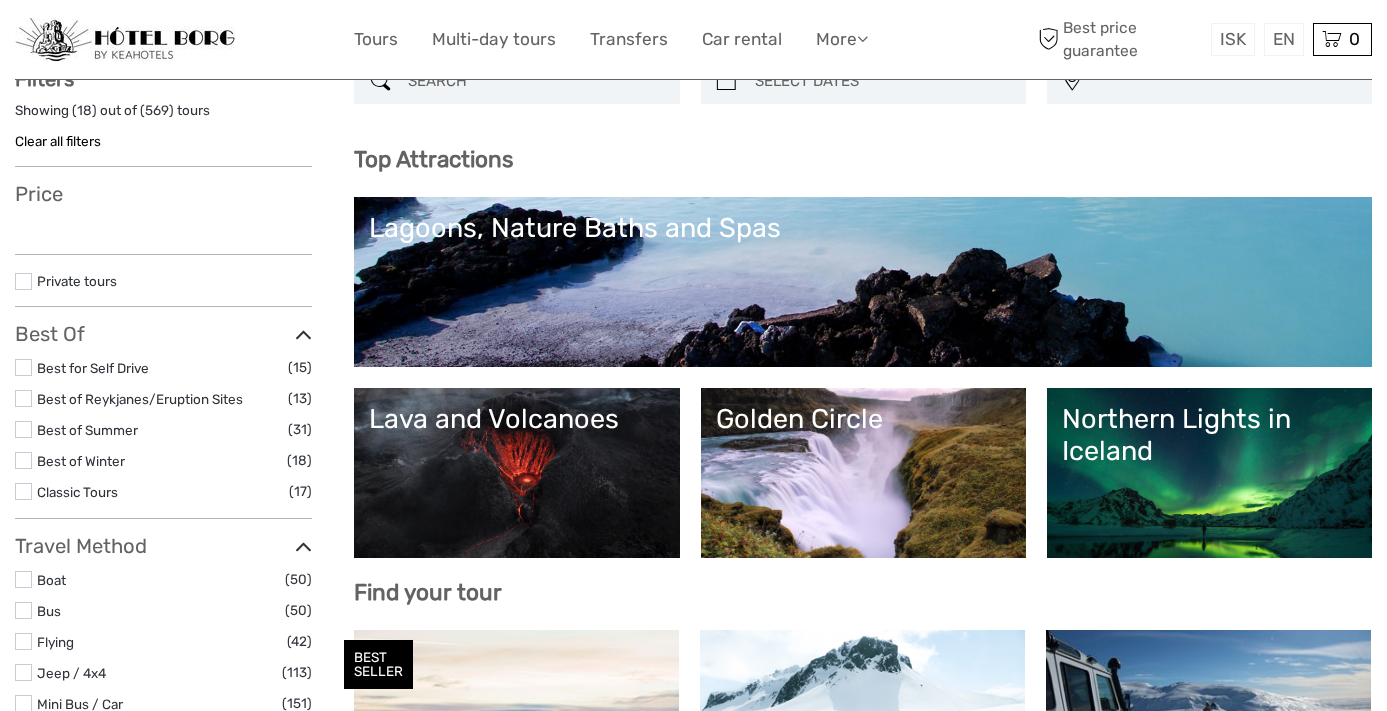 select 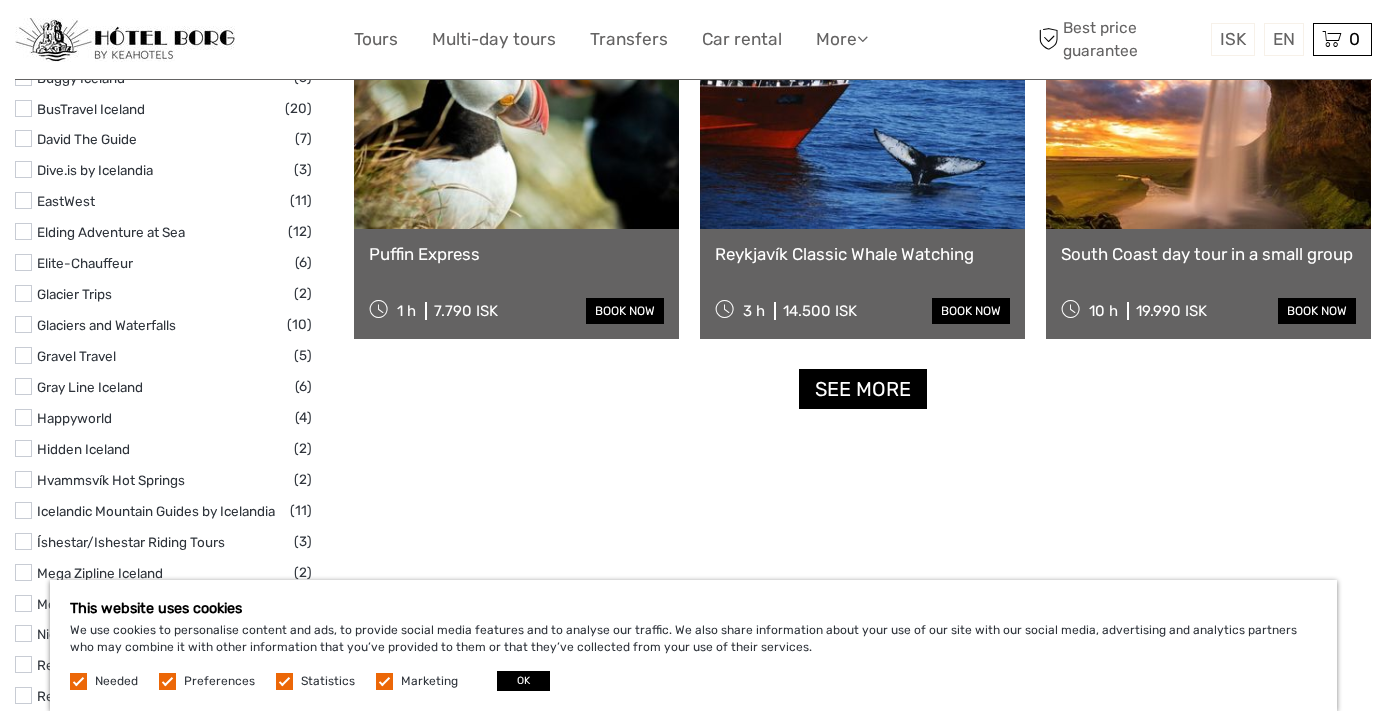 scroll, scrollTop: 2512, scrollLeft: 0, axis: vertical 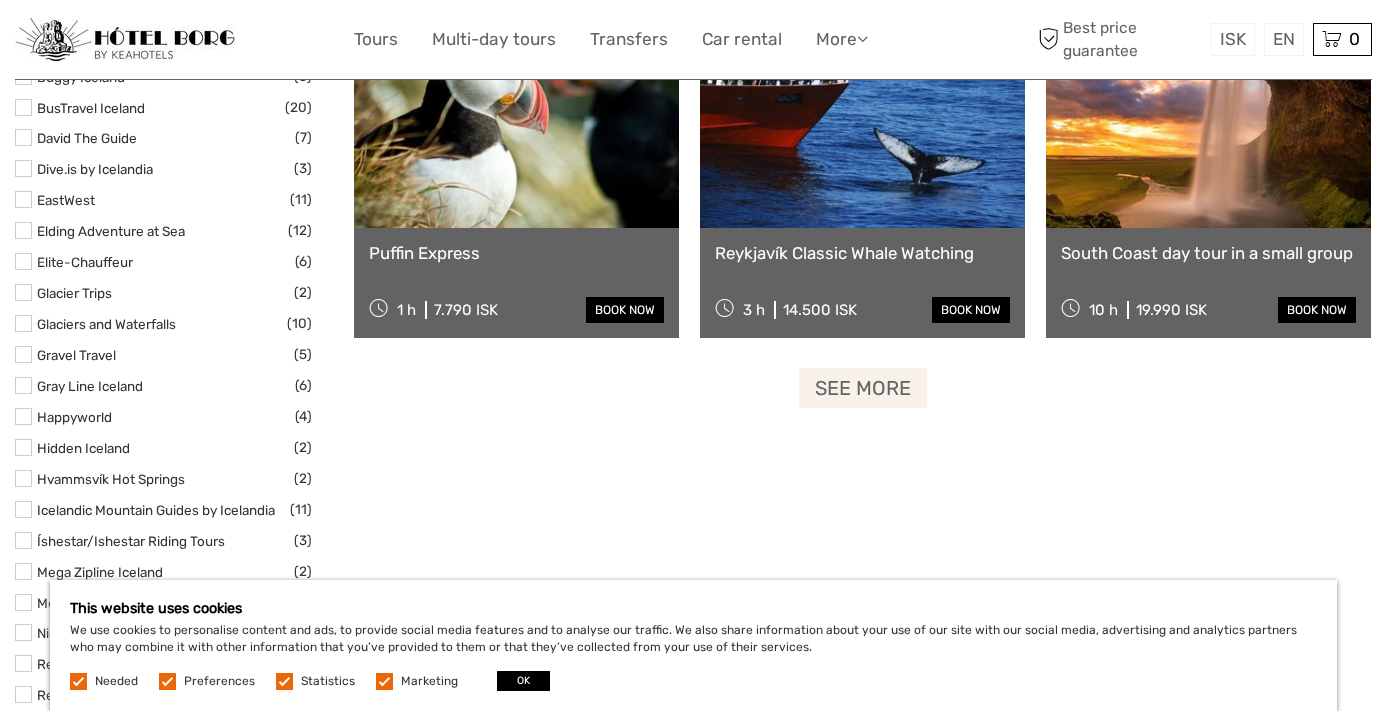 click on "See more" at bounding box center [863, 388] 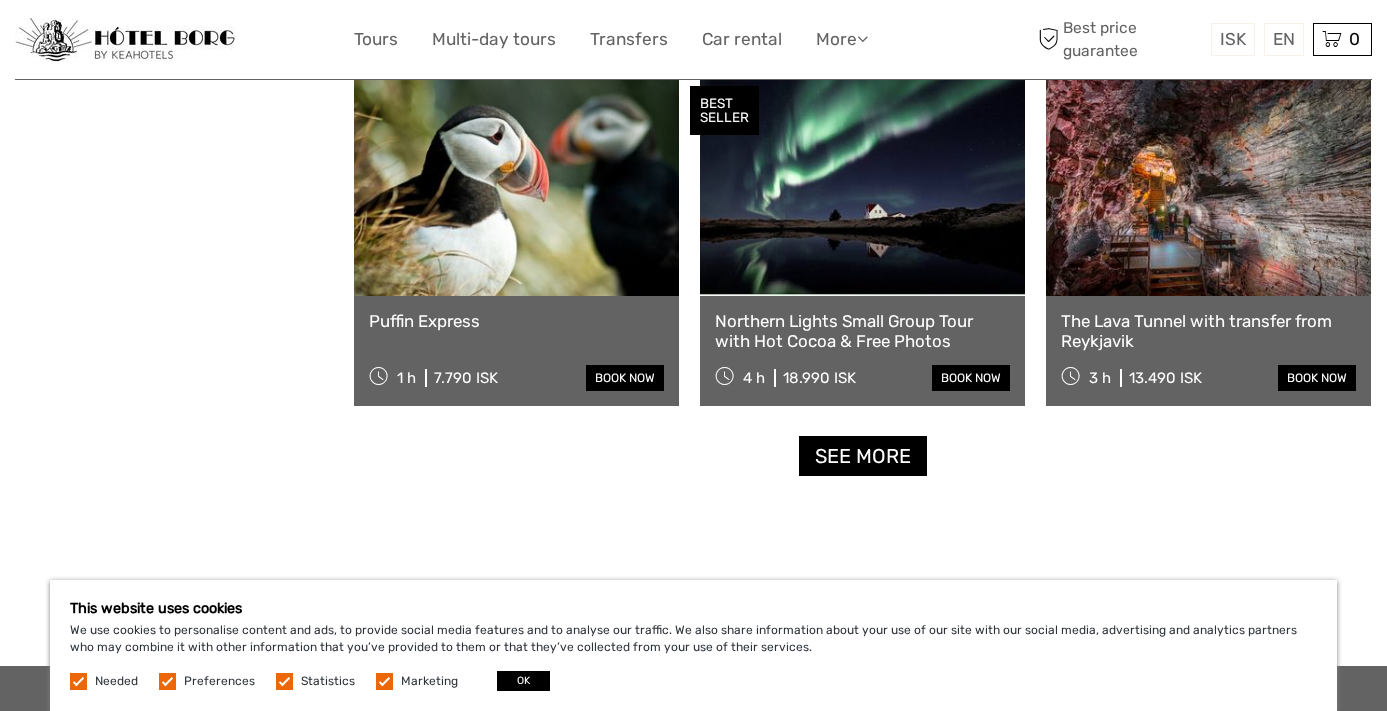 scroll, scrollTop: 4070, scrollLeft: 0, axis: vertical 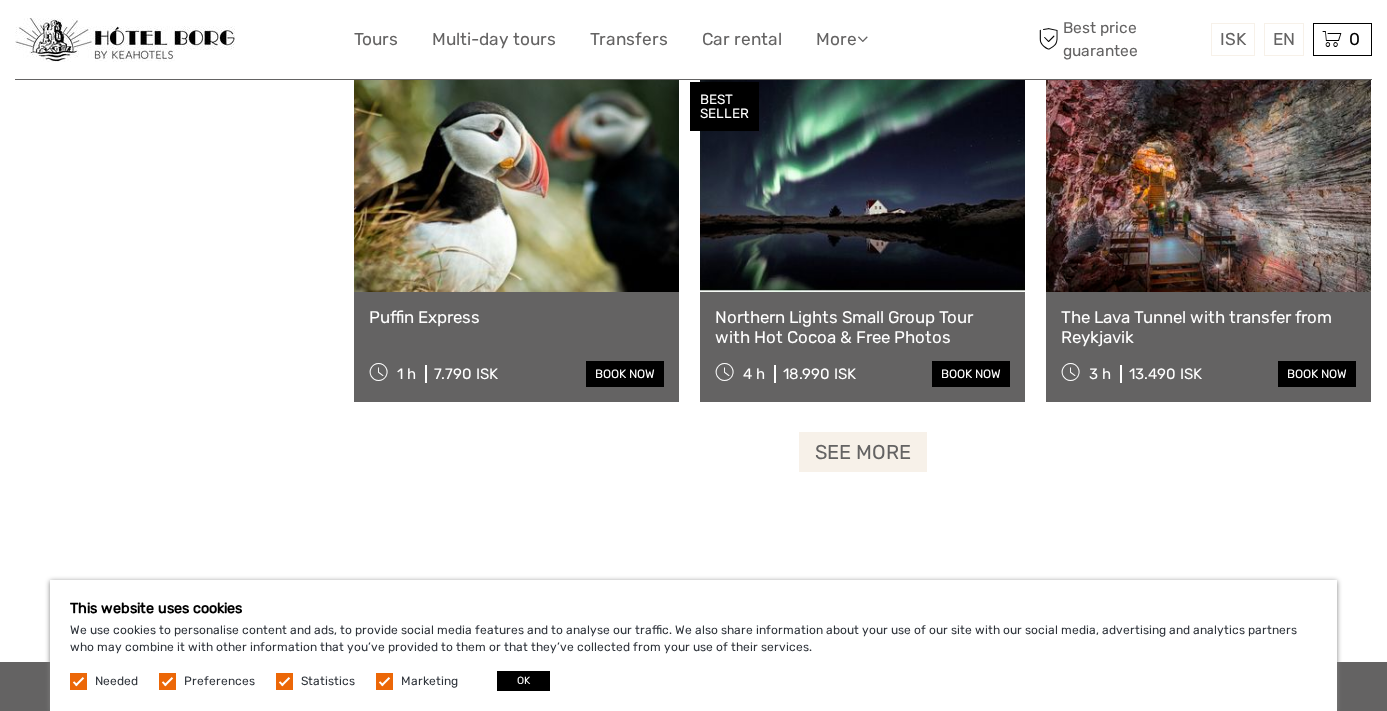 click on "See more" at bounding box center [863, 452] 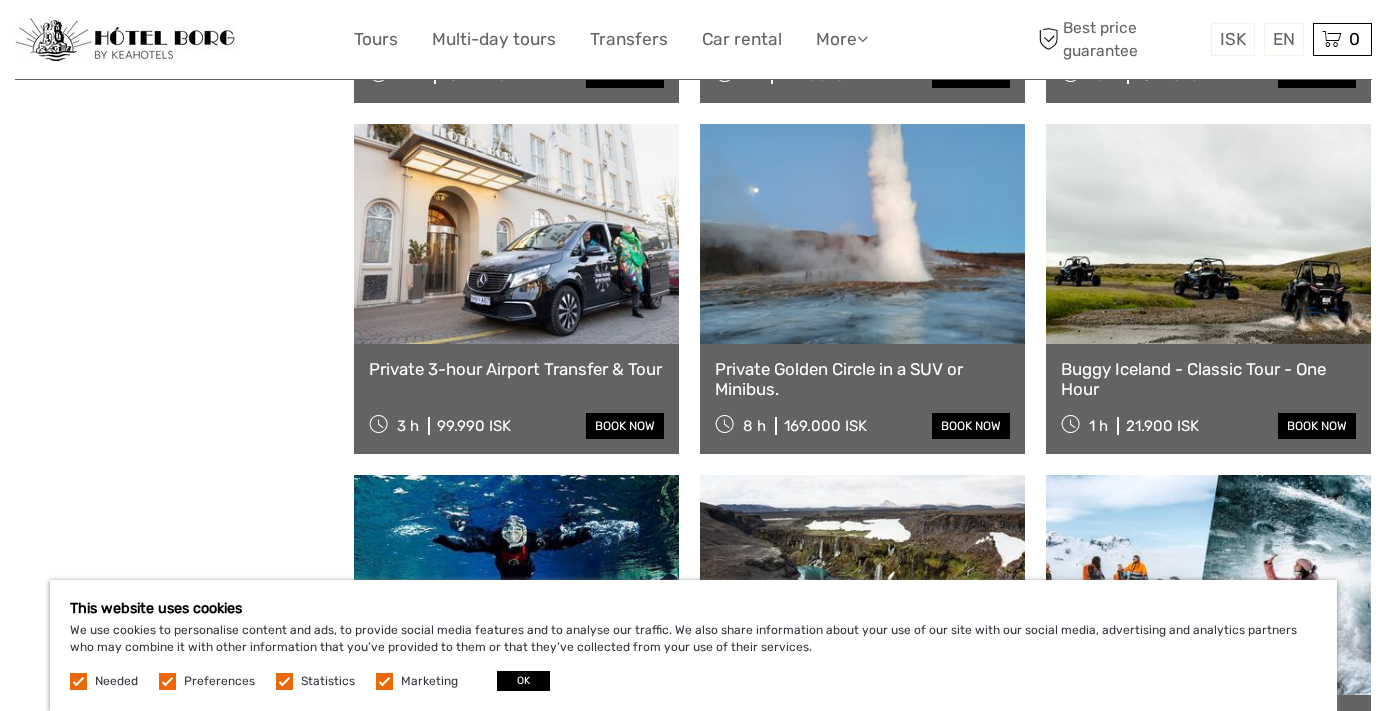 scroll, scrollTop: 4773, scrollLeft: 0, axis: vertical 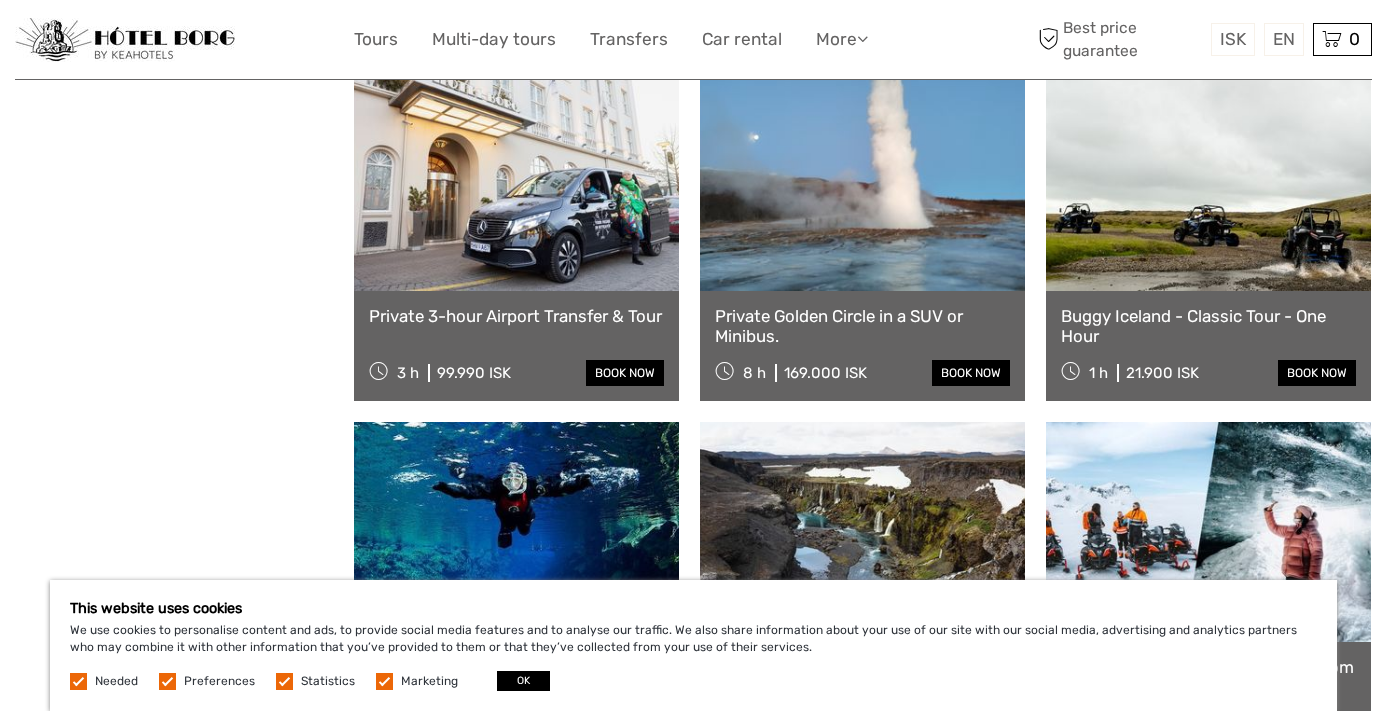 click on "Private 3-hour Airport Transfer & Tour" at bounding box center (516, 316) 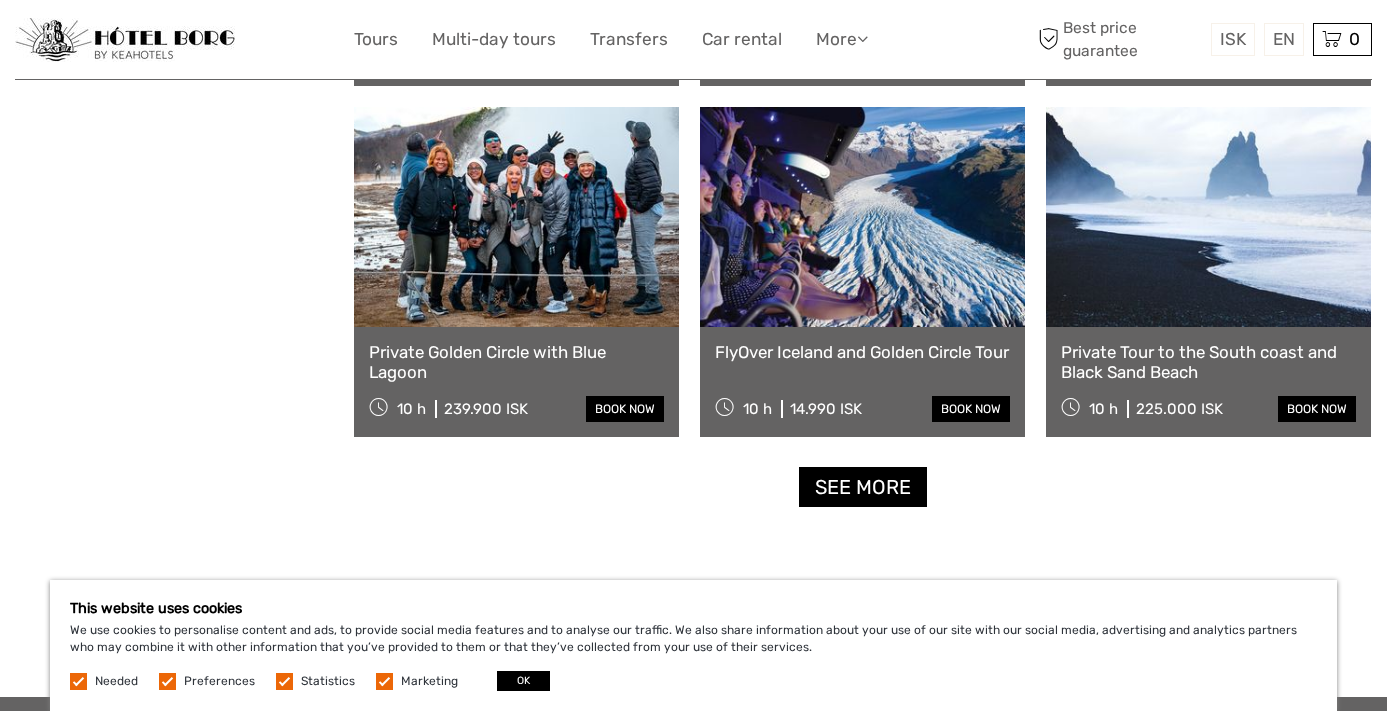 scroll, scrollTop: 6143, scrollLeft: 0, axis: vertical 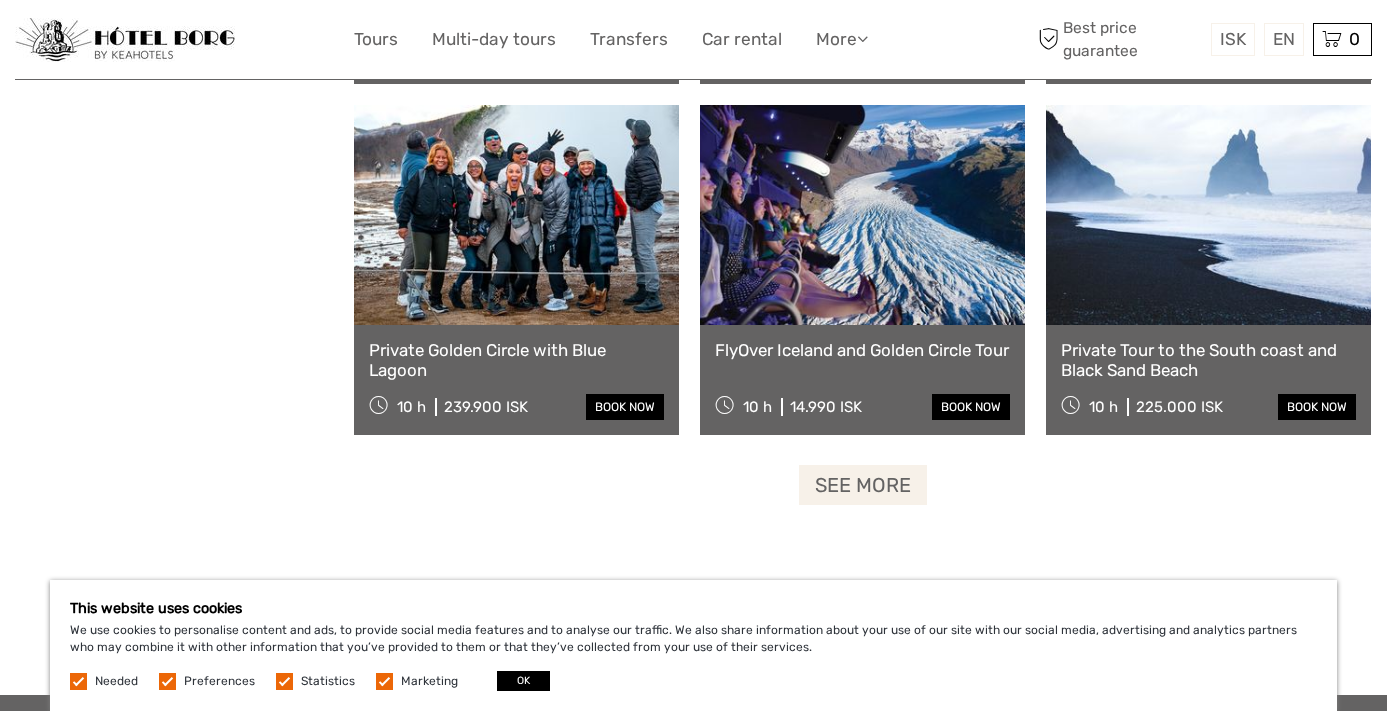 click on "See more" at bounding box center [863, 485] 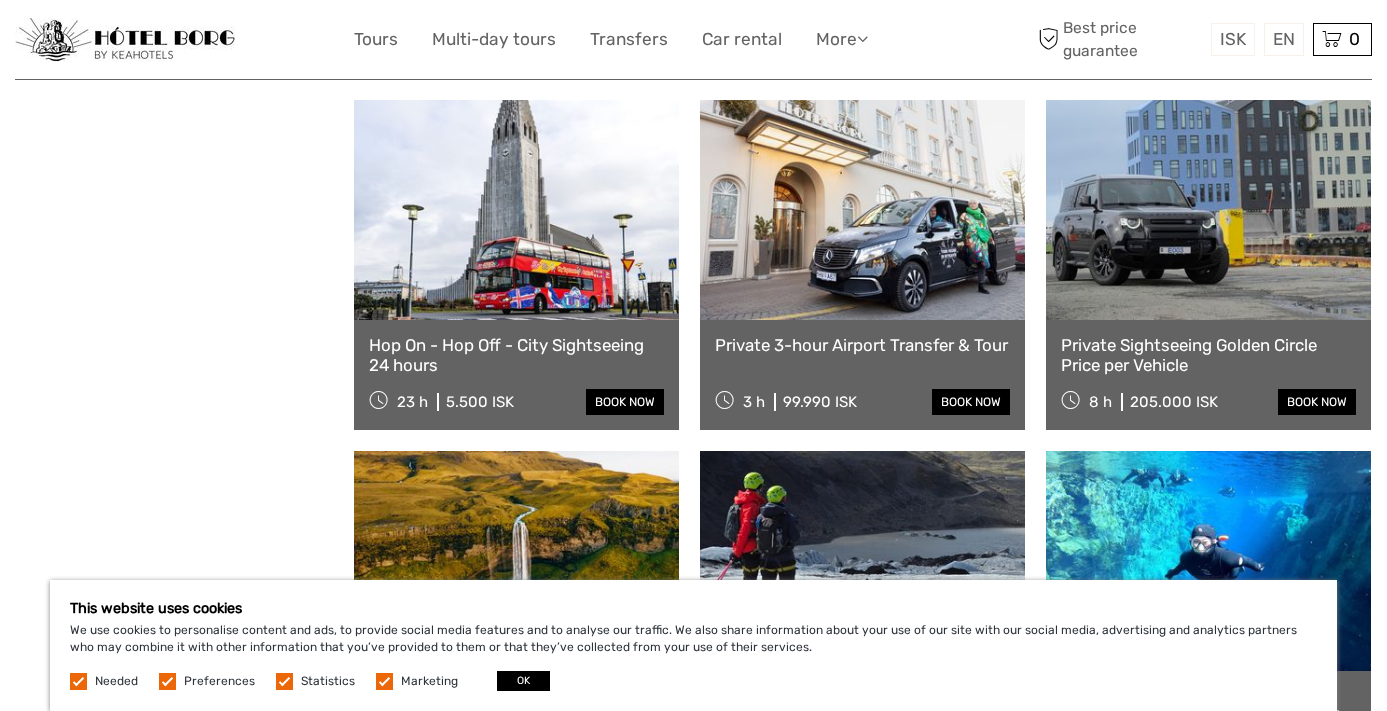 scroll, scrollTop: 6856, scrollLeft: 0, axis: vertical 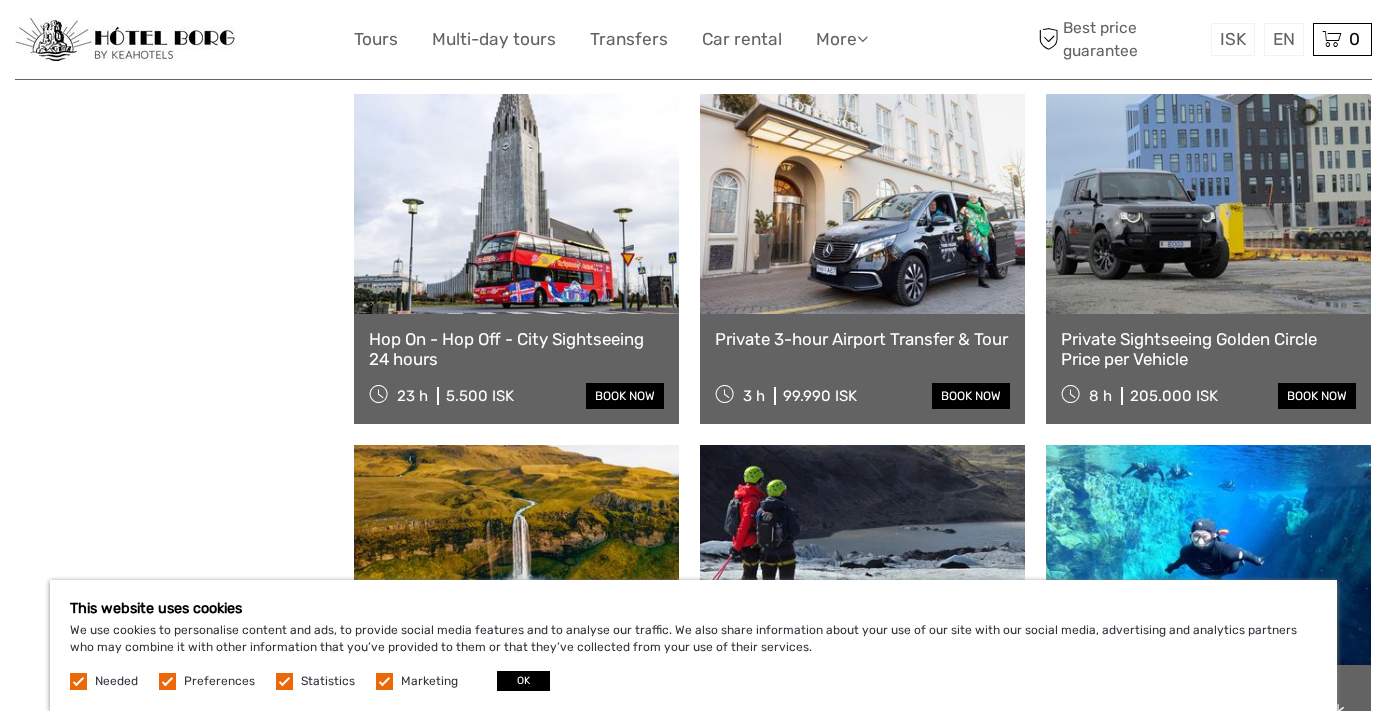 click on "Hop On - Hop Off - City Sightseeing 24 hours" at bounding box center [516, 349] 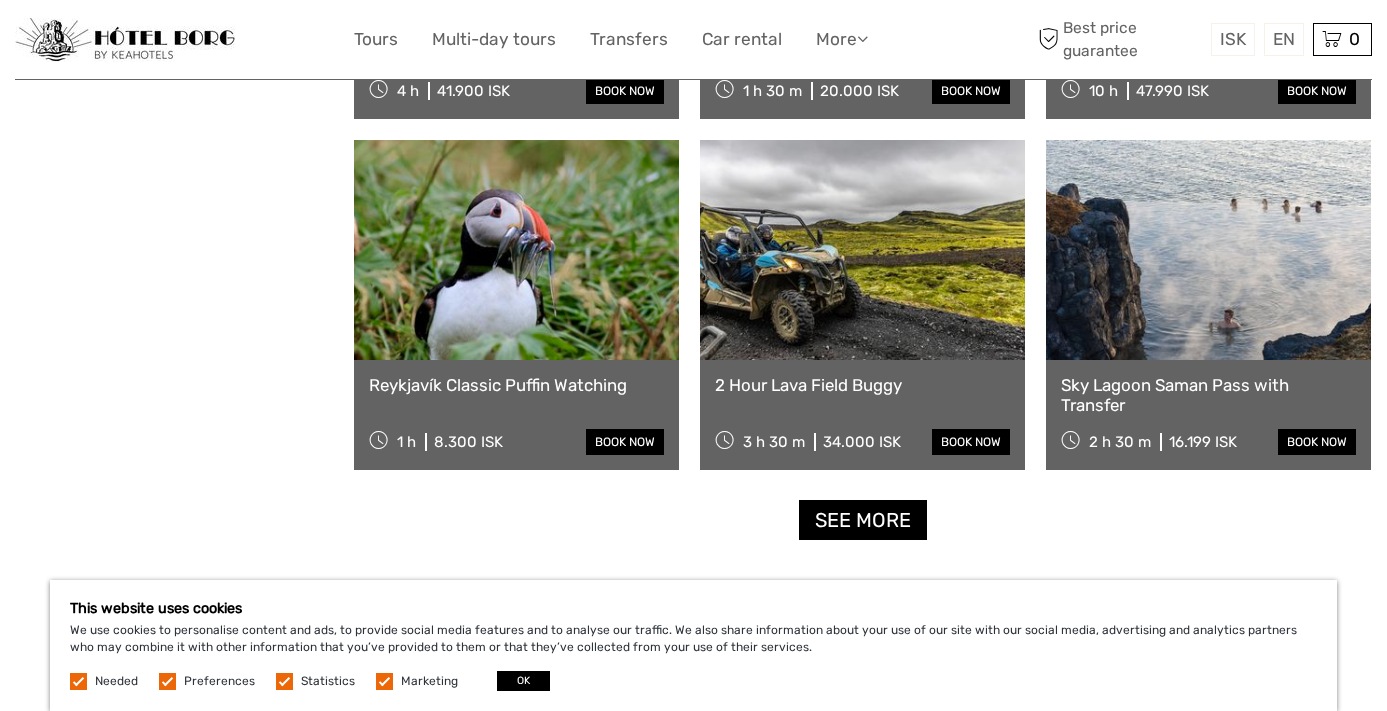 scroll, scrollTop: 8221, scrollLeft: 0, axis: vertical 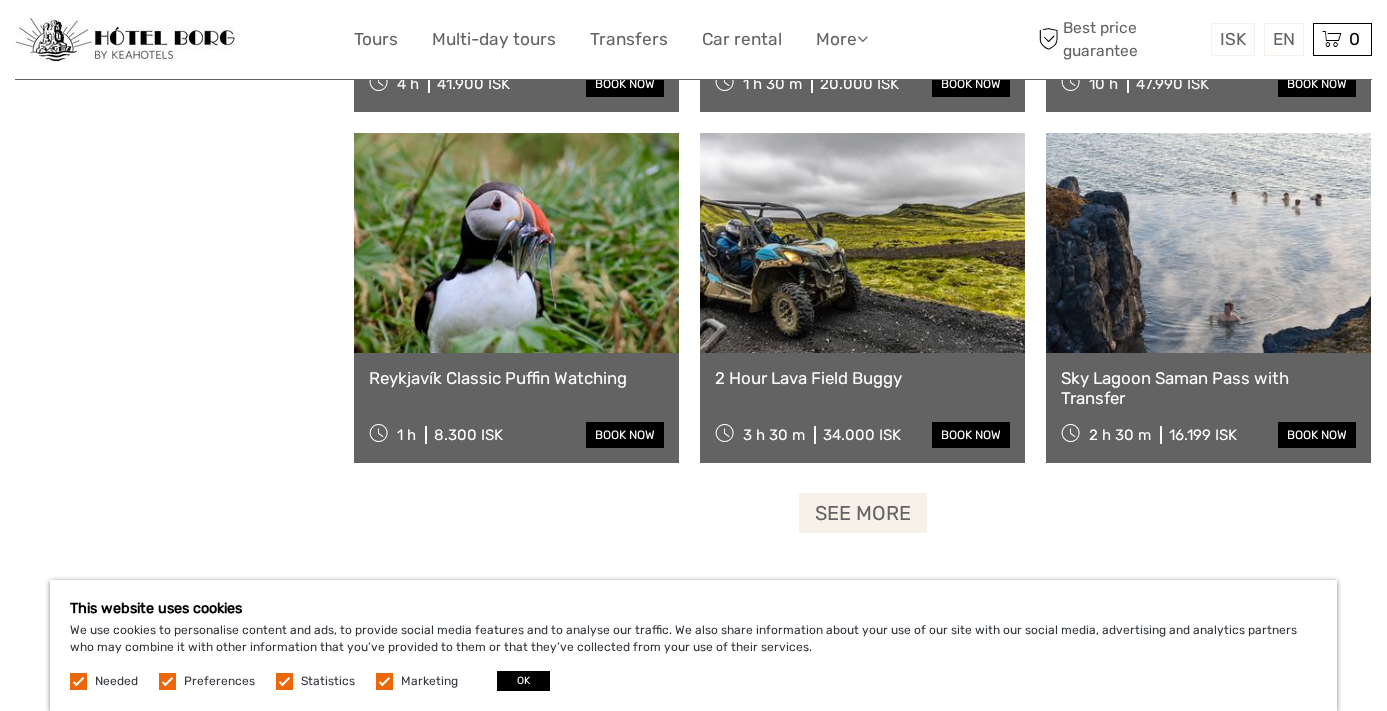 click on "See more" at bounding box center (863, 513) 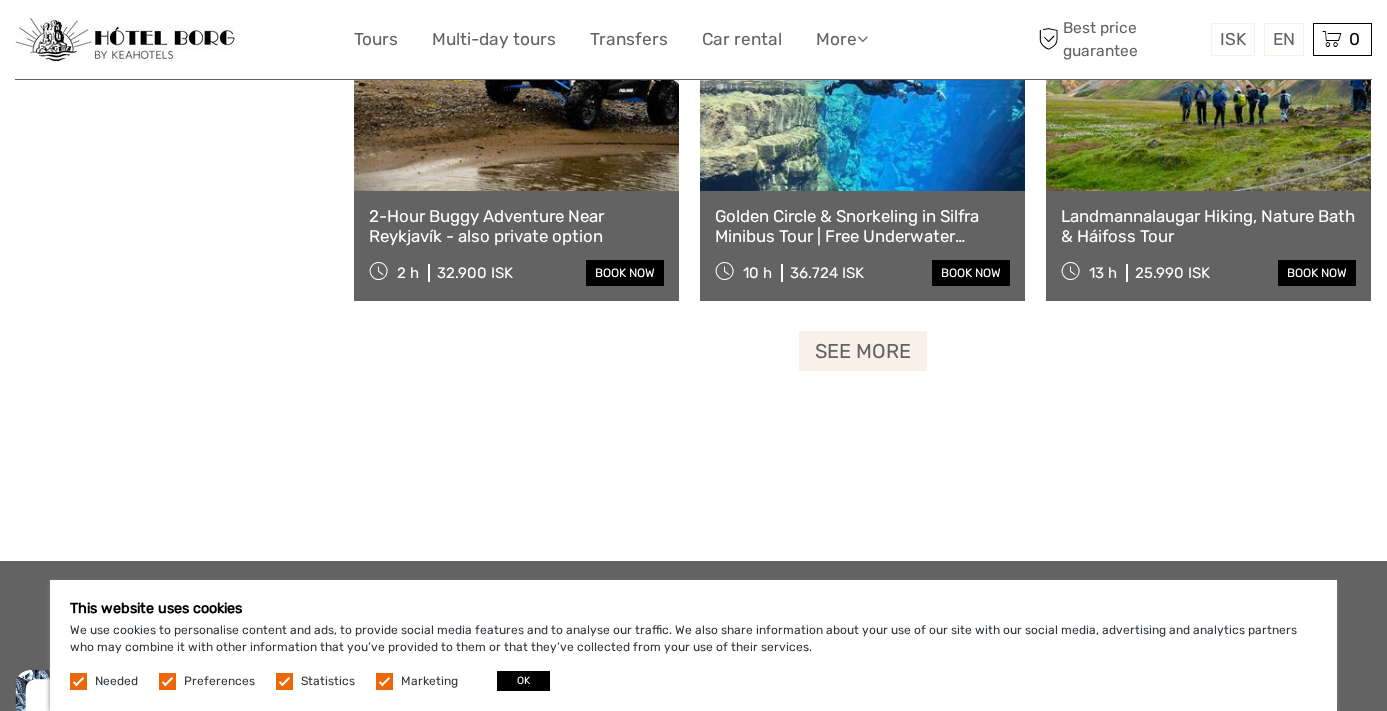 scroll, scrollTop: 10494, scrollLeft: 0, axis: vertical 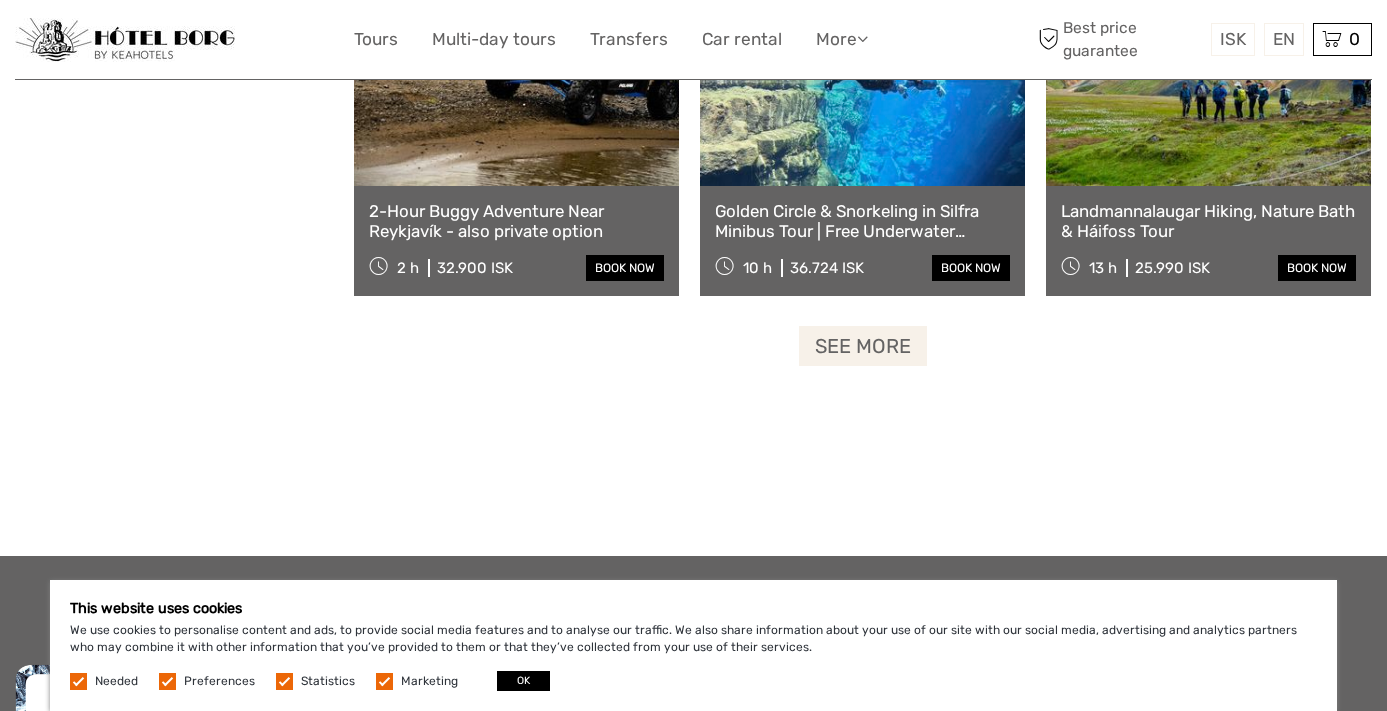 click on "See more" at bounding box center (863, 346) 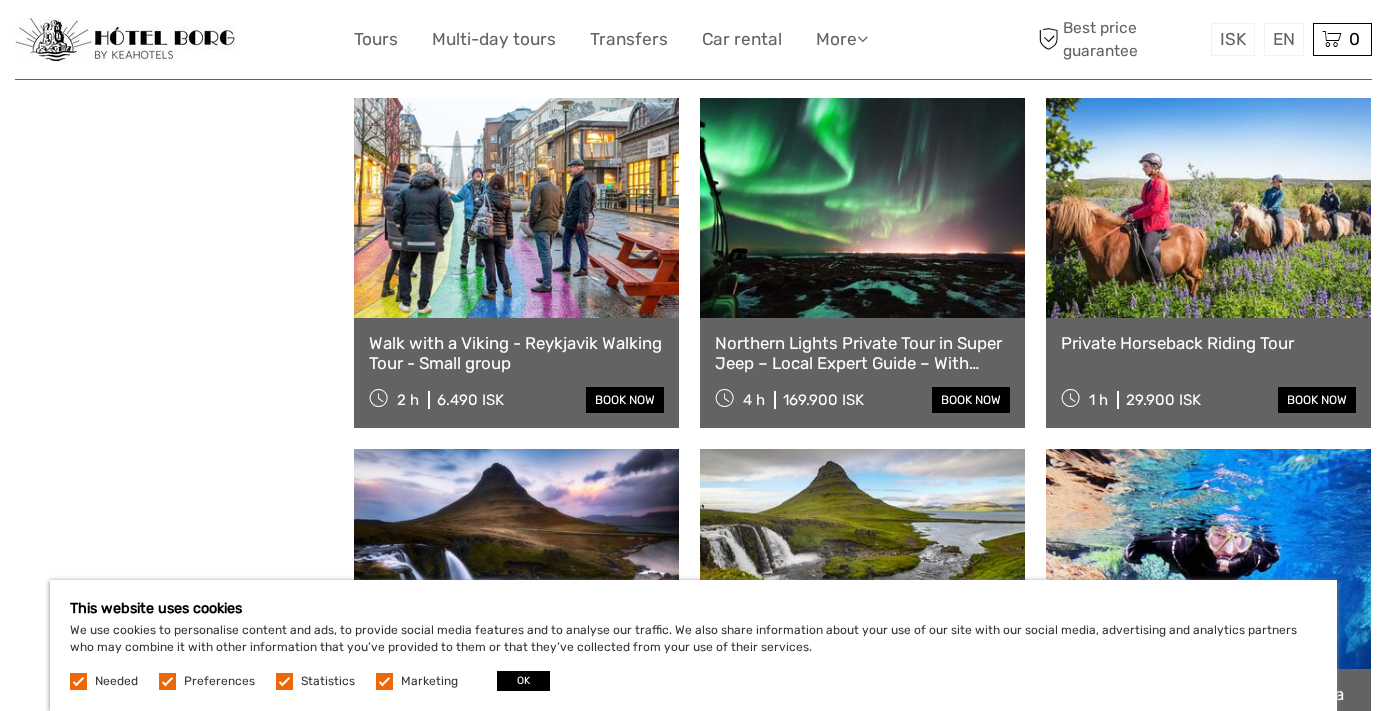scroll, scrollTop: 10709, scrollLeft: 0, axis: vertical 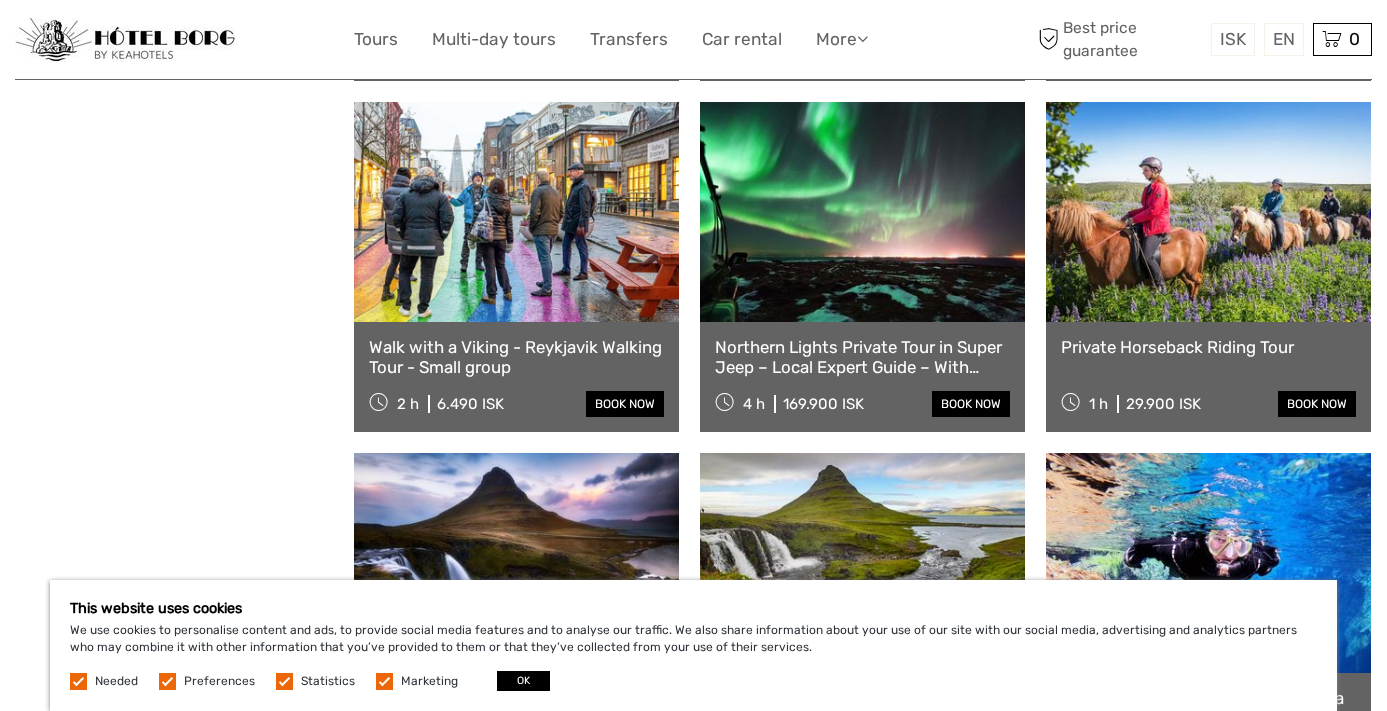 click at bounding box center (516, 212) 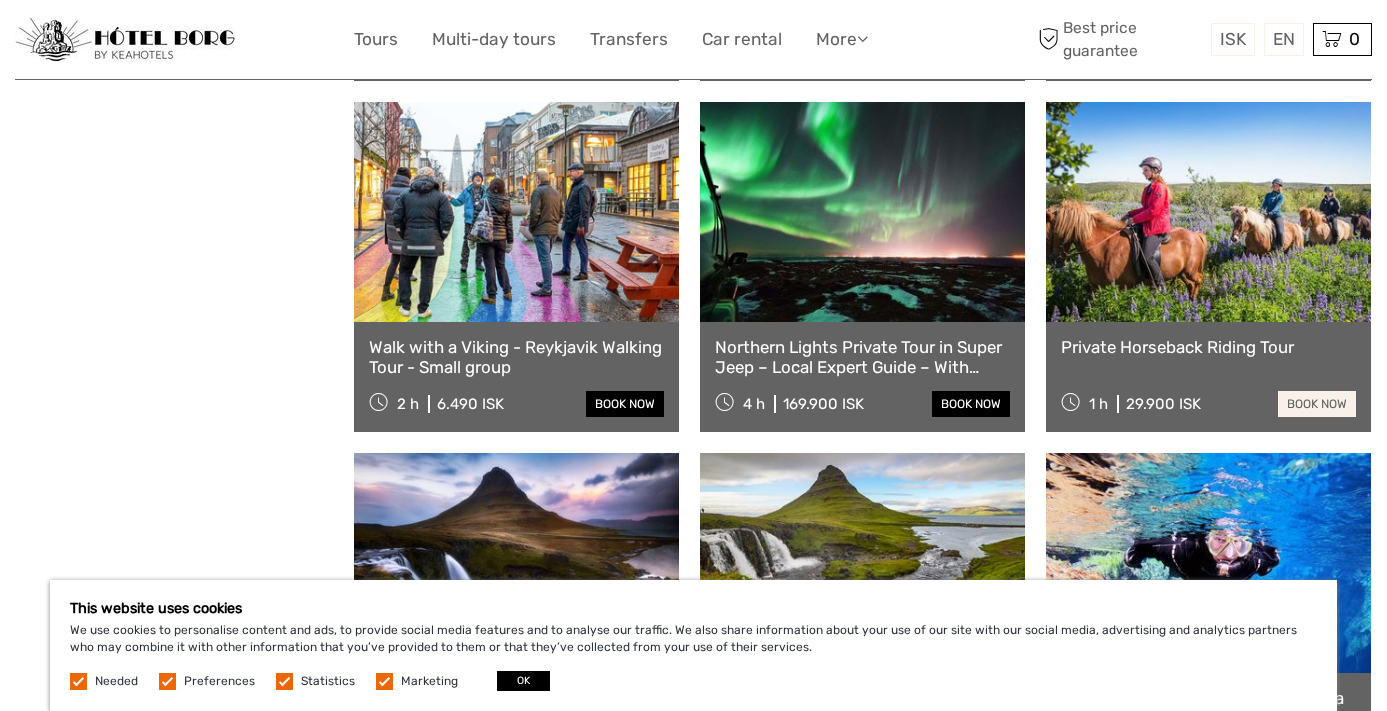 click on "book now" at bounding box center (1317, 404) 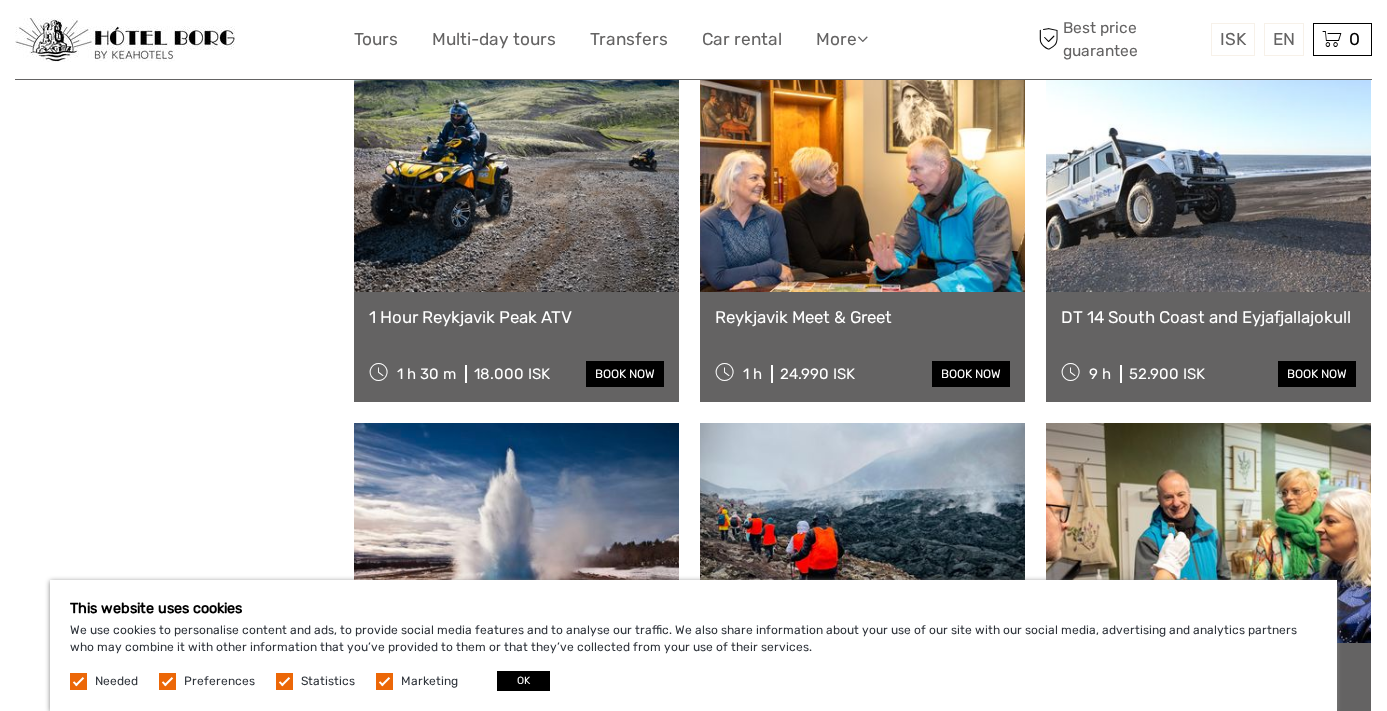 scroll, scrollTop: 12149, scrollLeft: 0, axis: vertical 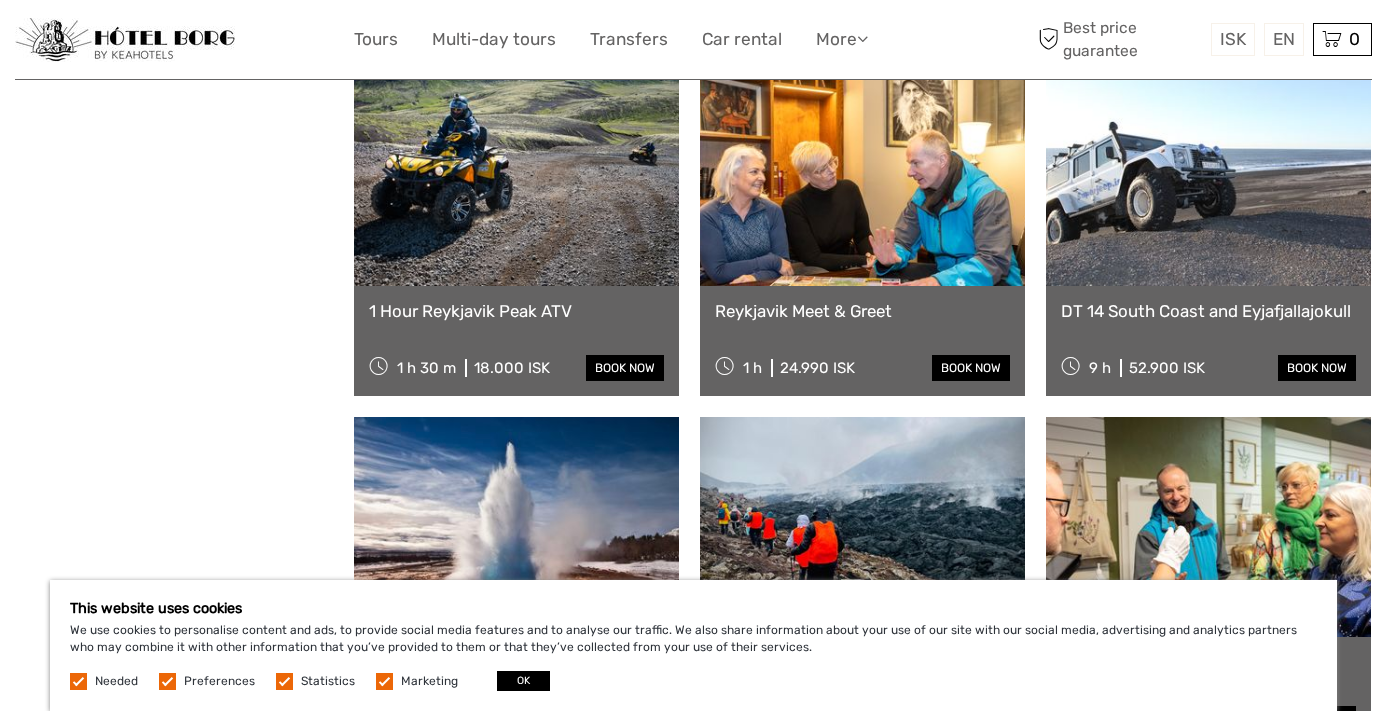 click at bounding box center [862, 176] 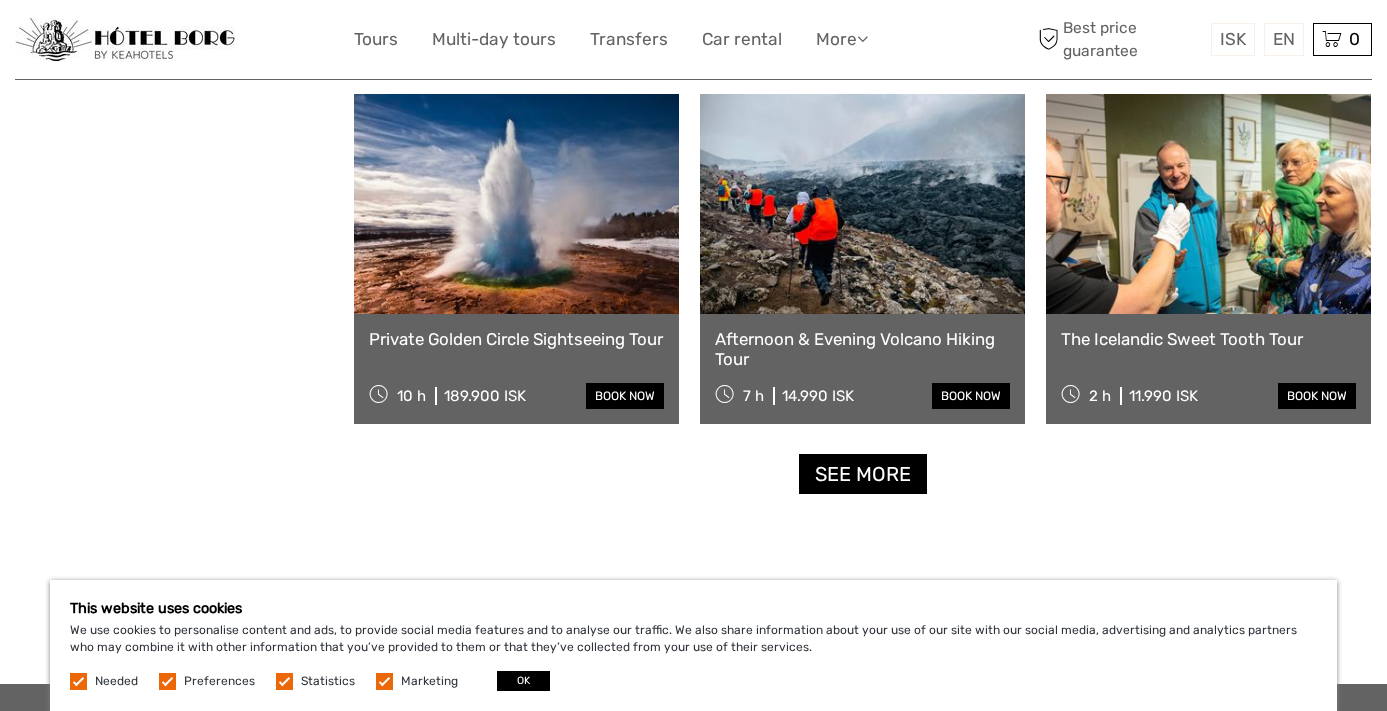 scroll, scrollTop: 12473, scrollLeft: 0, axis: vertical 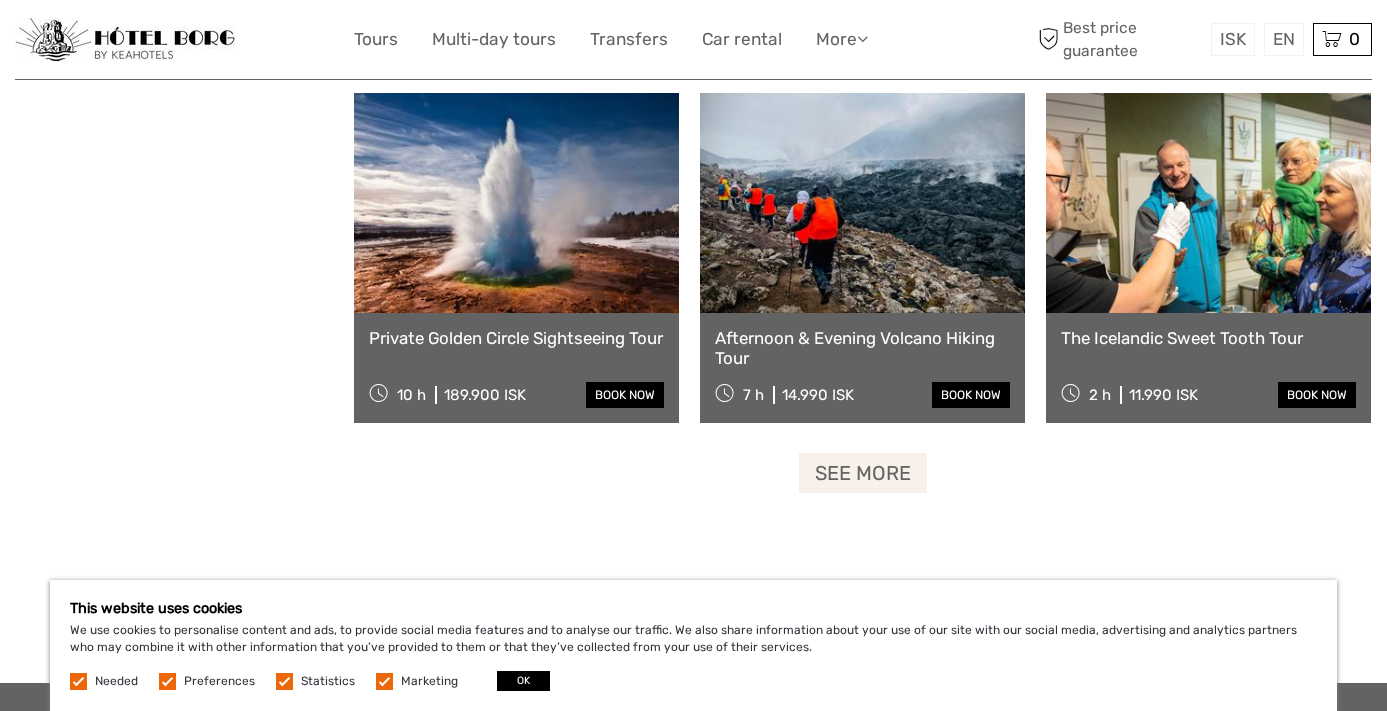 click on "See more" at bounding box center (863, 473) 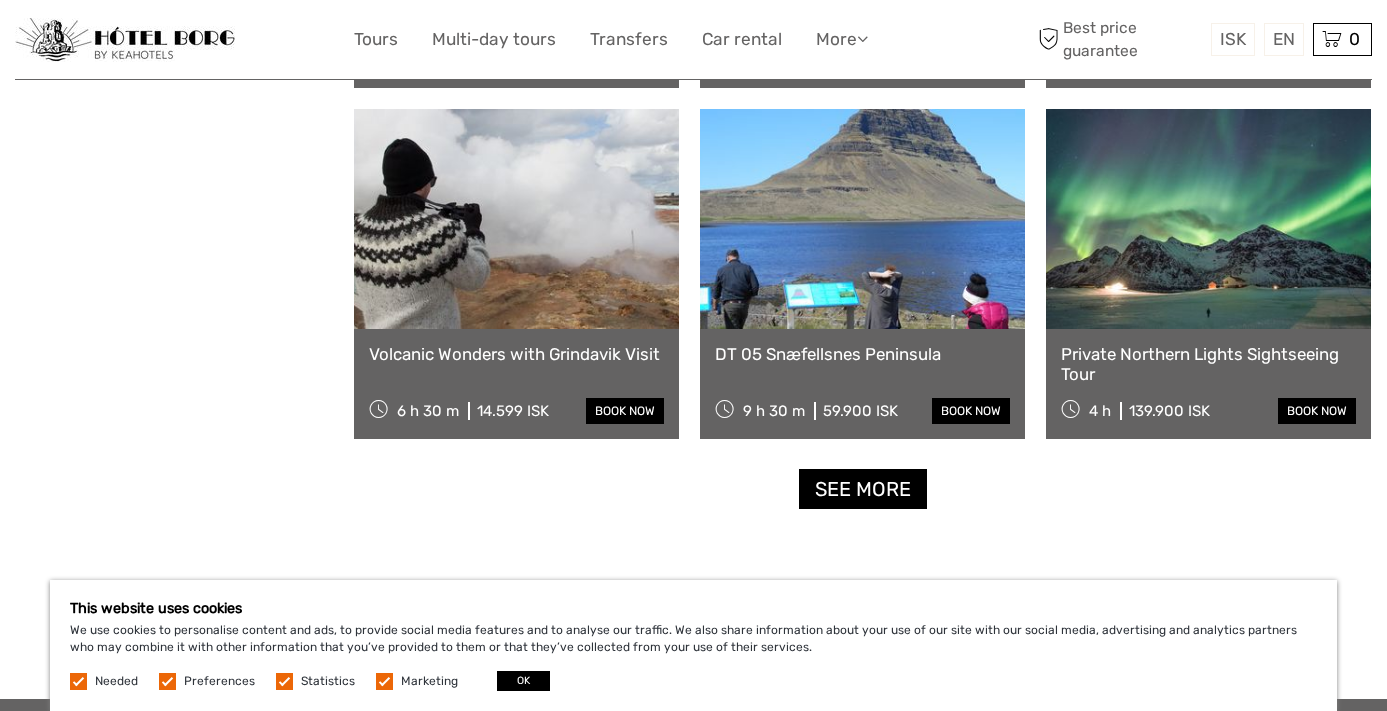 scroll, scrollTop: 14564, scrollLeft: 0, axis: vertical 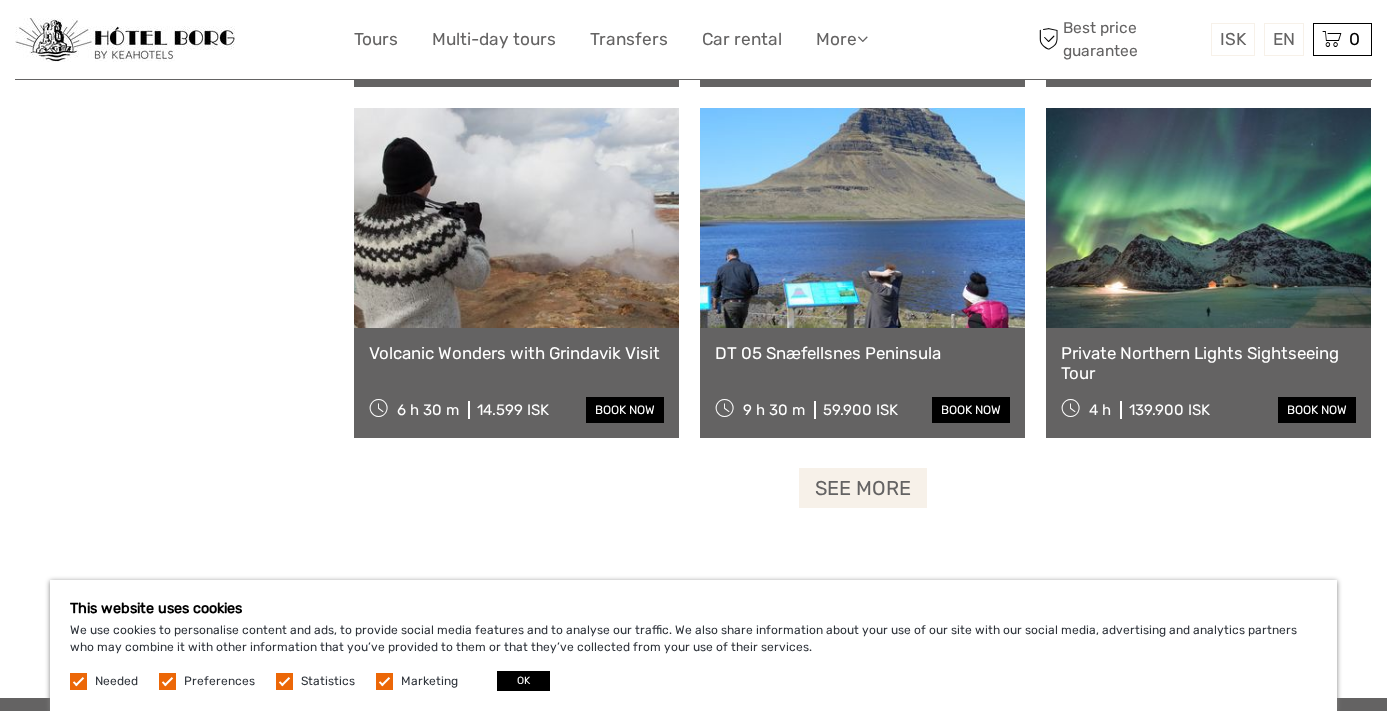 click on "See more" at bounding box center [863, 488] 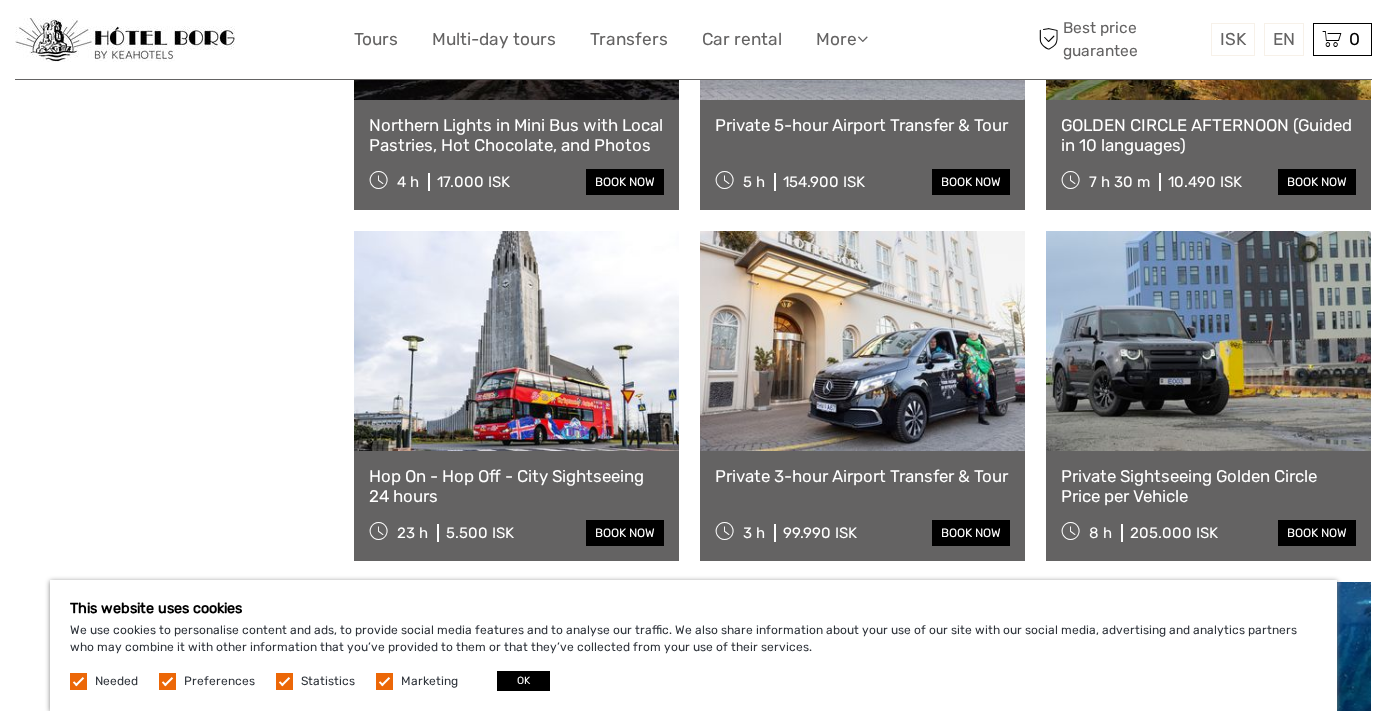 scroll, scrollTop: 6717, scrollLeft: 0, axis: vertical 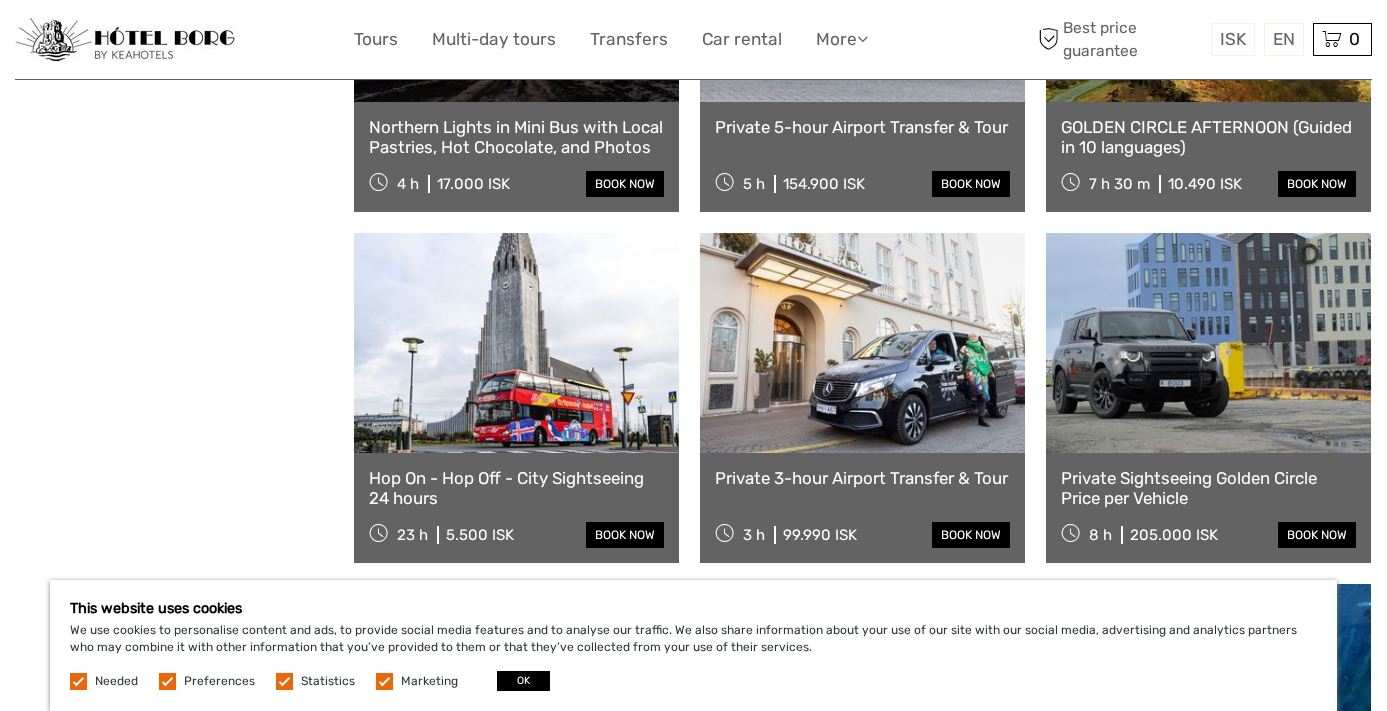 click at bounding box center [516, 343] 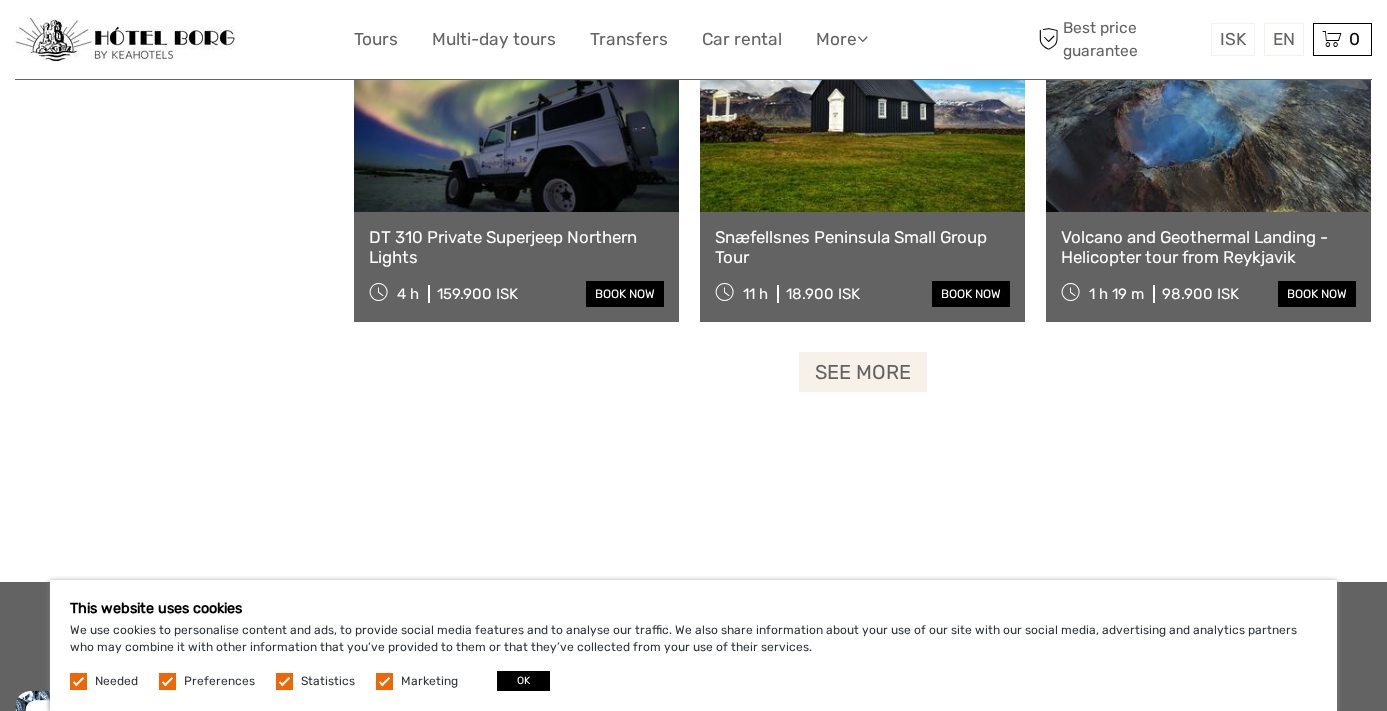 scroll, scrollTop: 16791, scrollLeft: 0, axis: vertical 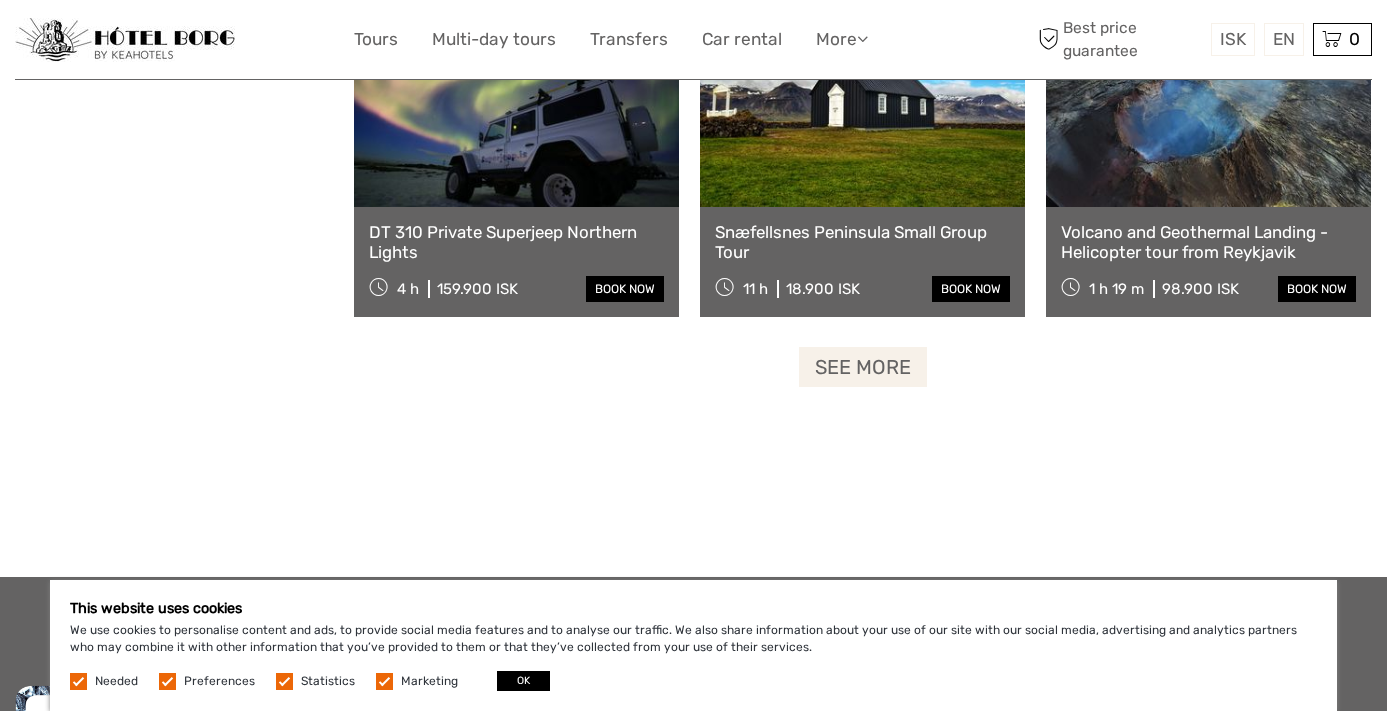 click on "See more" at bounding box center [863, 367] 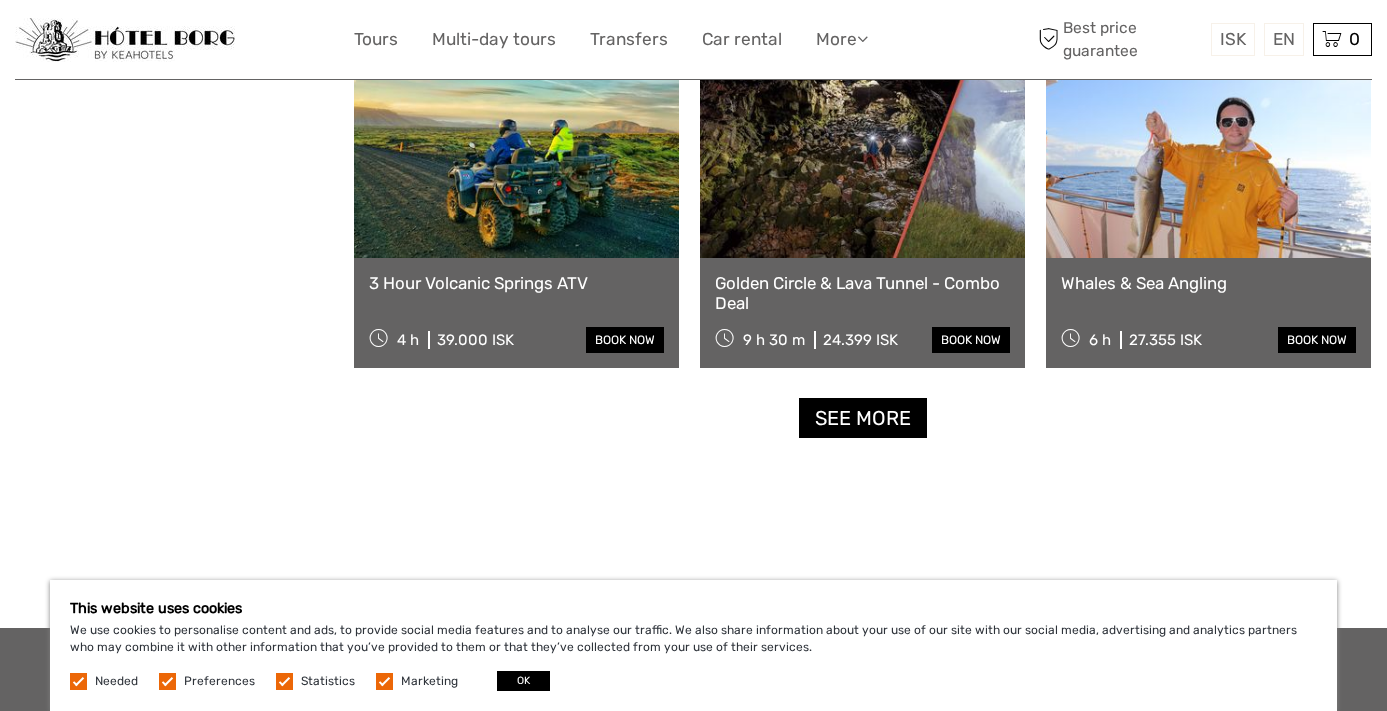scroll, scrollTop: 18852, scrollLeft: 0, axis: vertical 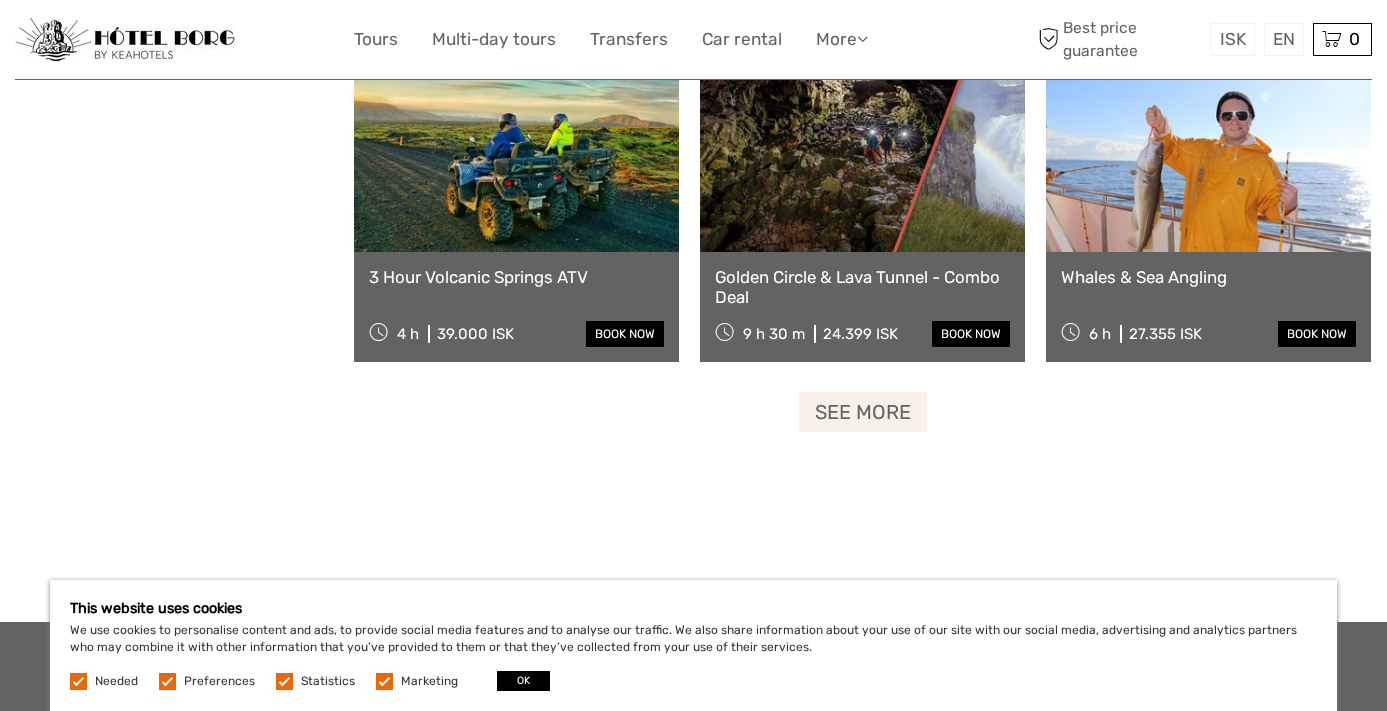 click on "See more" at bounding box center [863, 412] 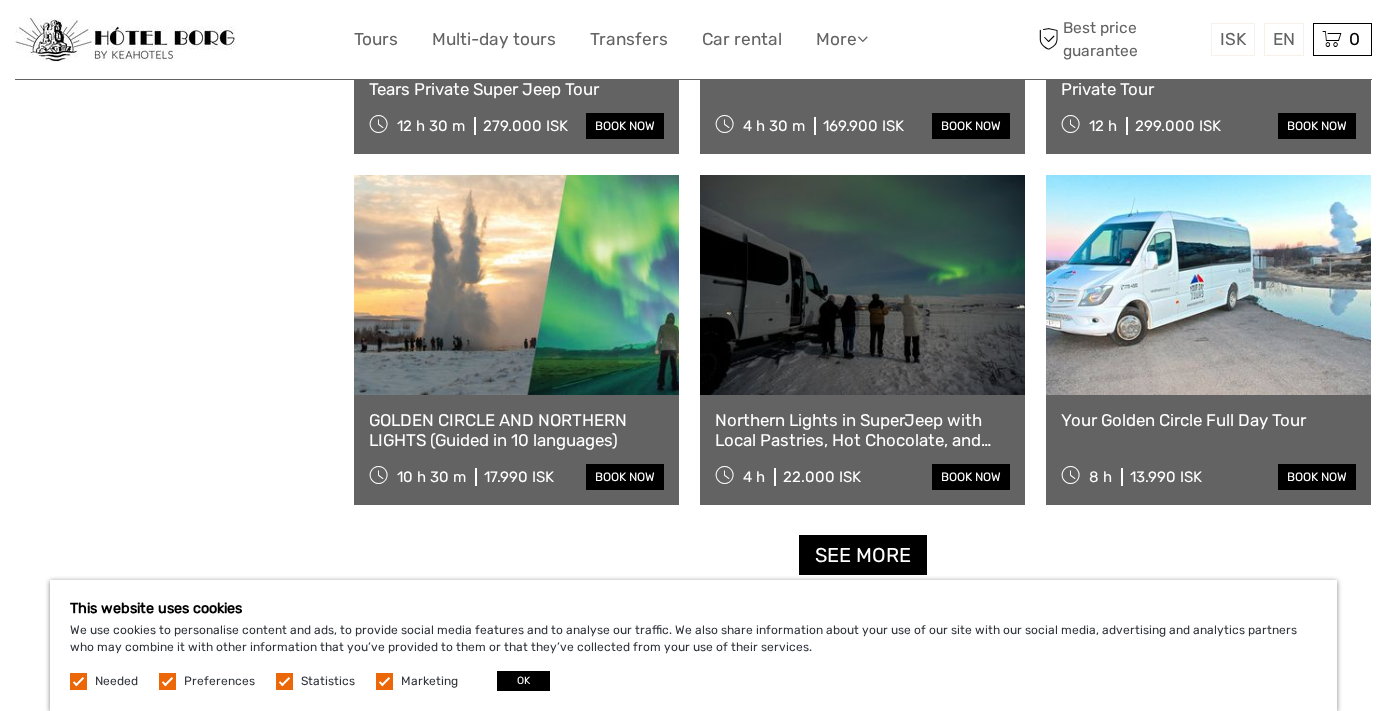 scroll, scrollTop: 20822, scrollLeft: 0, axis: vertical 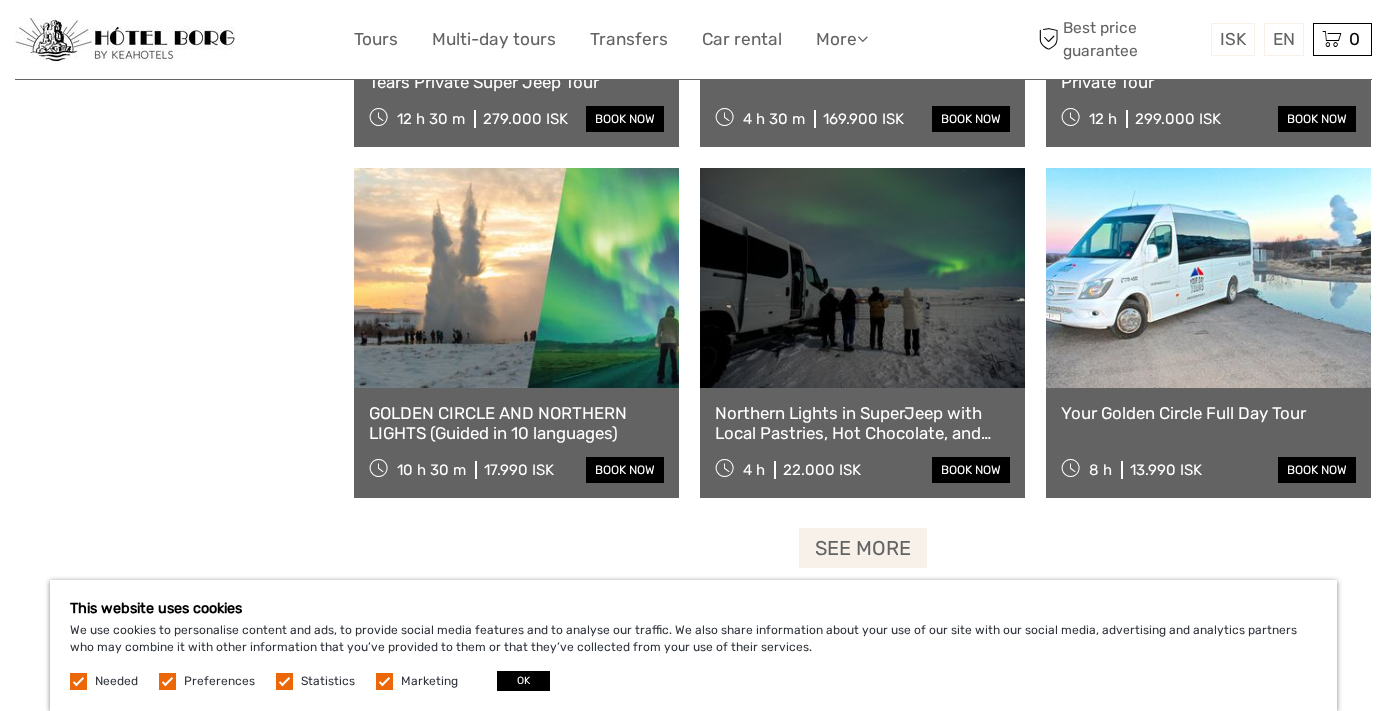 click on "See more" at bounding box center (863, 548) 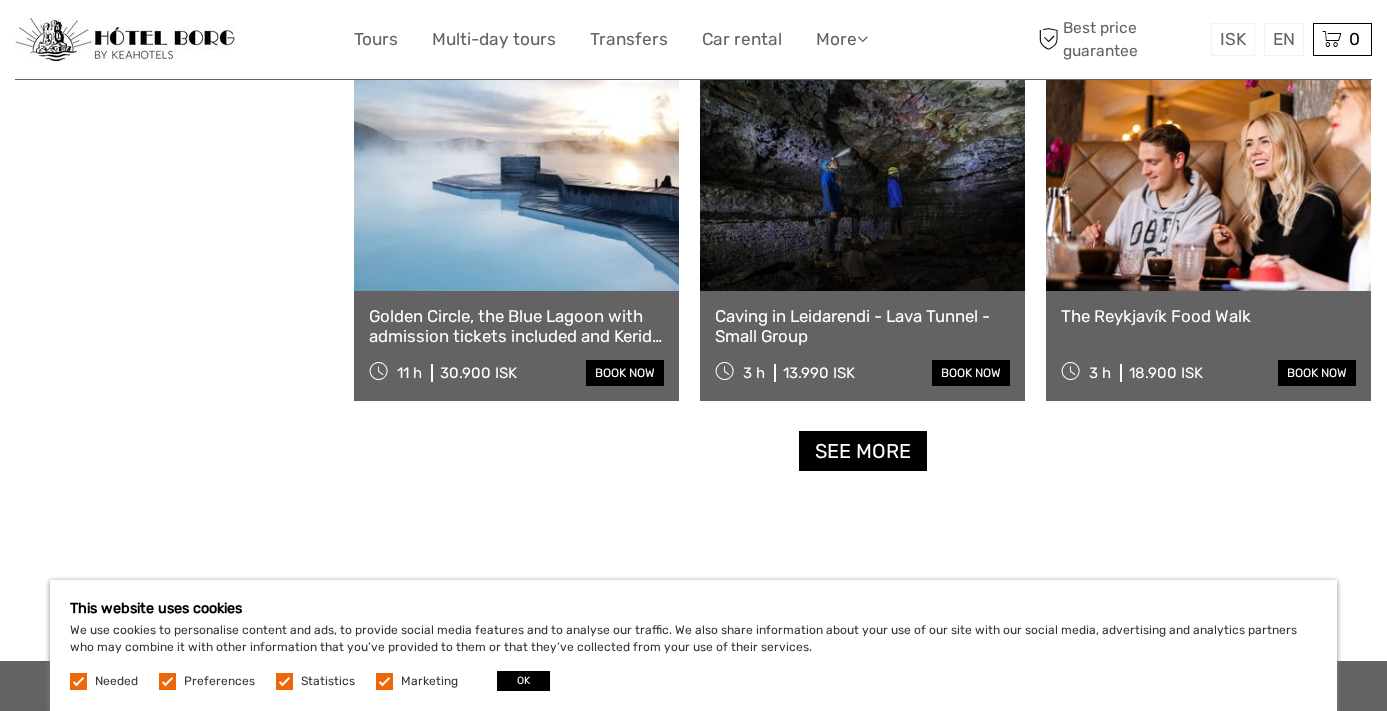 scroll, scrollTop: 23032, scrollLeft: 0, axis: vertical 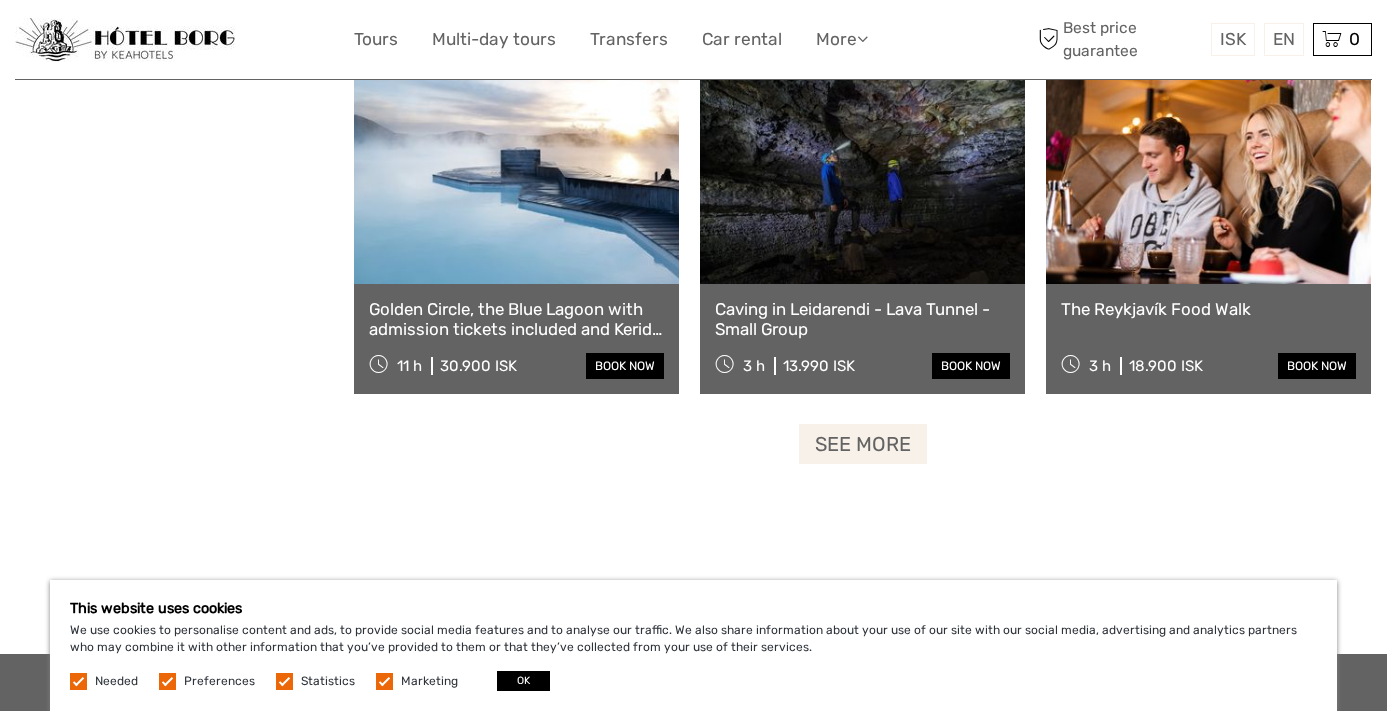click on "See more" at bounding box center [863, 444] 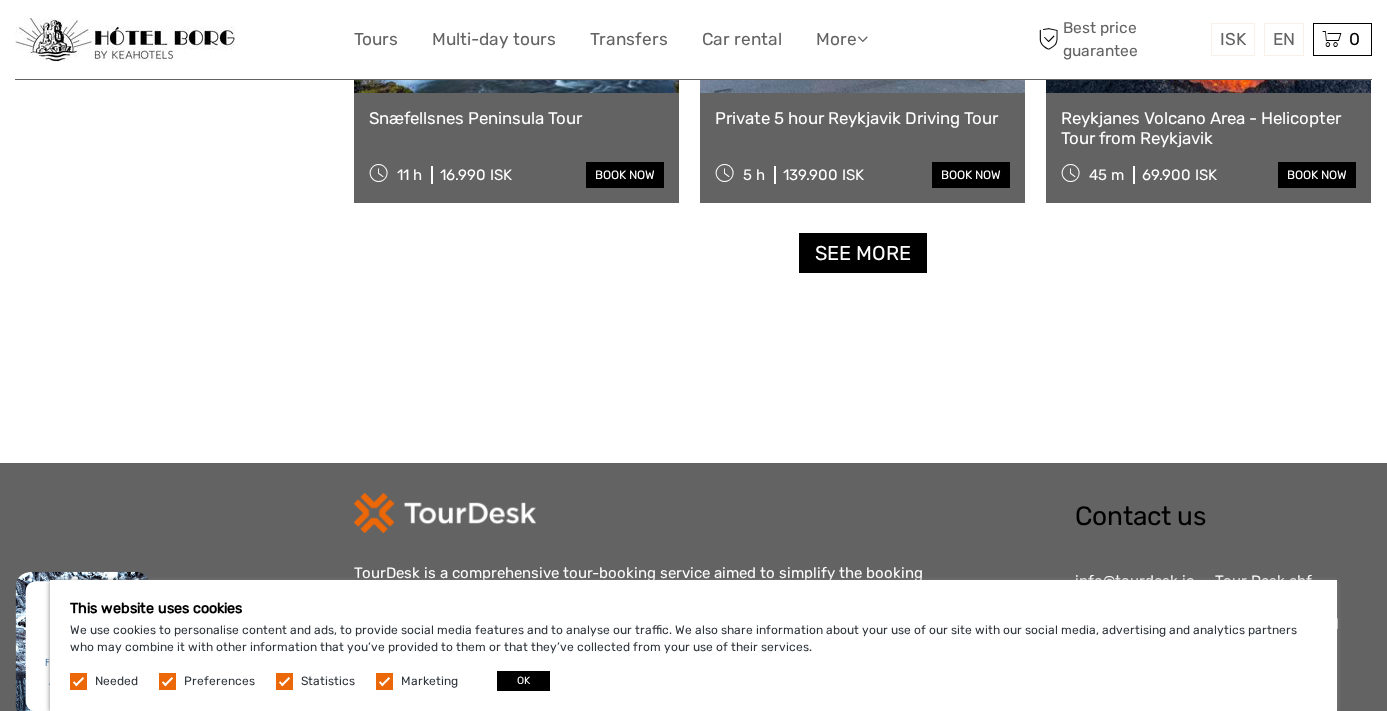 scroll, scrollTop: 25341, scrollLeft: 0, axis: vertical 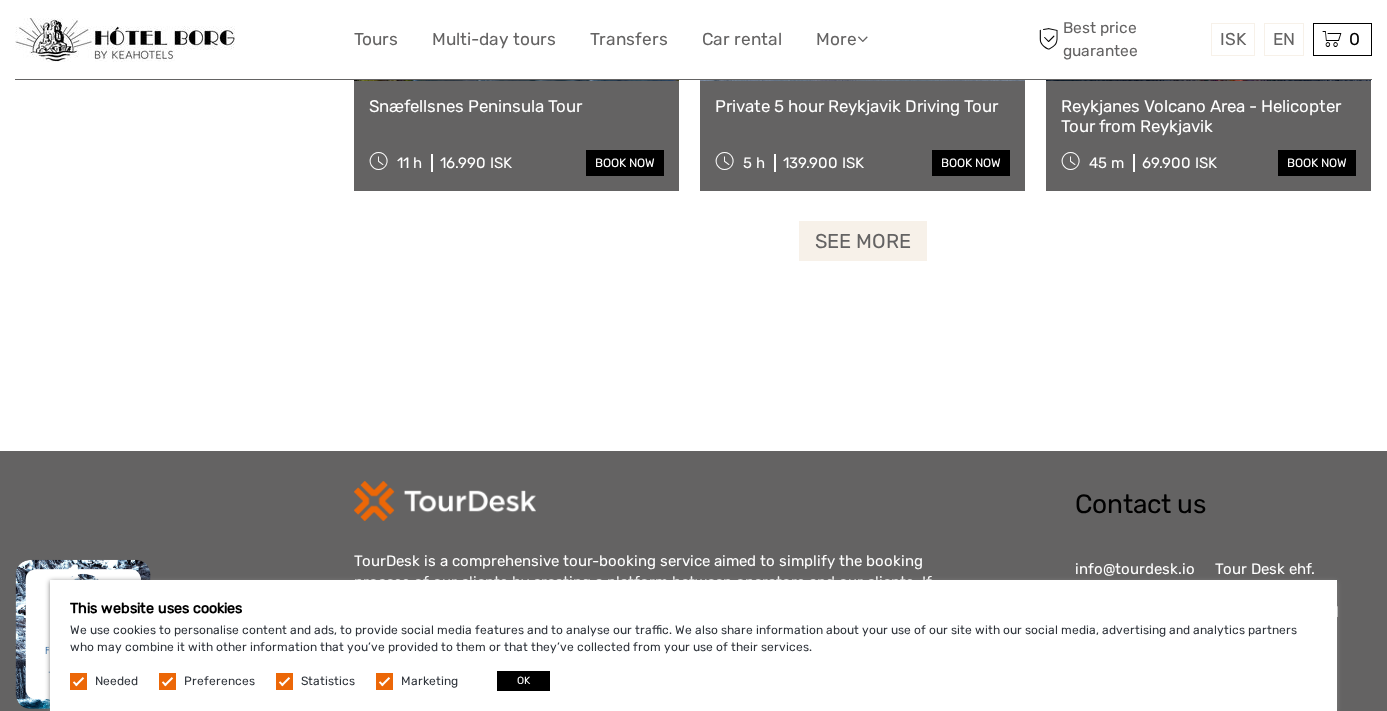 click on "See more" at bounding box center [863, 241] 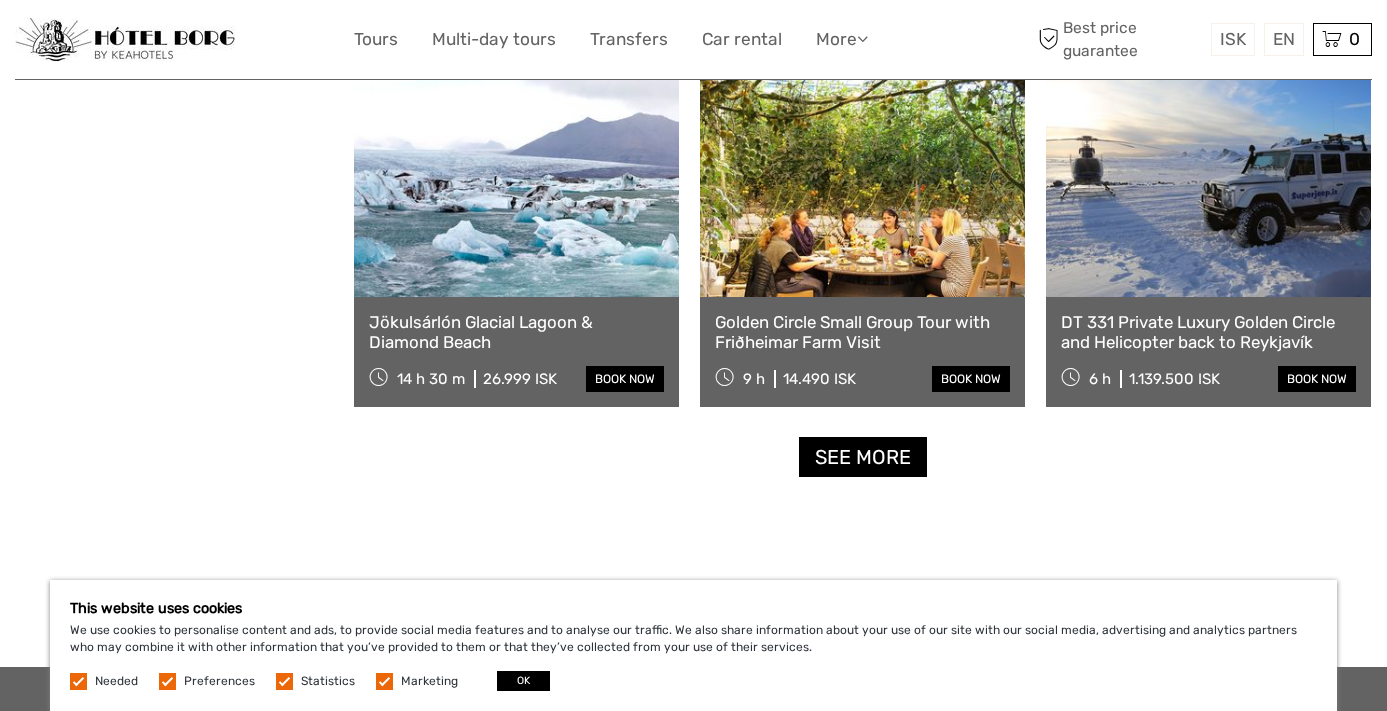 scroll, scrollTop: 27234, scrollLeft: 0, axis: vertical 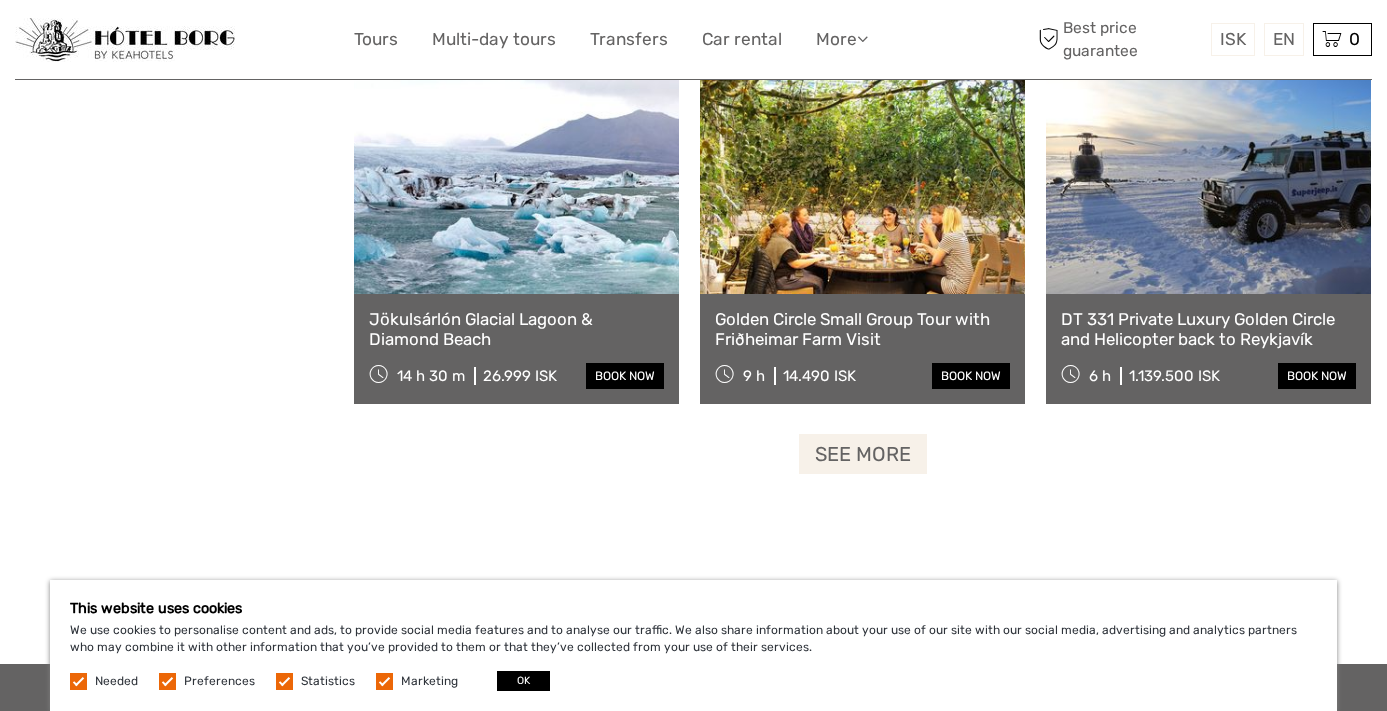 click on "See more" at bounding box center (863, 454) 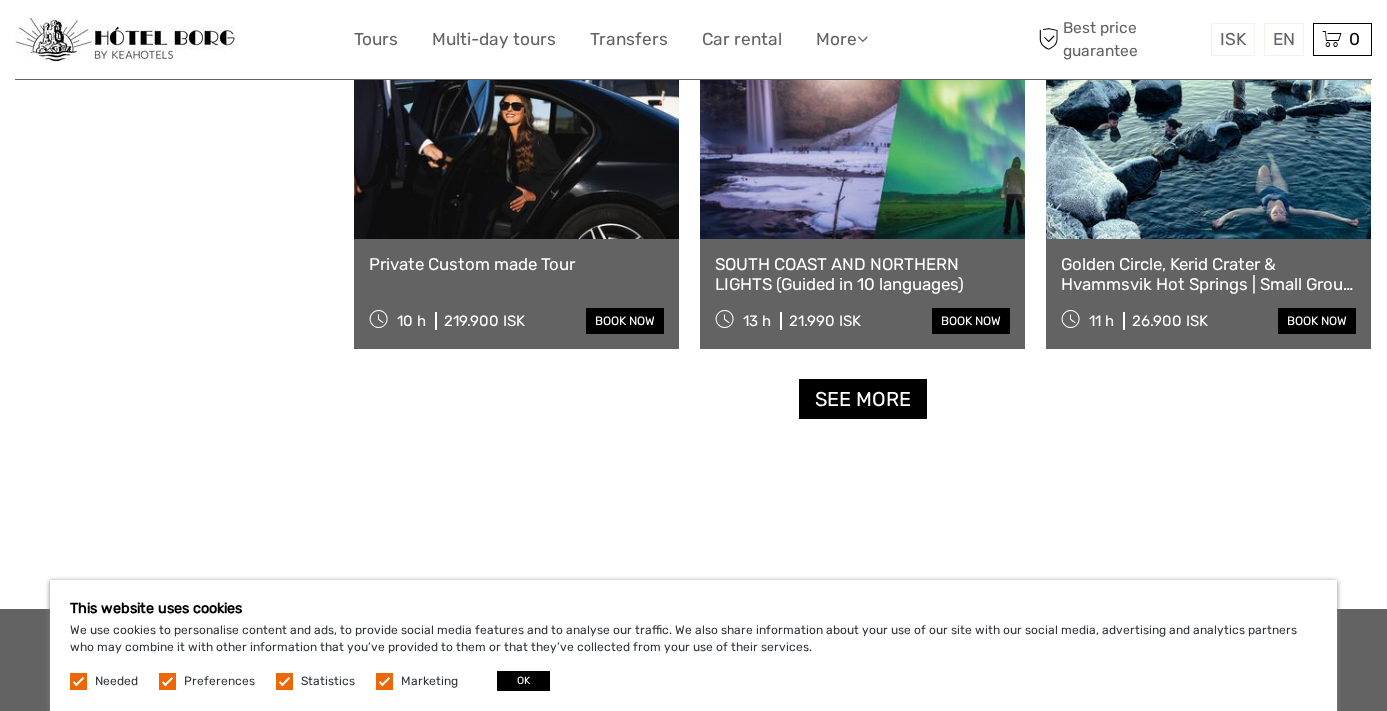 scroll, scrollTop: 29399, scrollLeft: 0, axis: vertical 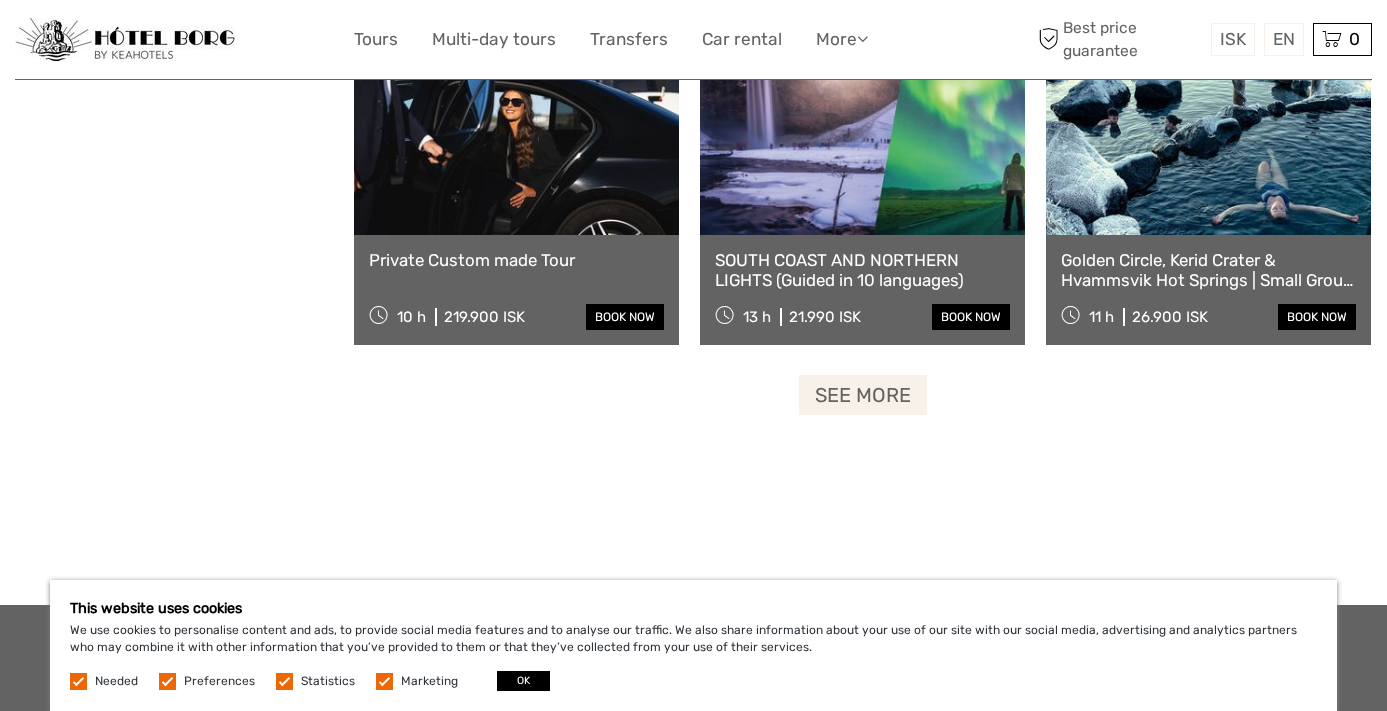 click on "See more" at bounding box center (863, 395) 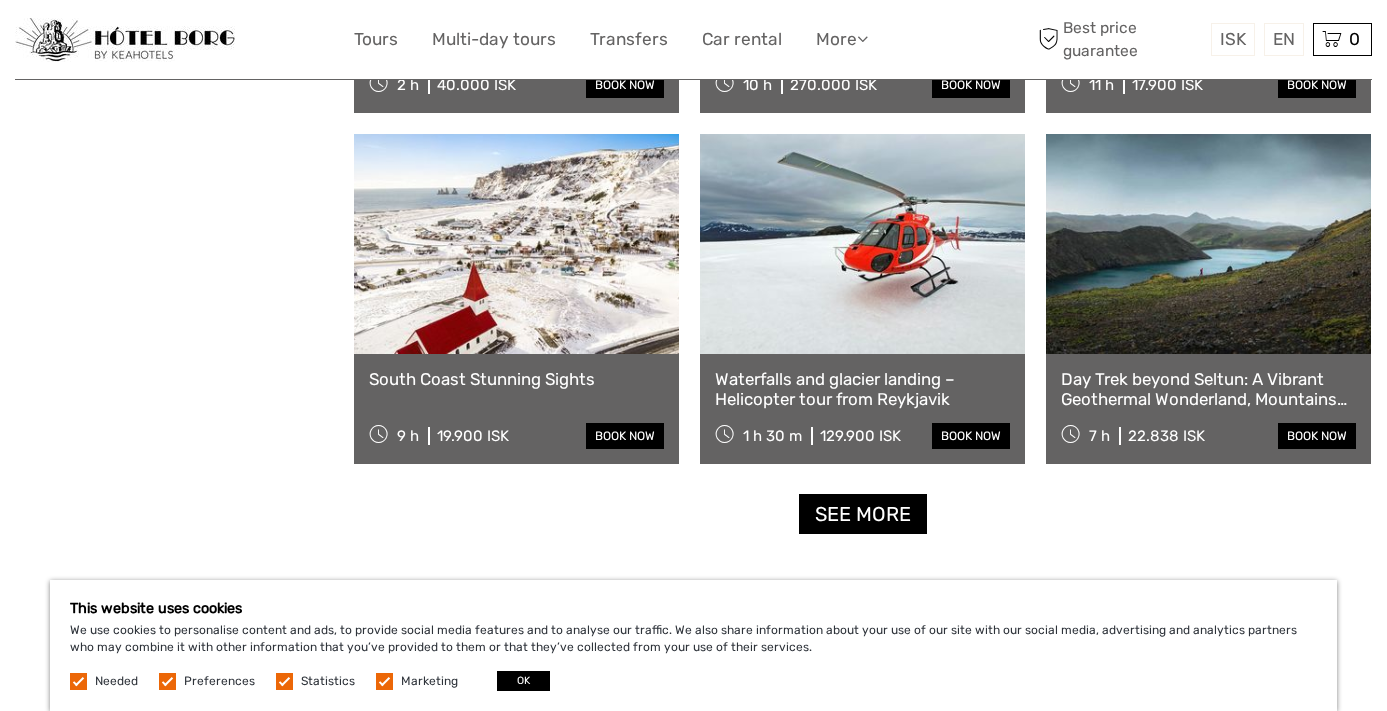 scroll, scrollTop: 31388, scrollLeft: 0, axis: vertical 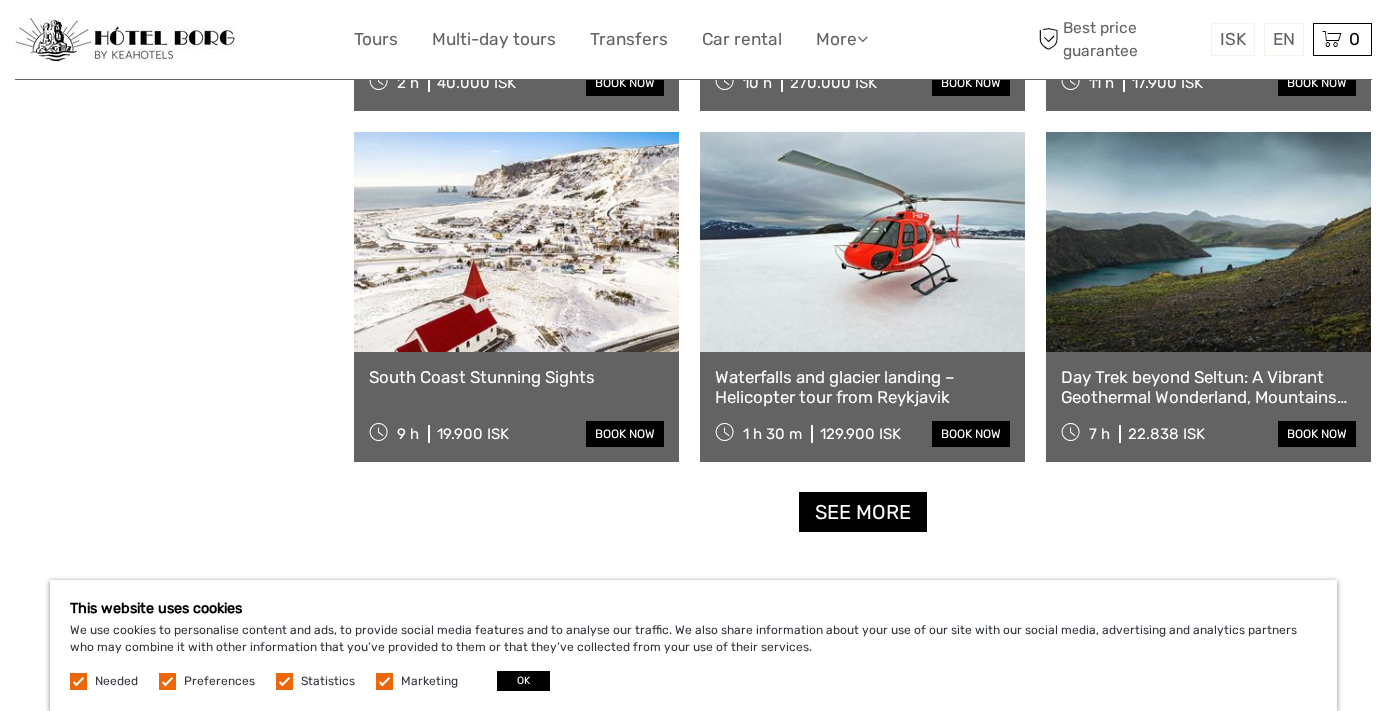 click at bounding box center [862, 242] 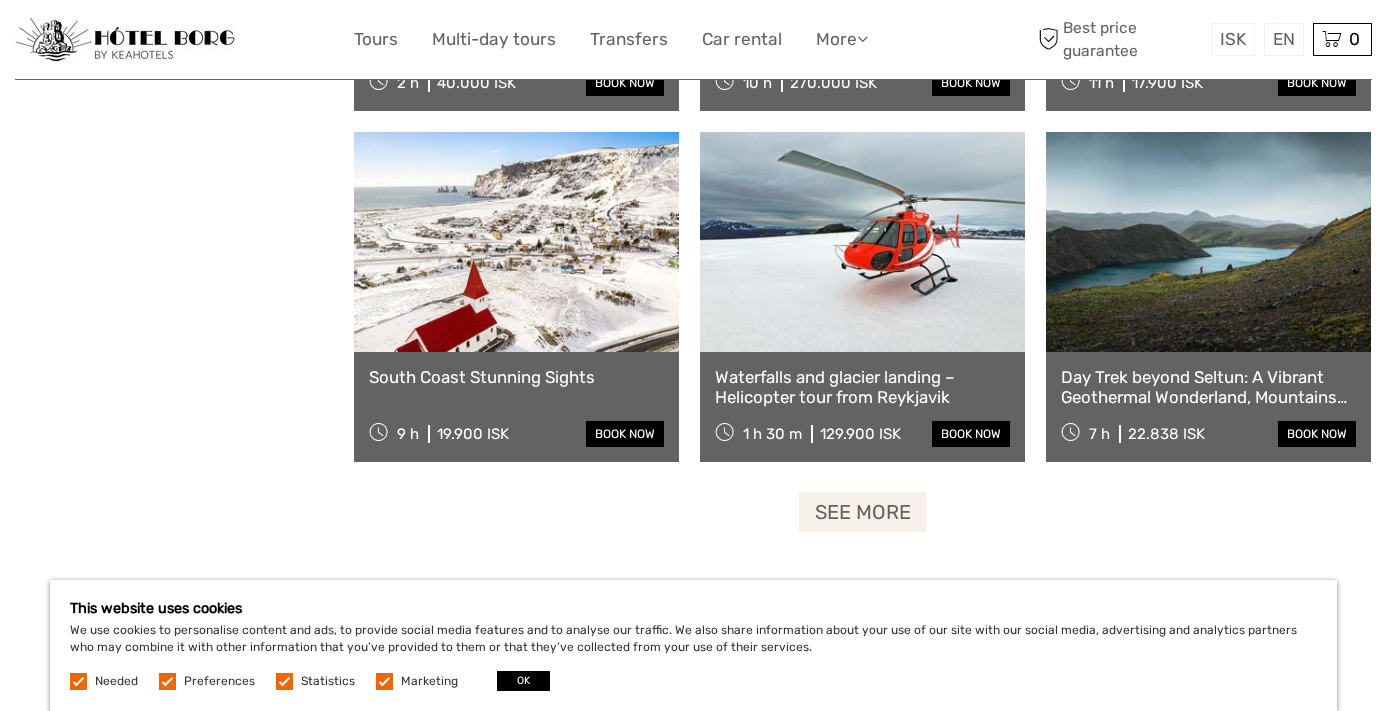 click on "See more" at bounding box center [863, 512] 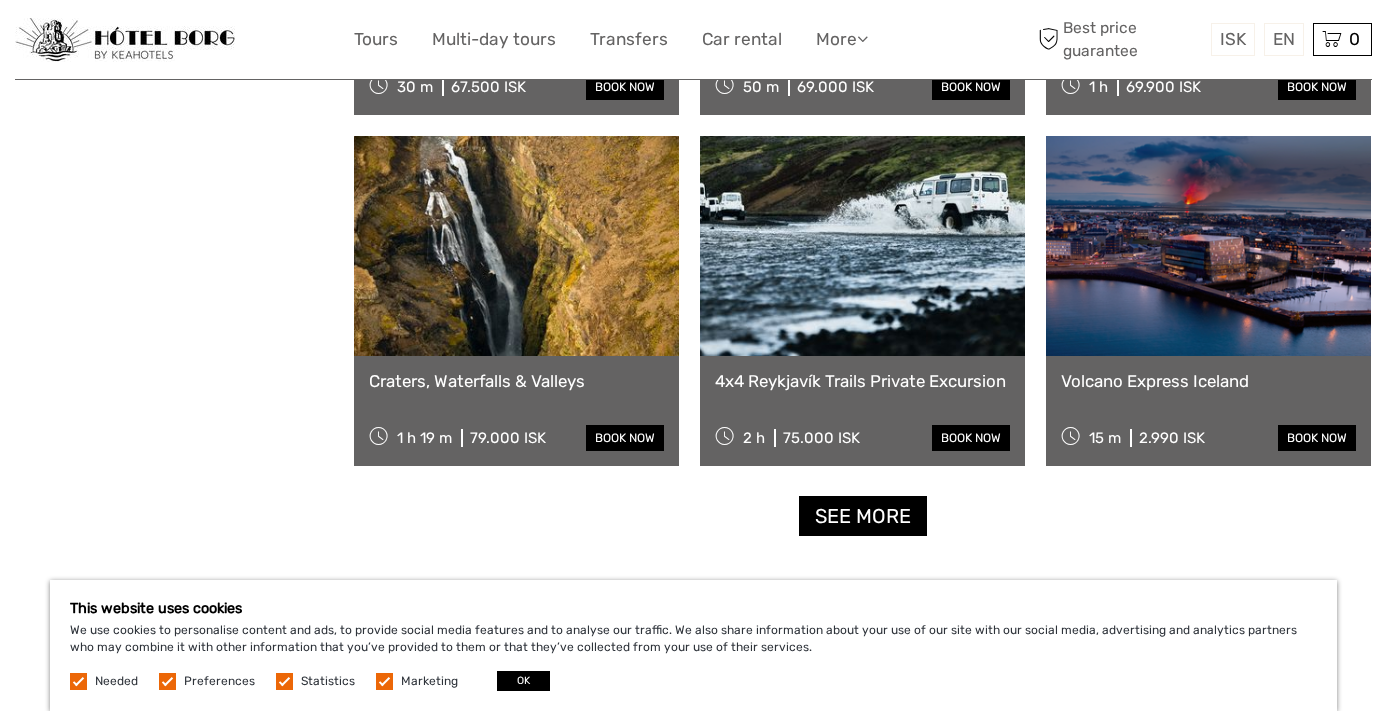 scroll, scrollTop: 33493, scrollLeft: 0, axis: vertical 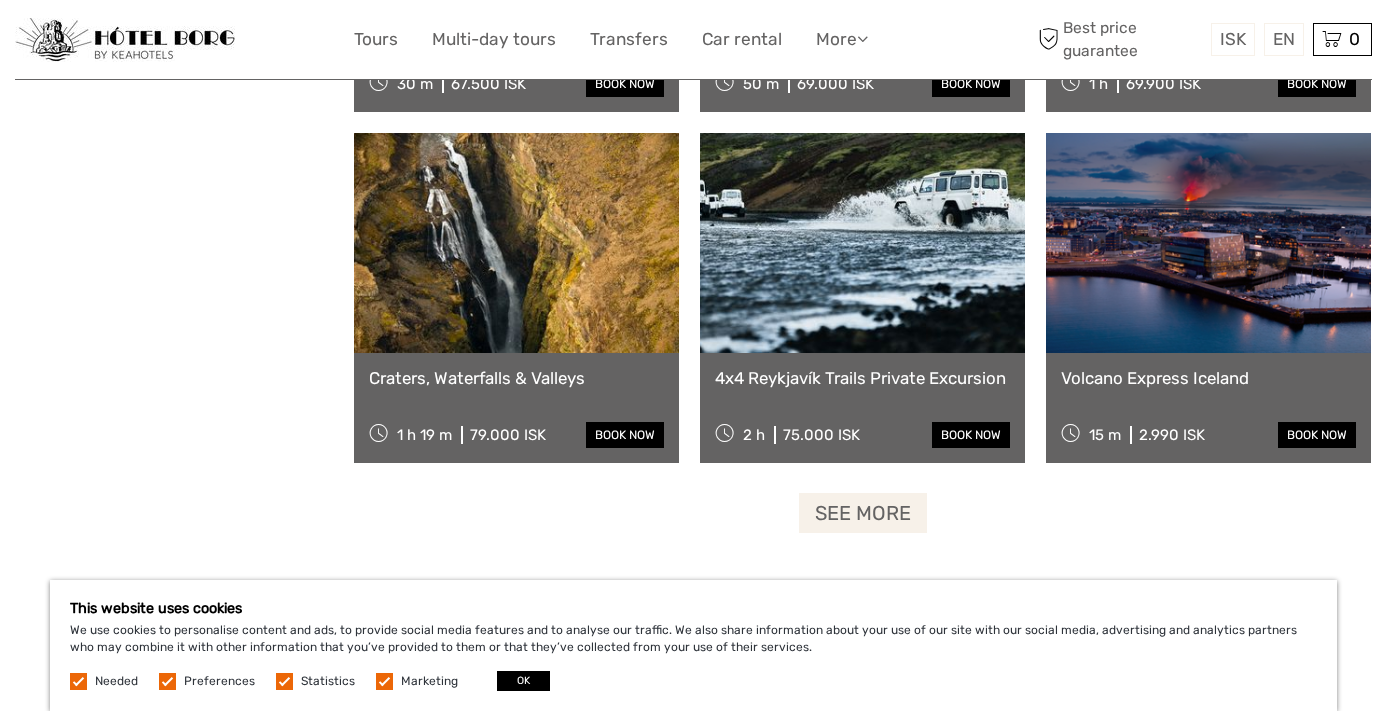 click on "See more" at bounding box center (863, 513) 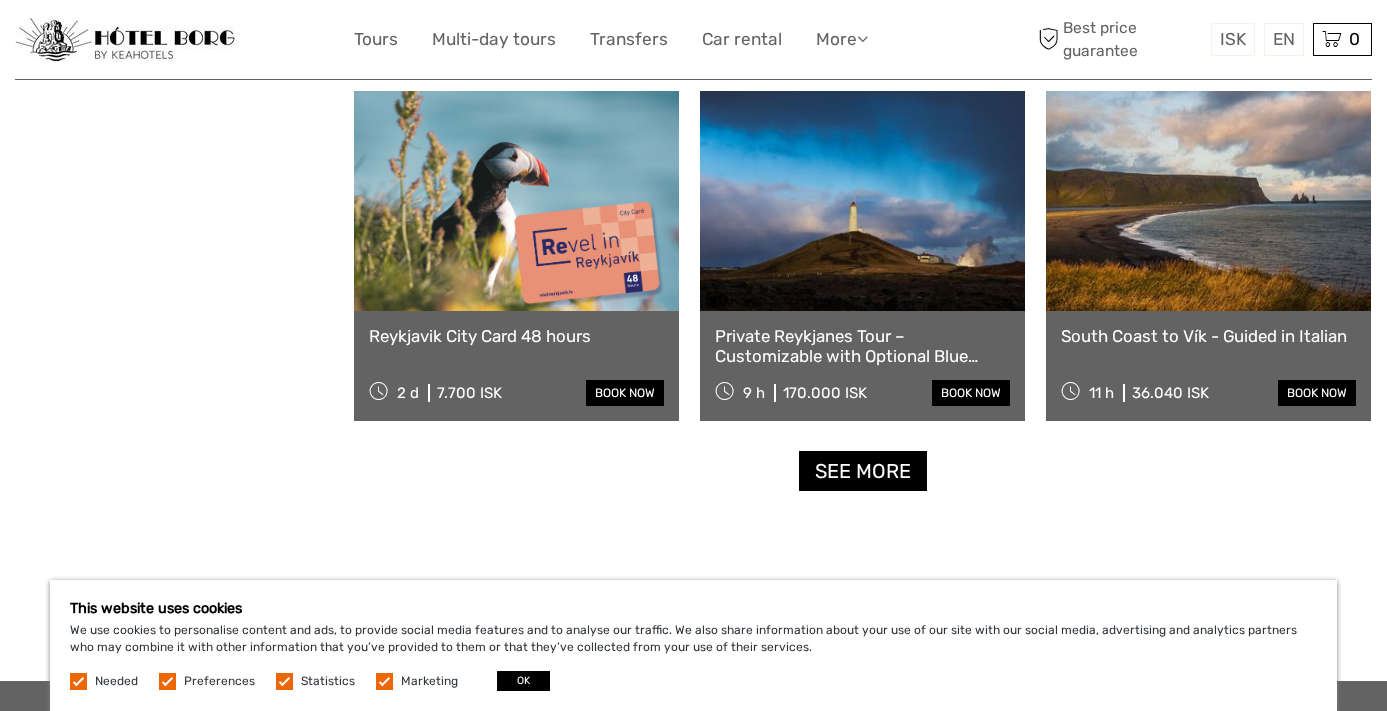 scroll, scrollTop: 35652, scrollLeft: 0, axis: vertical 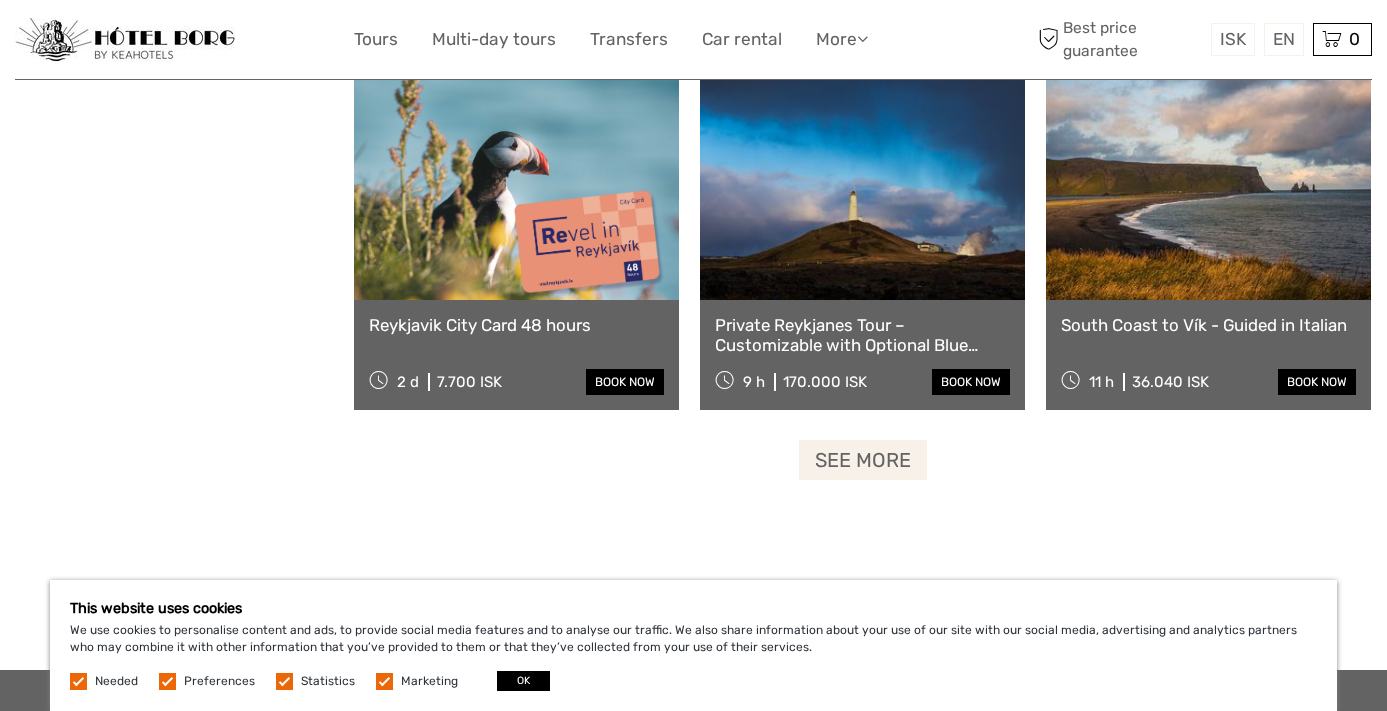 click on "See more" at bounding box center (863, 460) 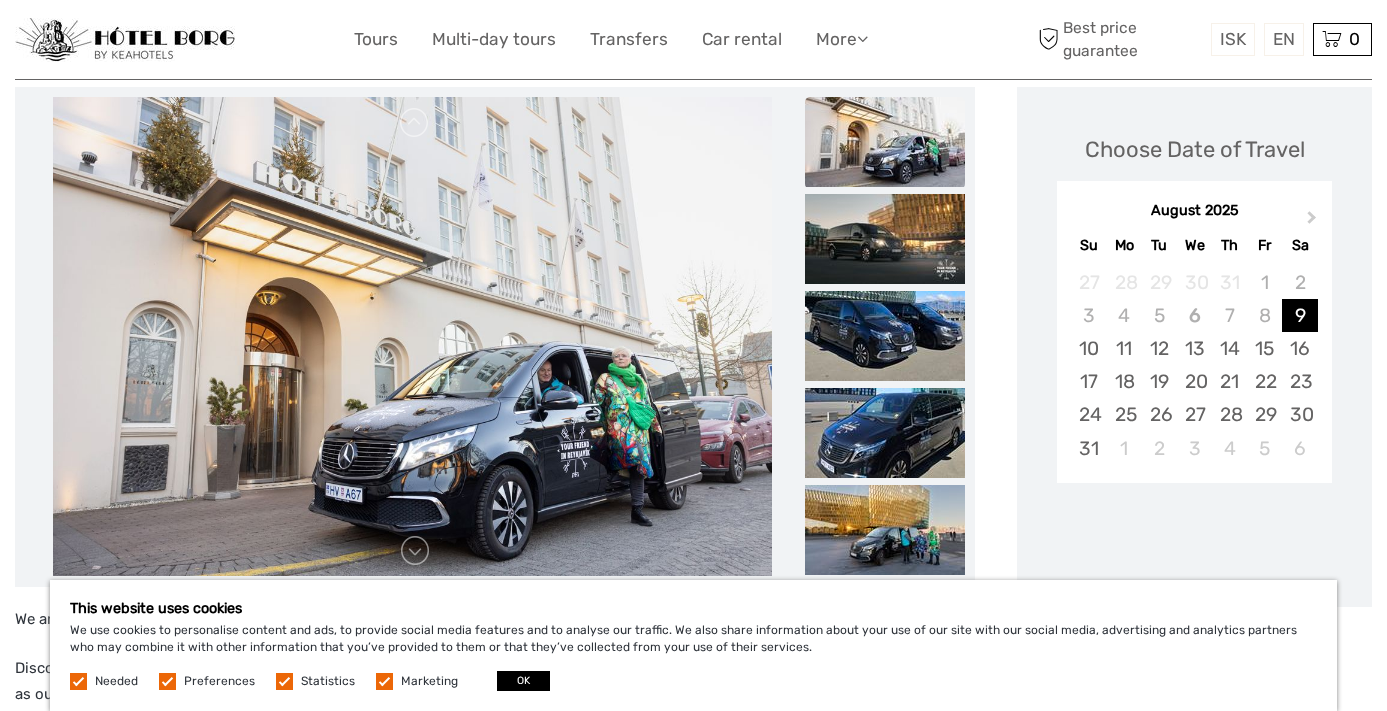 scroll, scrollTop: 333, scrollLeft: 0, axis: vertical 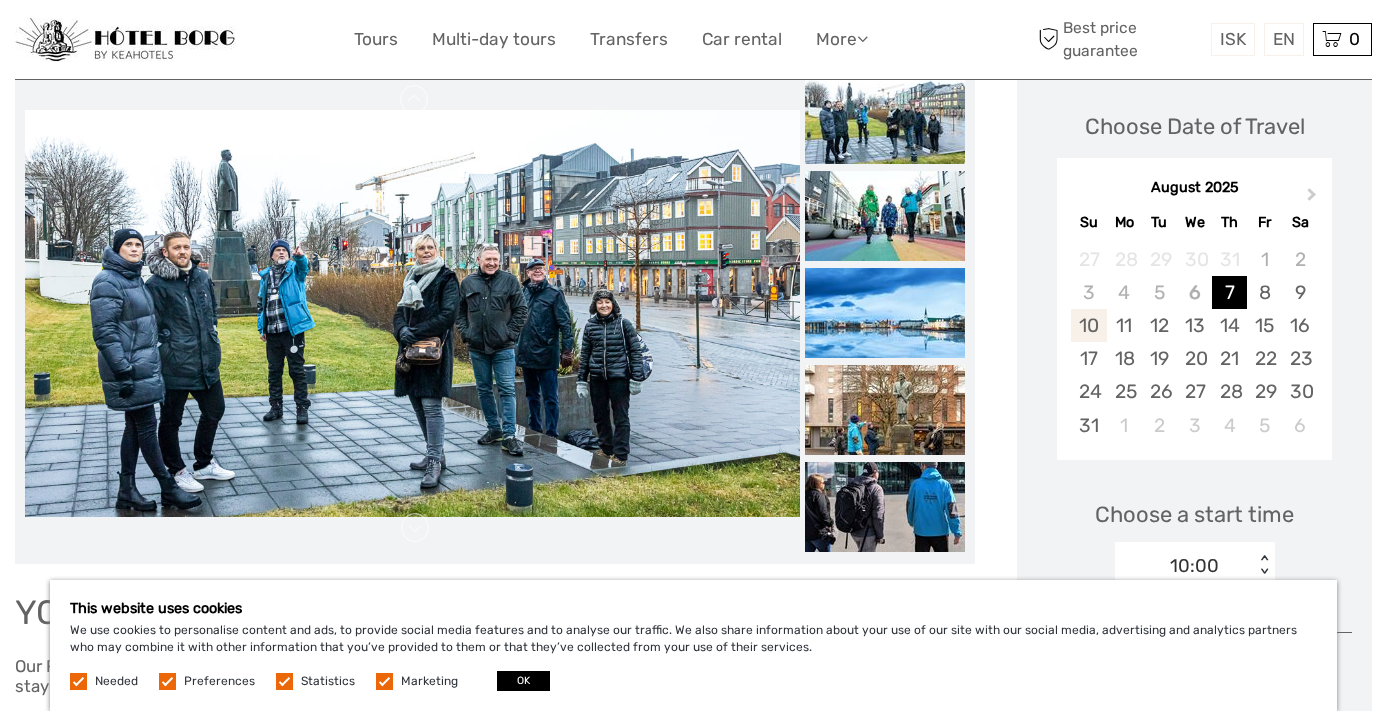 click on "10" at bounding box center [1088, 325] 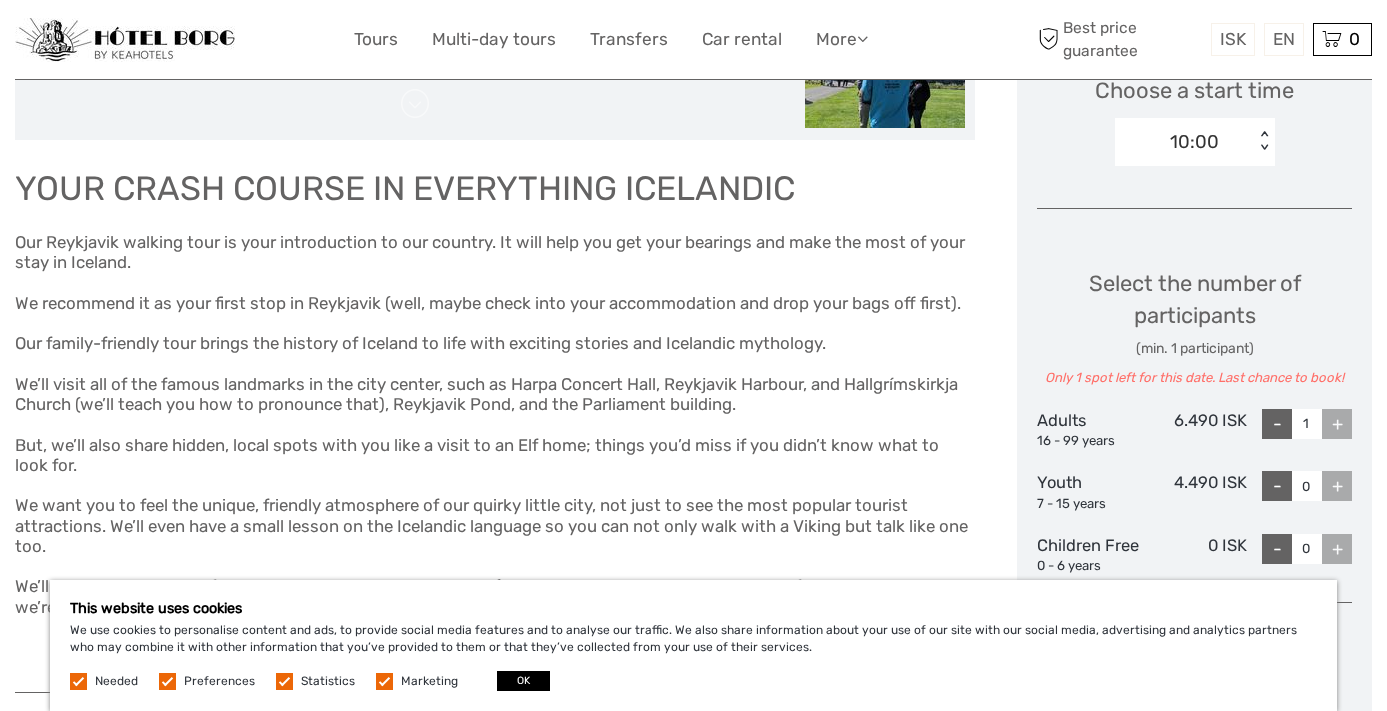 scroll, scrollTop: 698, scrollLeft: 0, axis: vertical 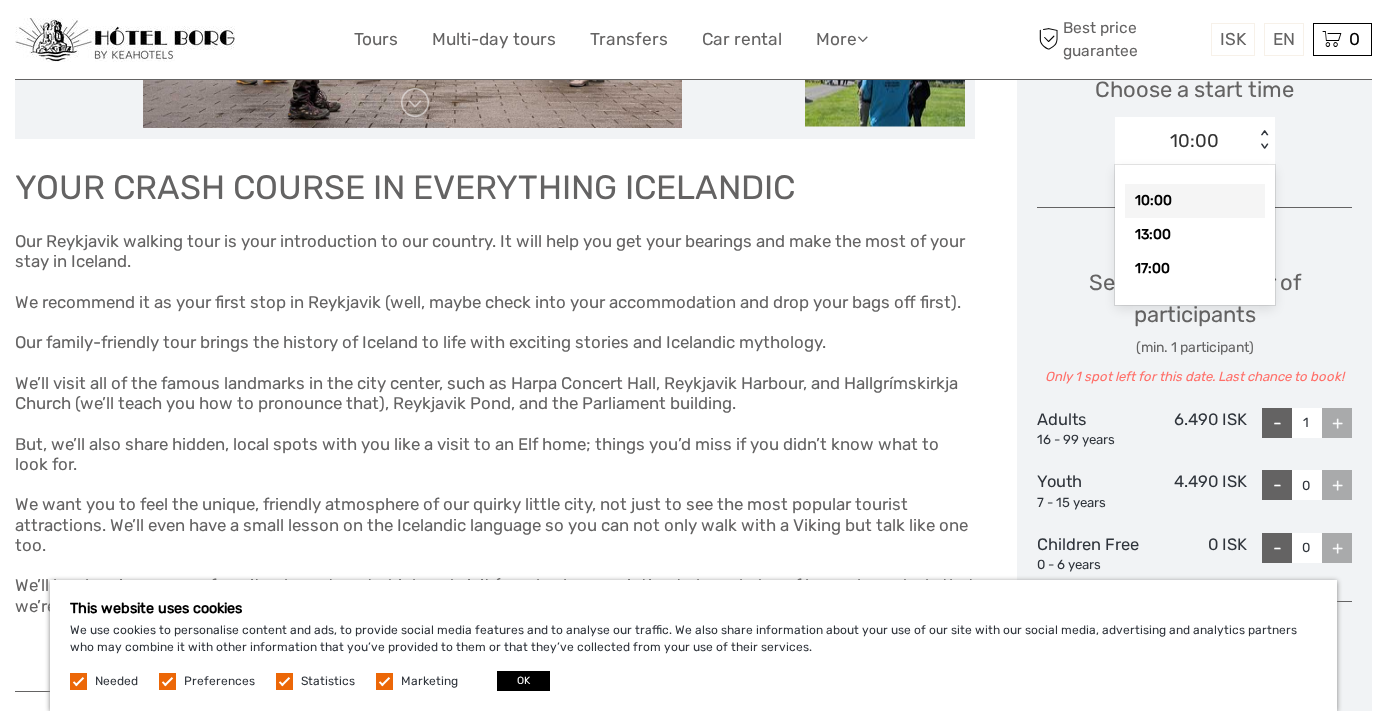 click on "< >" at bounding box center [1263, 140] 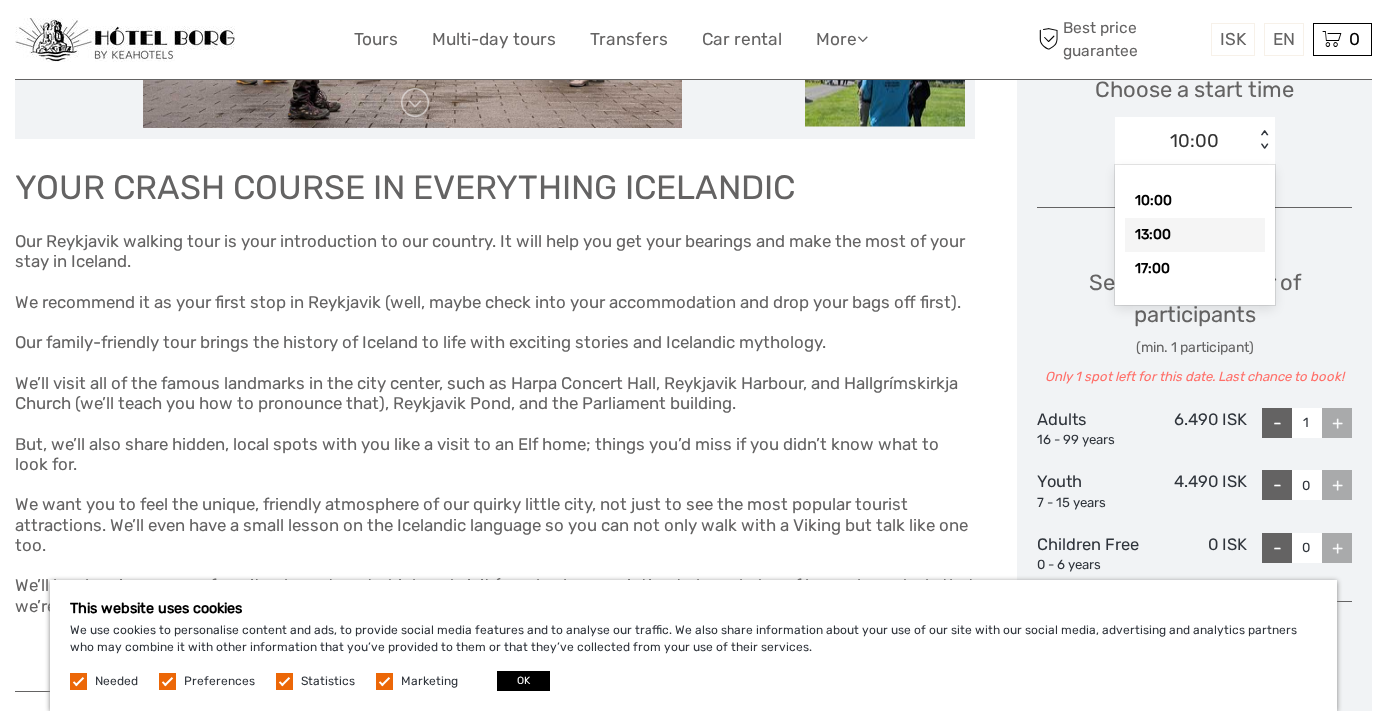 drag, startPoint x: 1181, startPoint y: 227, endPoint x: 1236, endPoint y: 196, distance: 63.134777 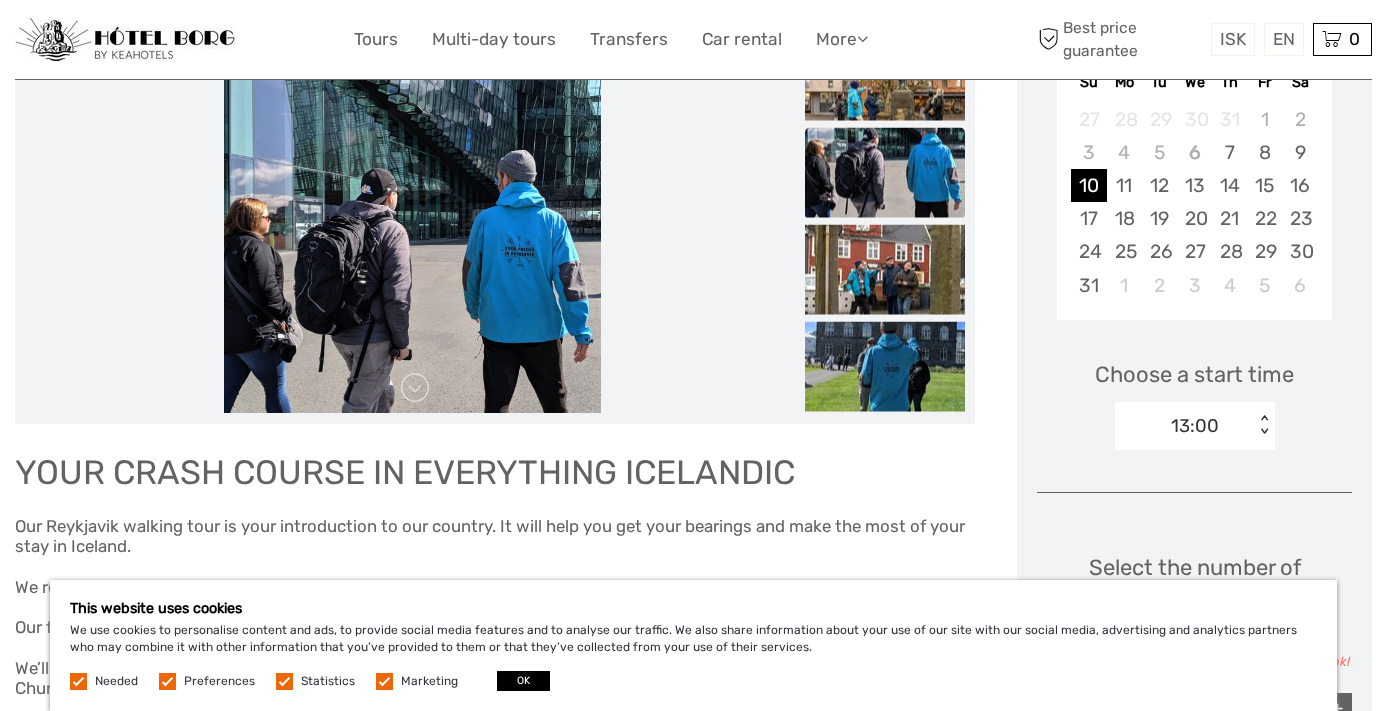 scroll, scrollTop: 417, scrollLeft: 0, axis: vertical 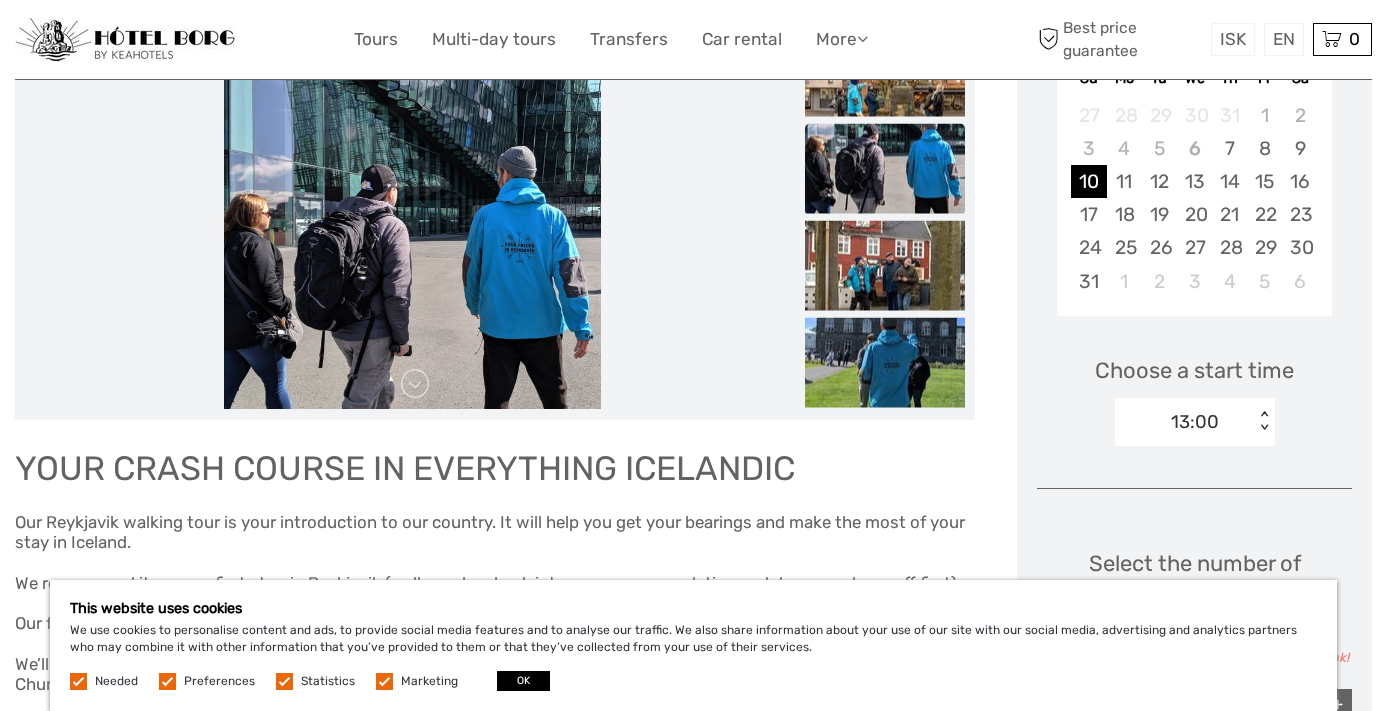click at bounding box center (885, 168) 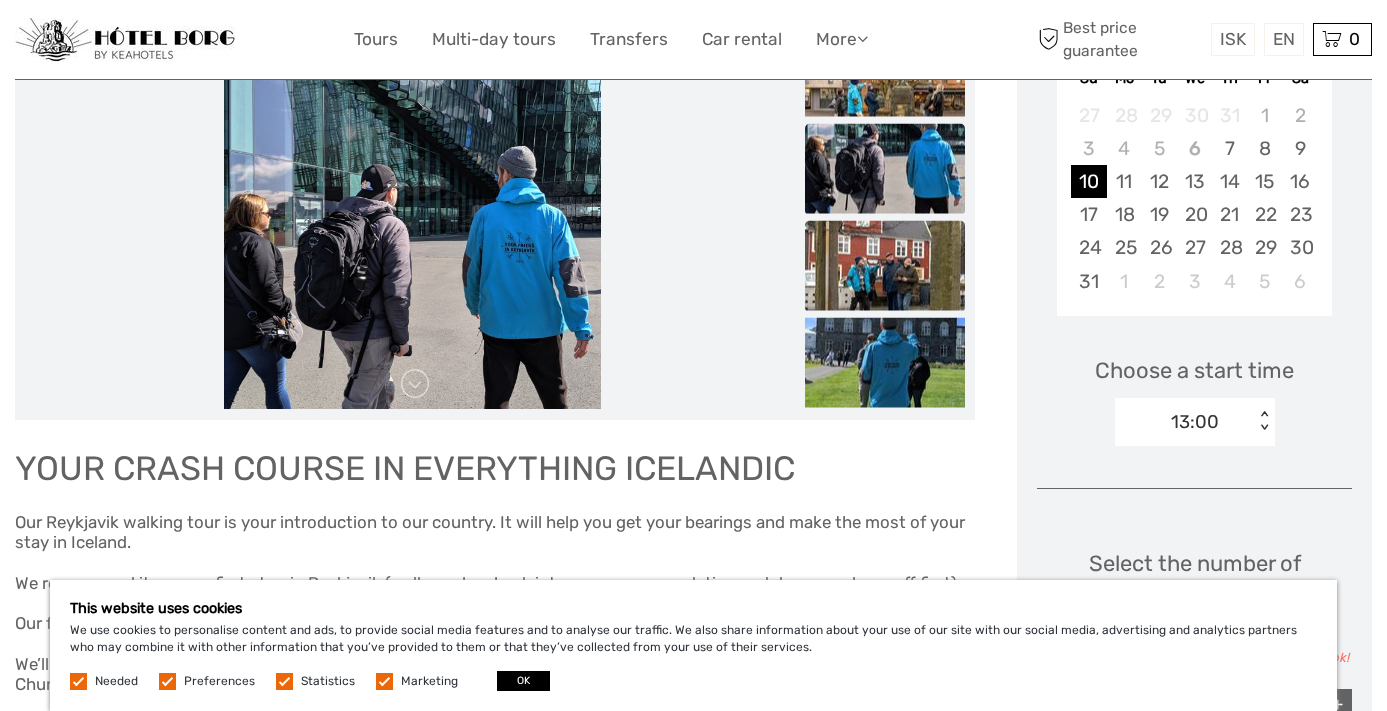 click at bounding box center (885, 265) 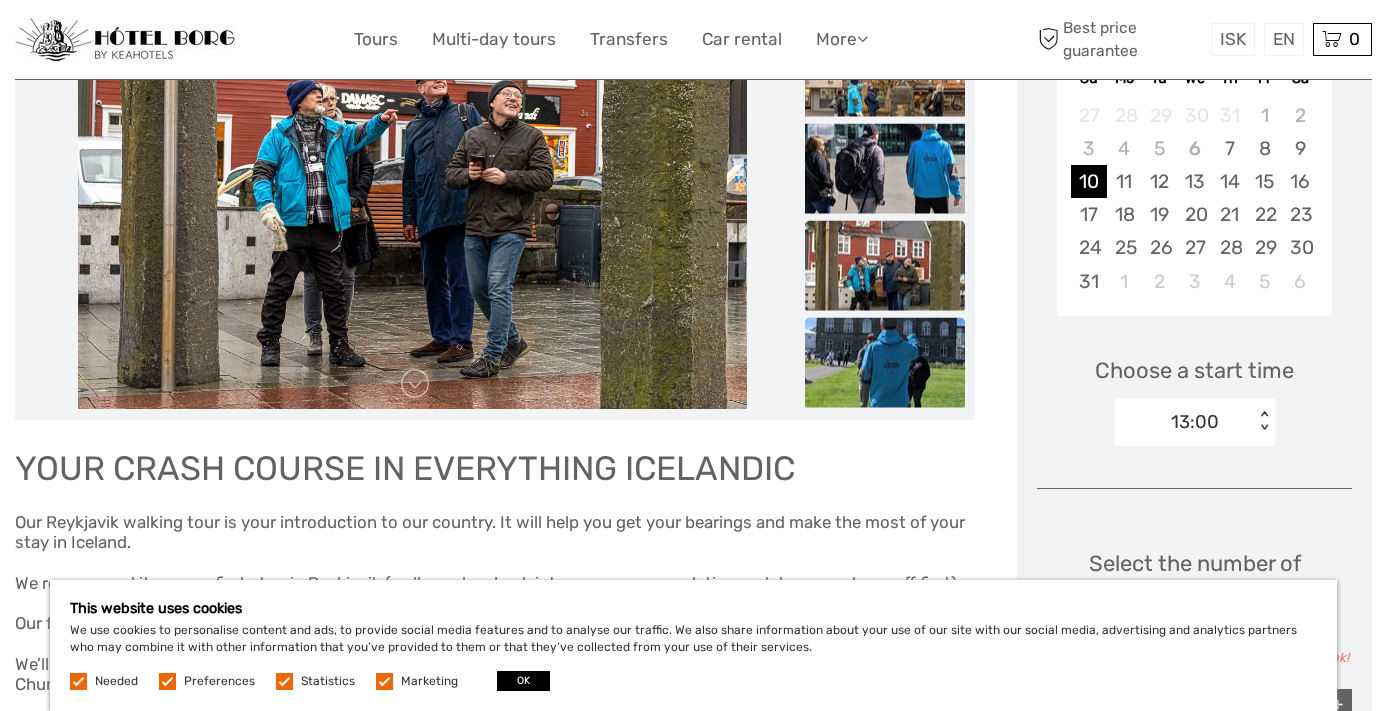click at bounding box center [885, 362] 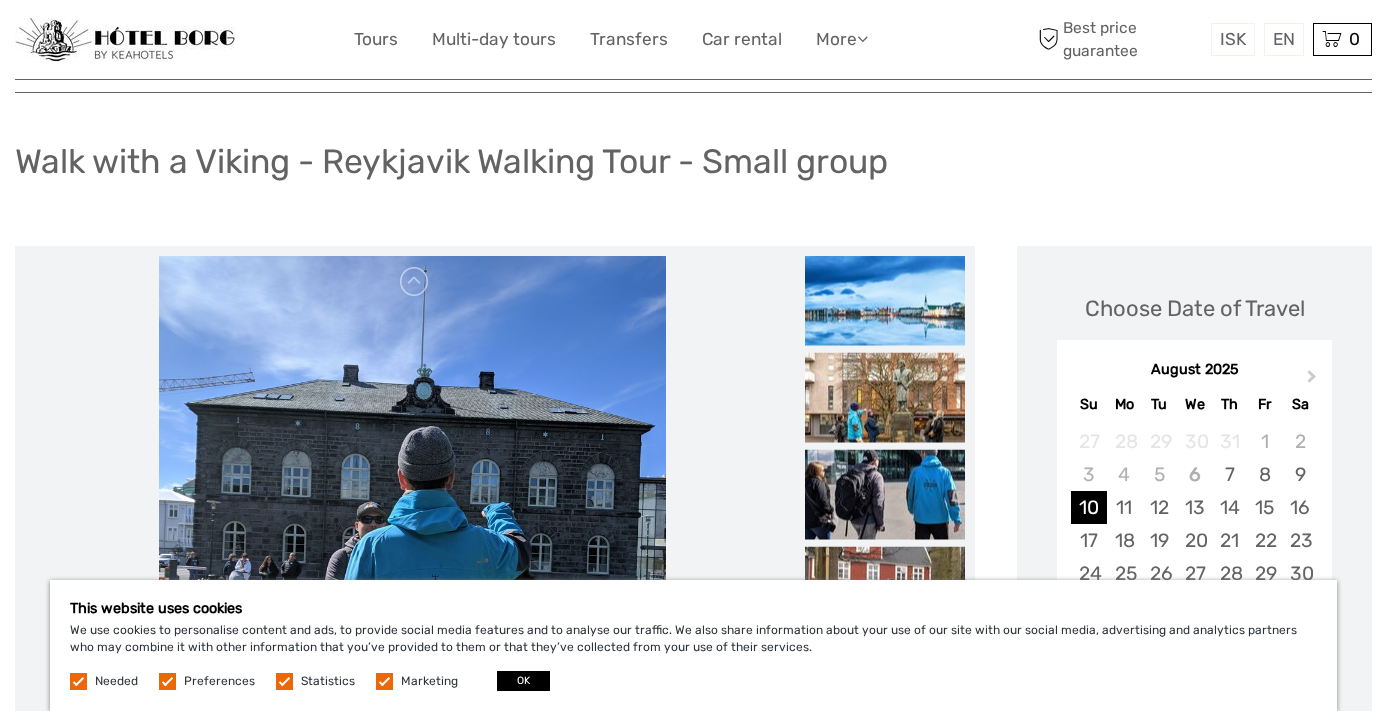 scroll, scrollTop: 89, scrollLeft: 0, axis: vertical 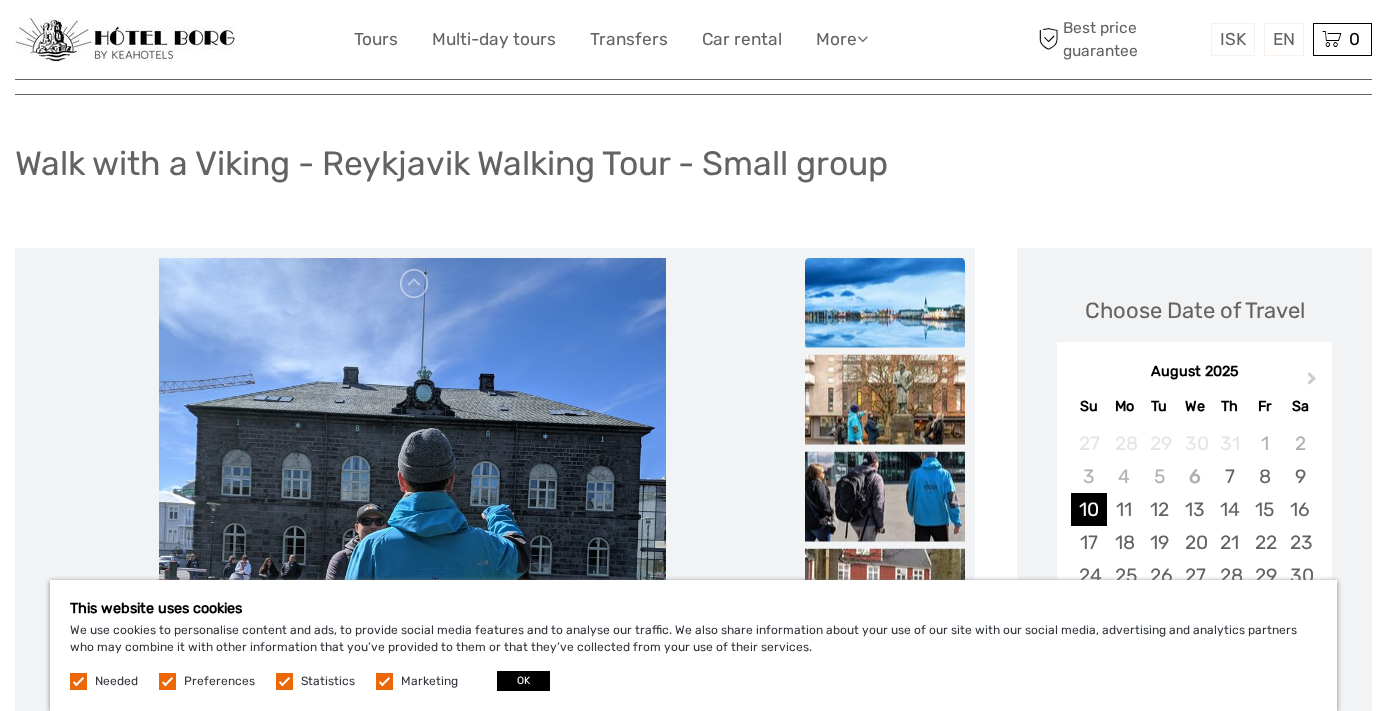 click at bounding box center [885, 302] 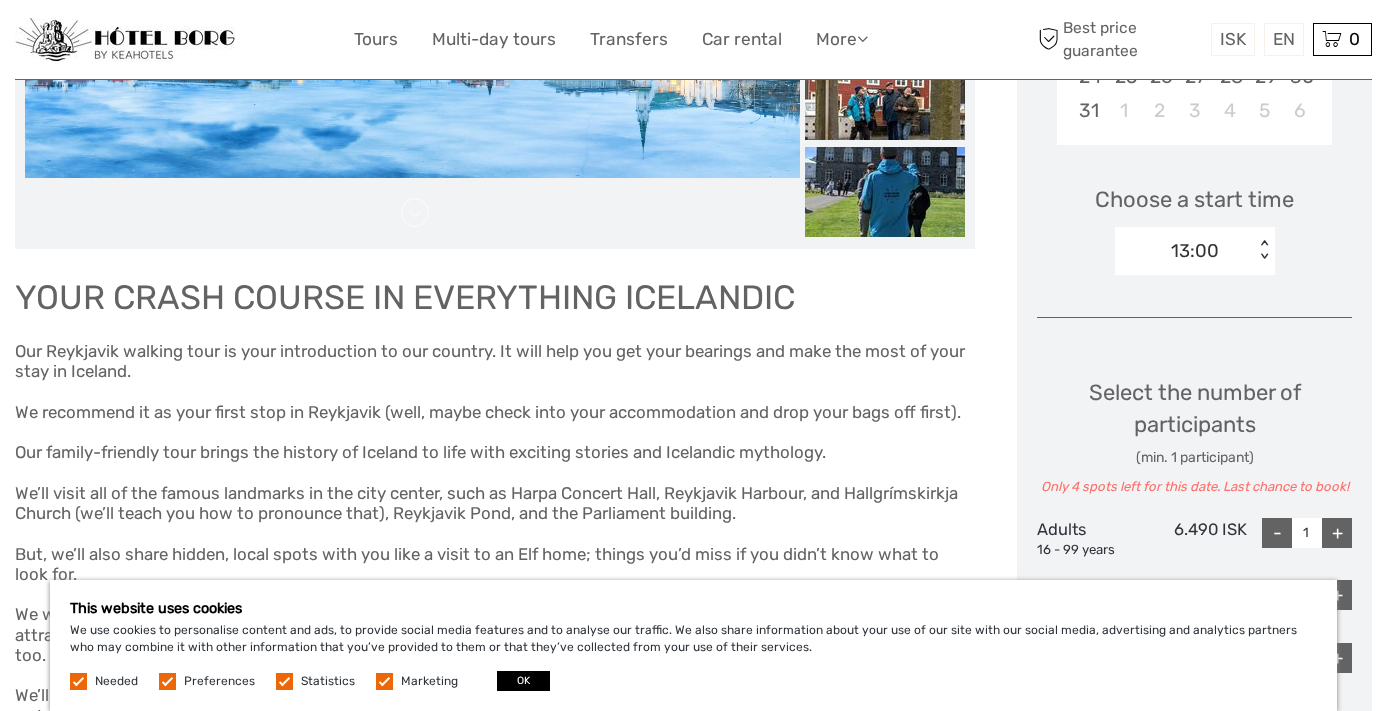 scroll, scrollTop: 589, scrollLeft: 0, axis: vertical 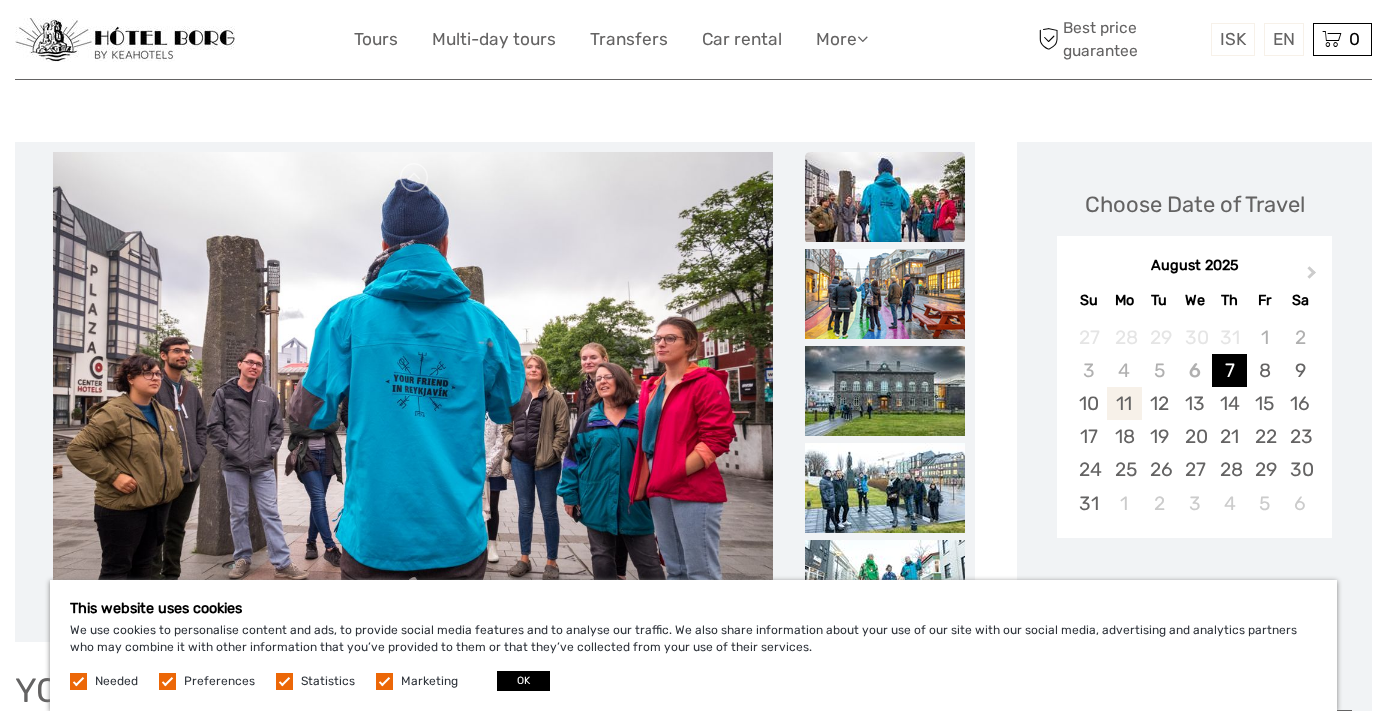 click on "11" at bounding box center [1124, 403] 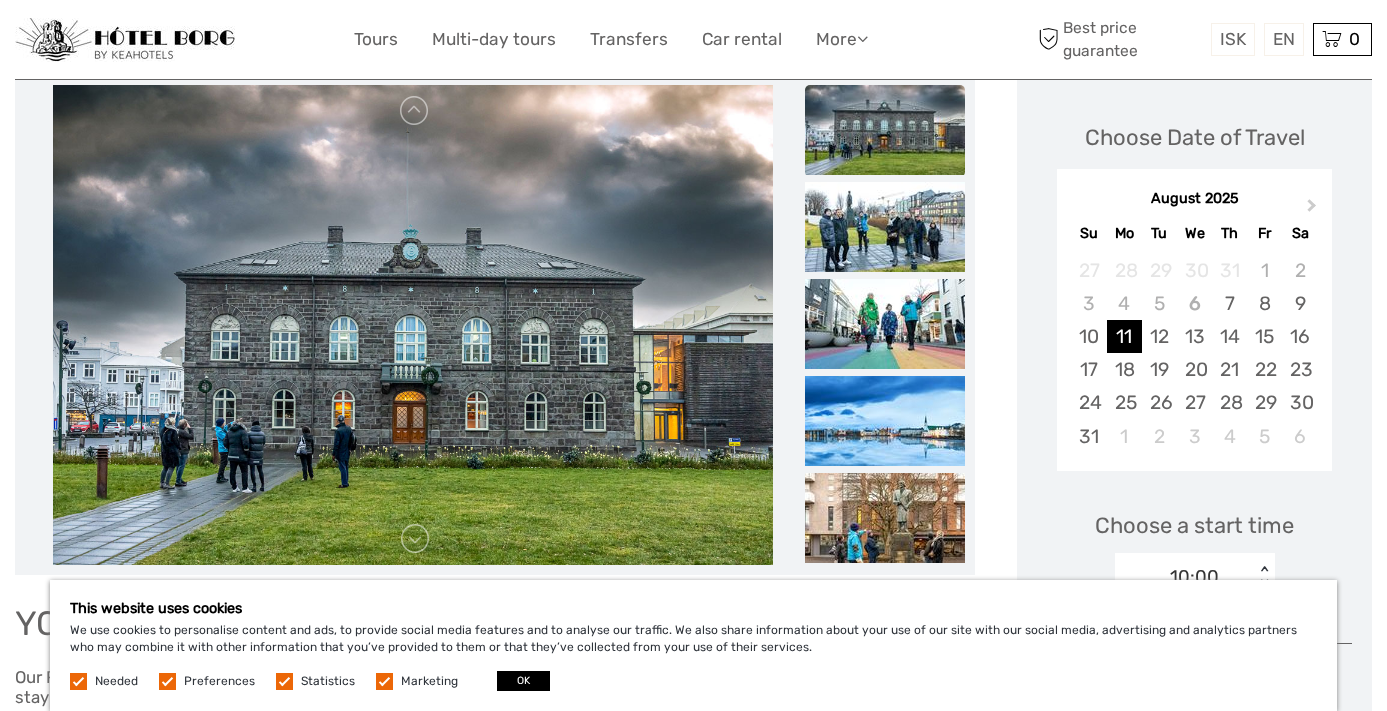 scroll, scrollTop: 259, scrollLeft: 0, axis: vertical 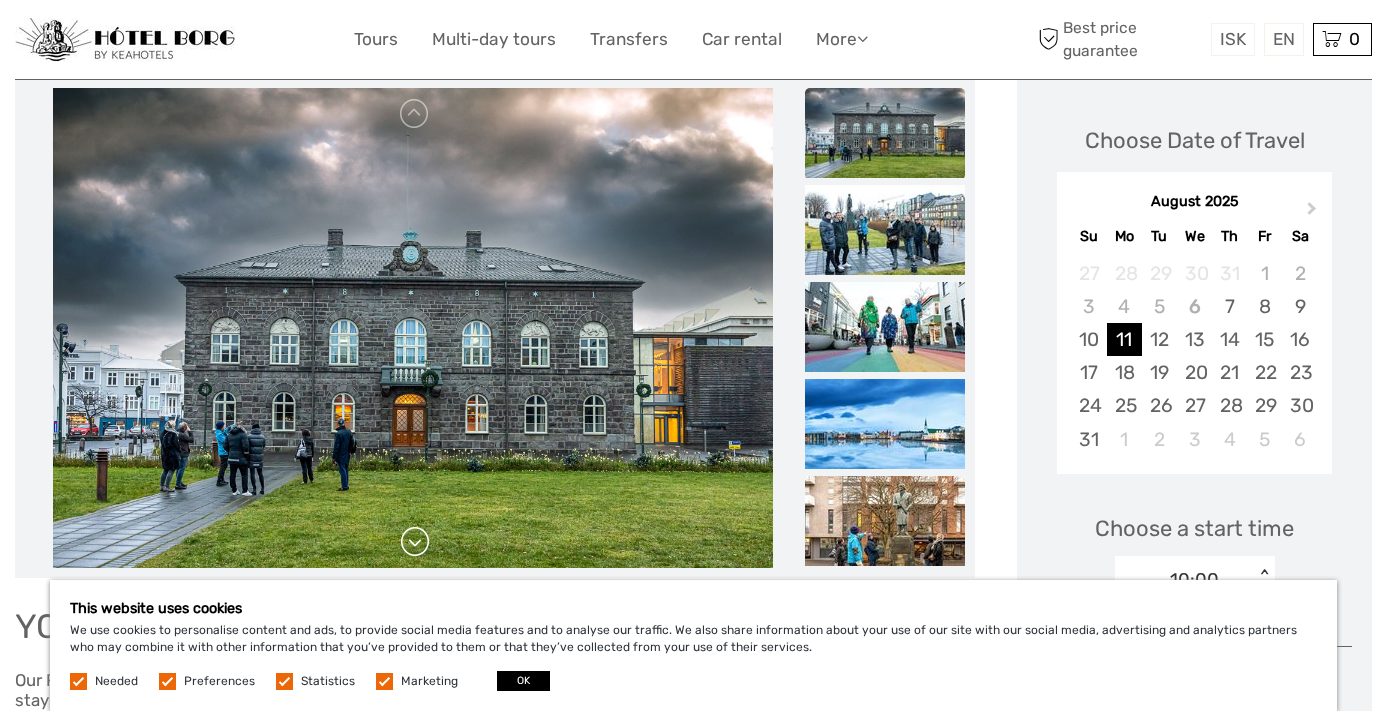 click at bounding box center (415, 542) 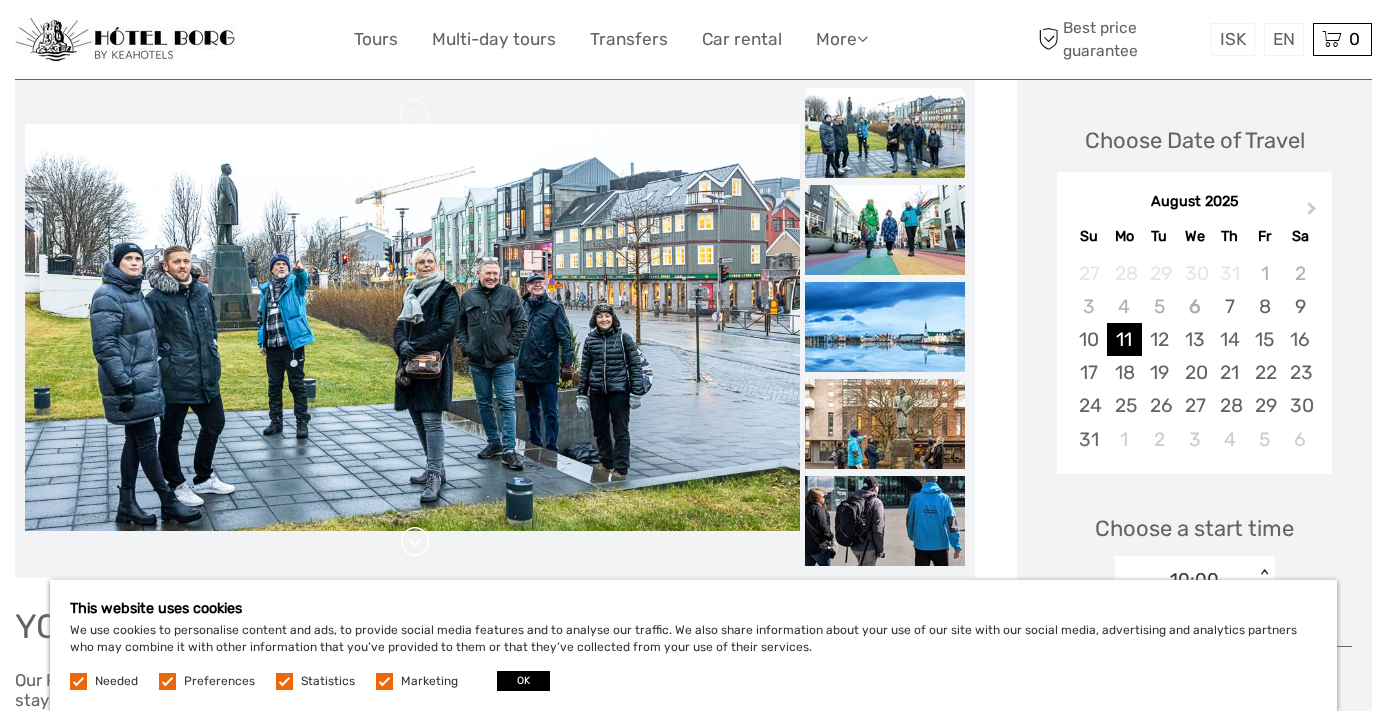 click at bounding box center [415, 542] 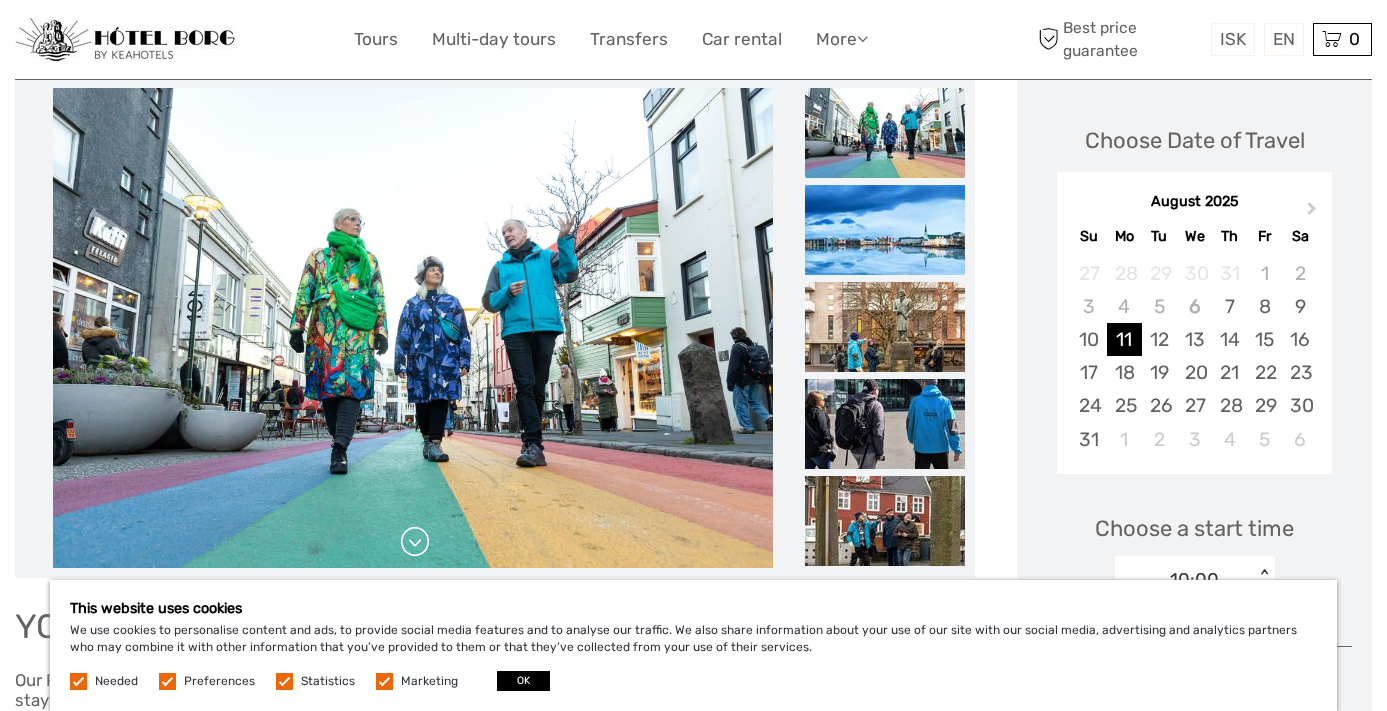 click at bounding box center (415, 542) 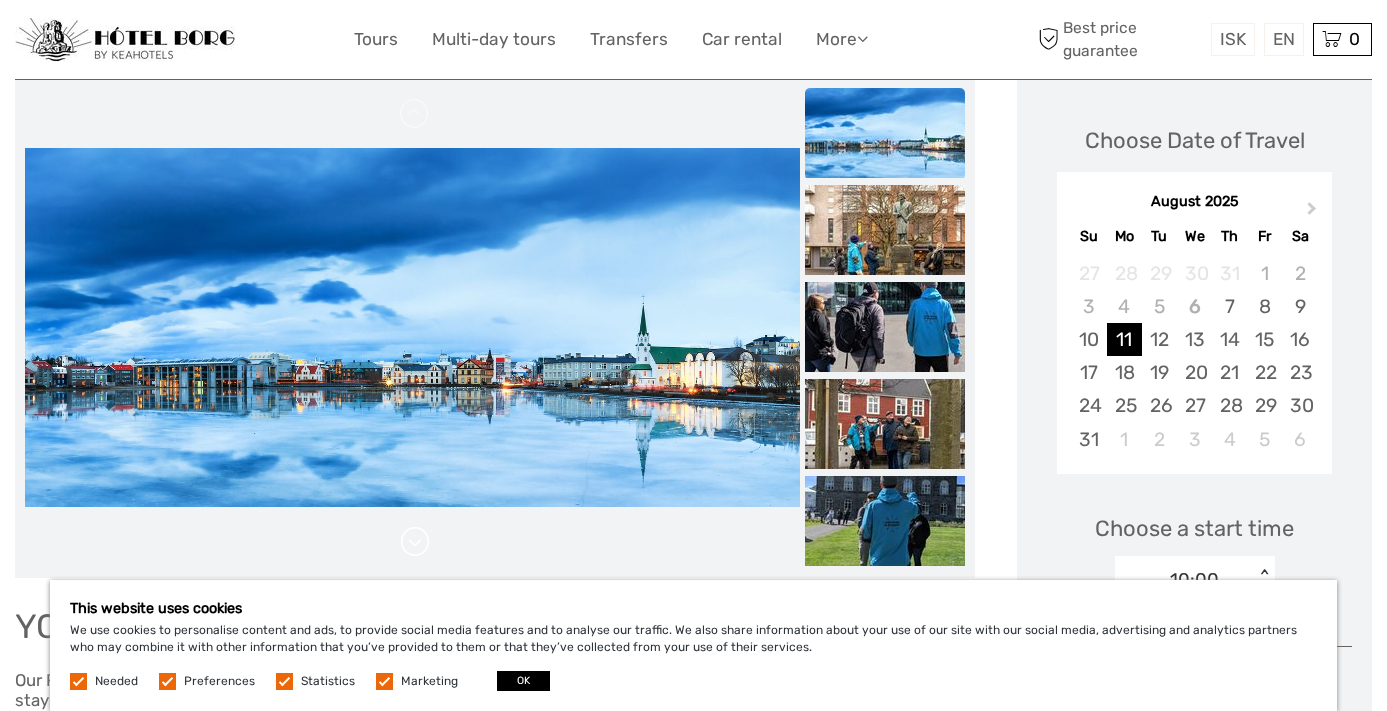 click at bounding box center (415, 542) 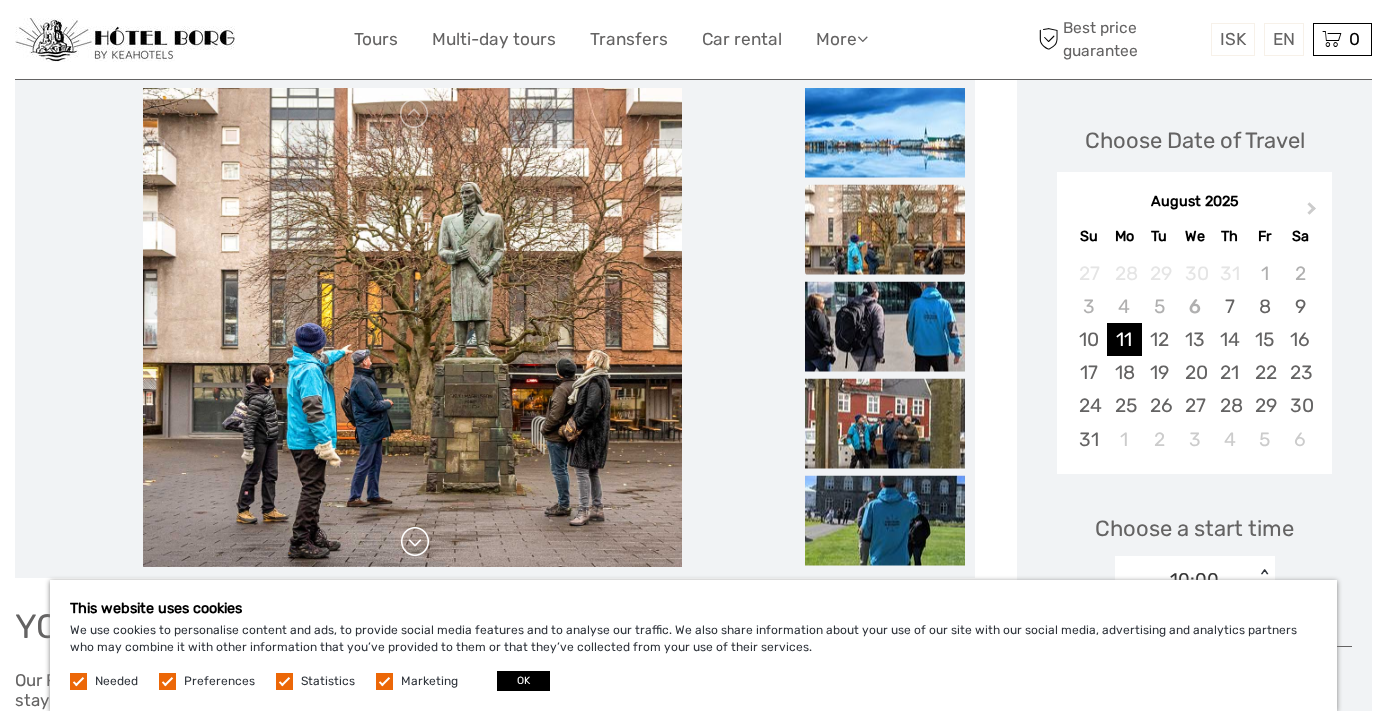 click at bounding box center [415, 542] 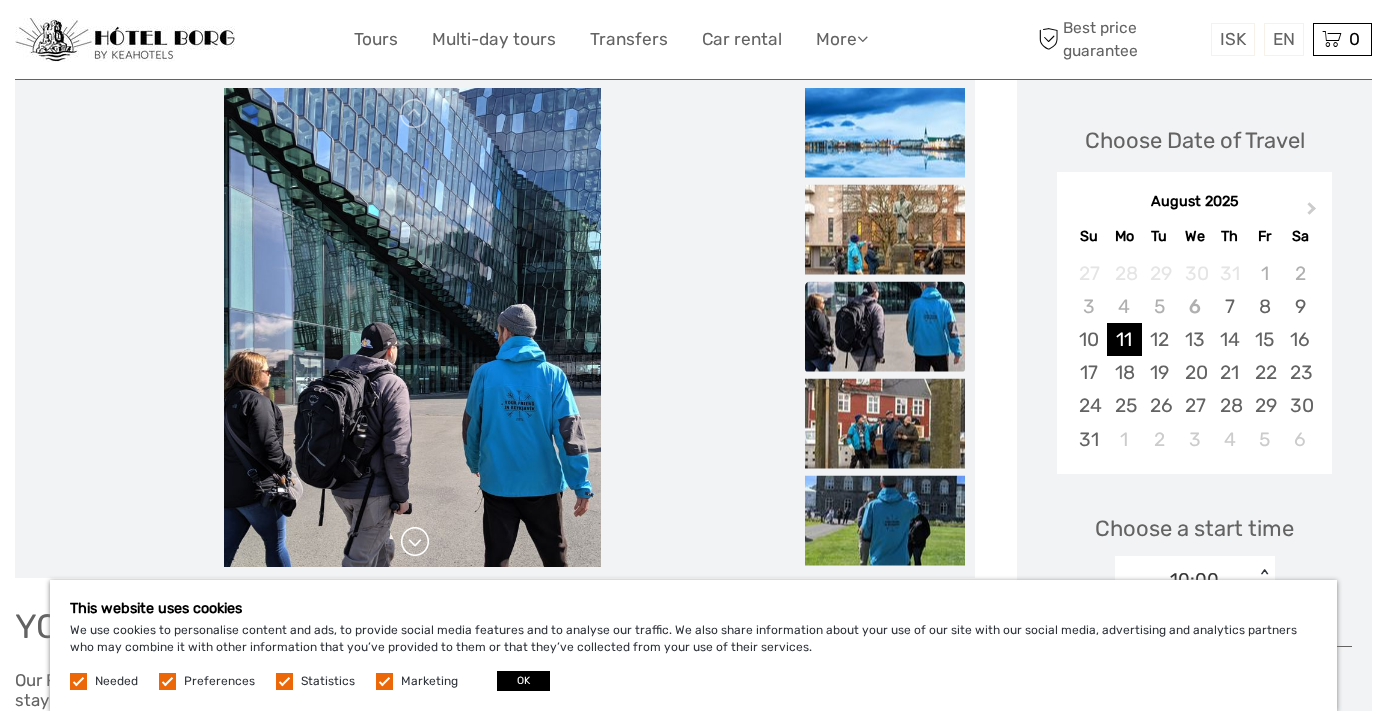 click at bounding box center [415, 542] 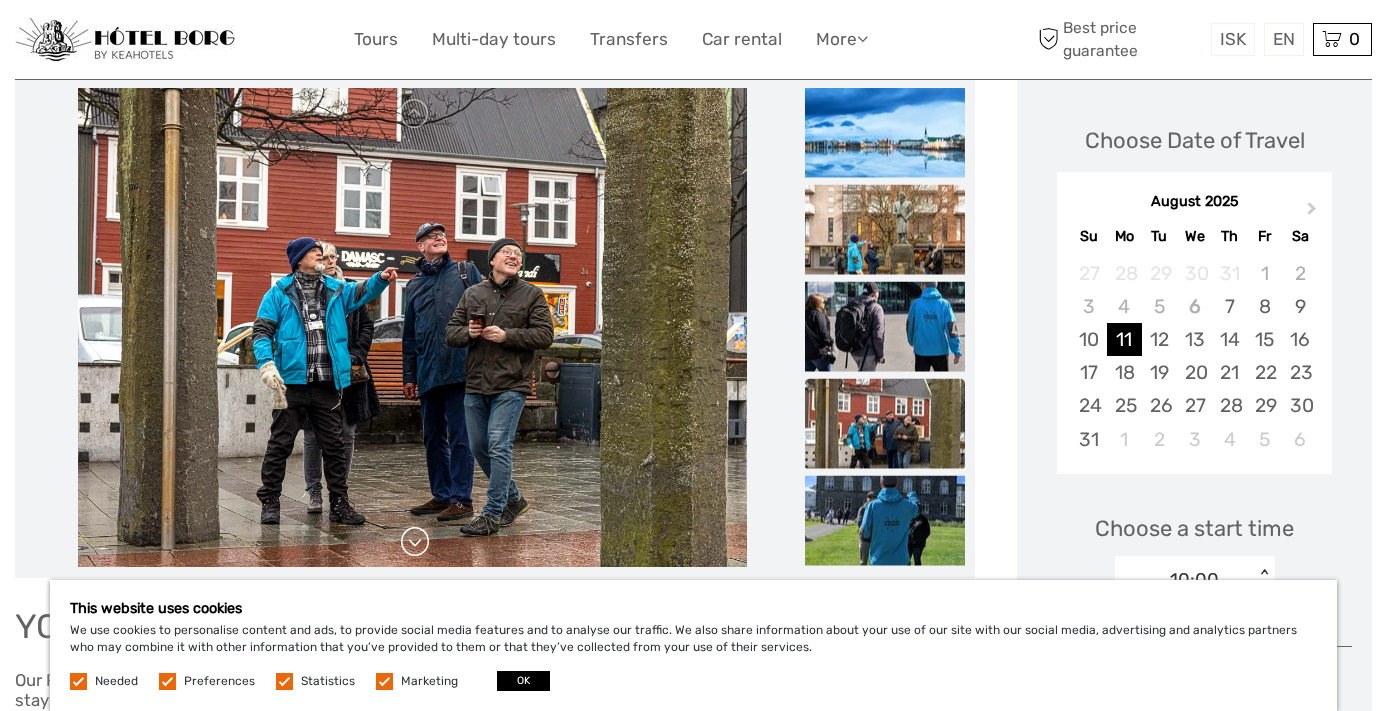 click at bounding box center (415, 542) 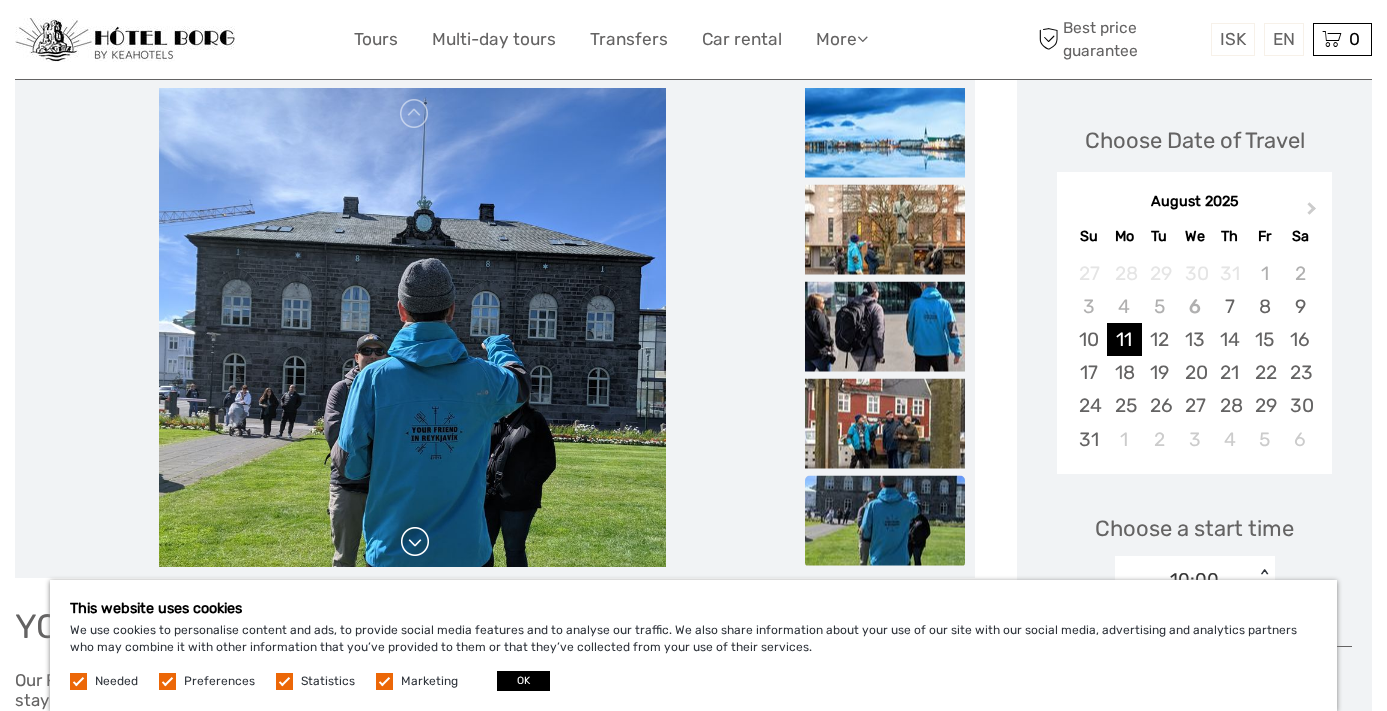 click at bounding box center (415, 542) 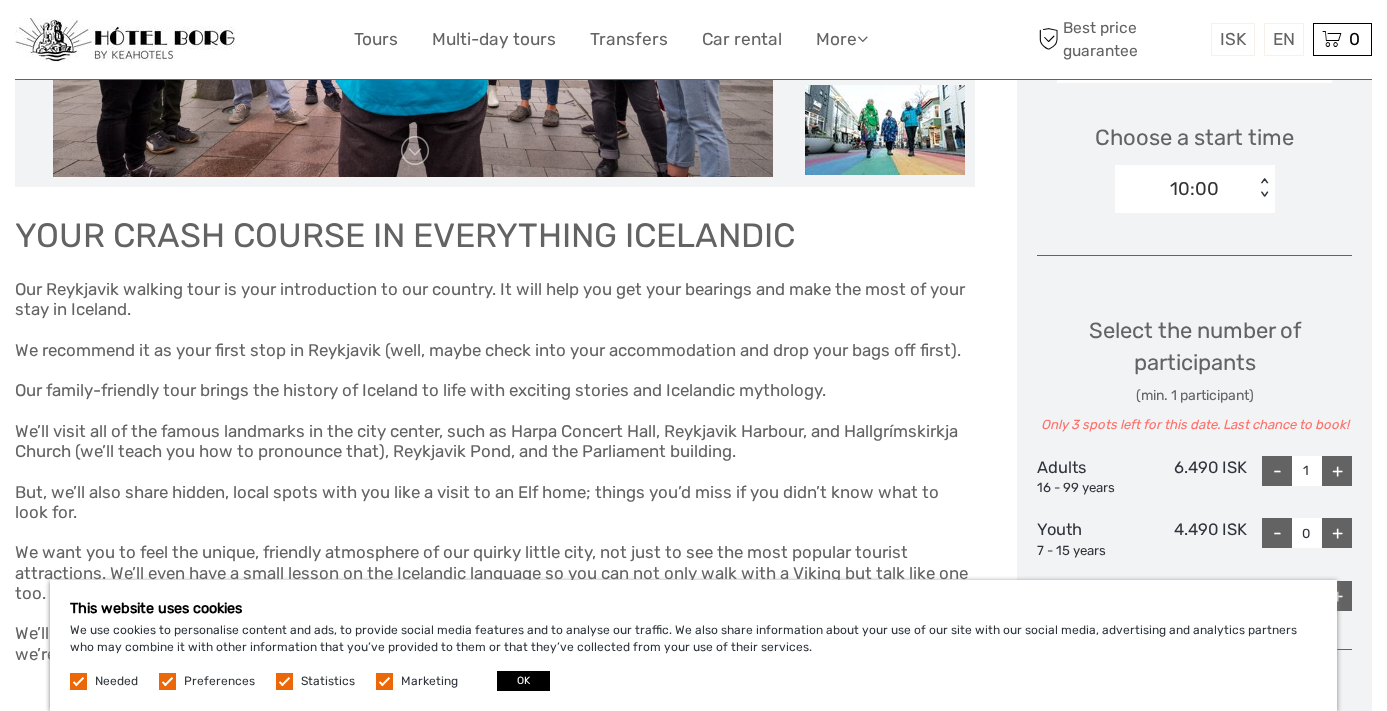 scroll, scrollTop: 651, scrollLeft: 0, axis: vertical 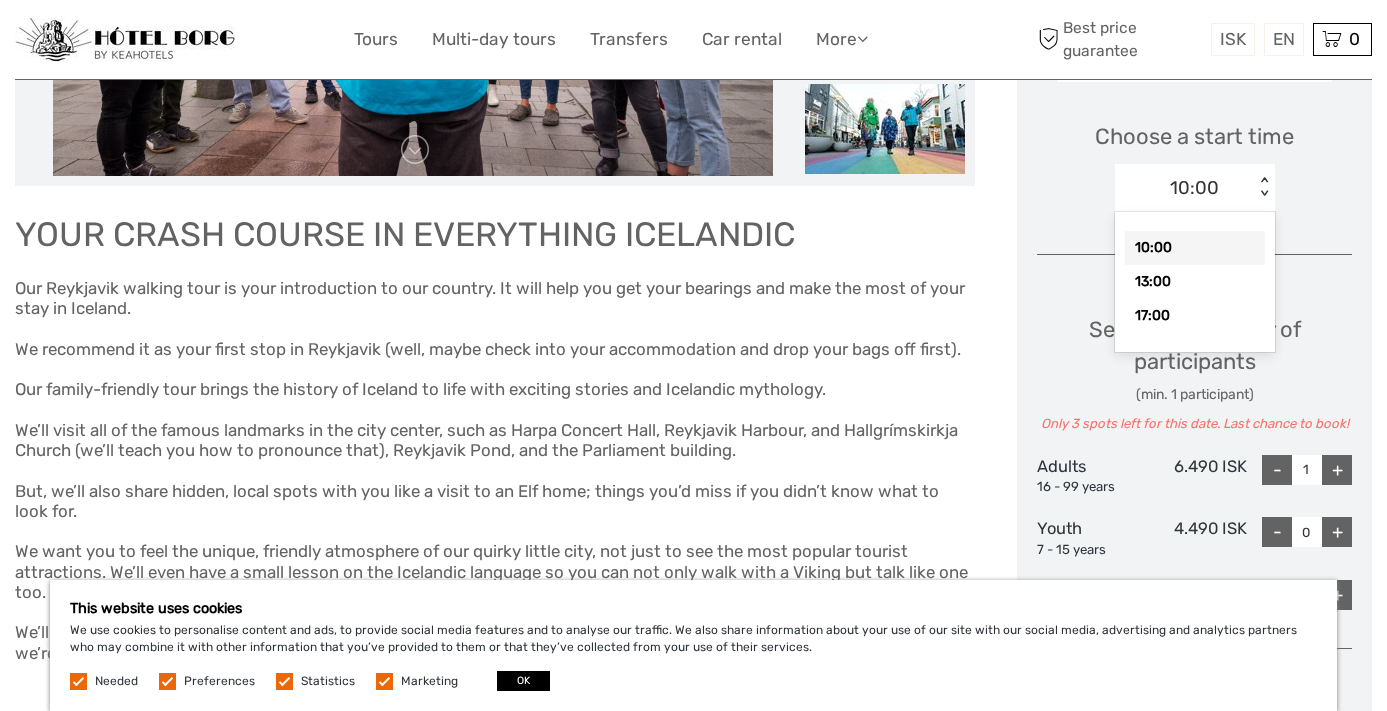 click on "< >" at bounding box center [1263, 187] 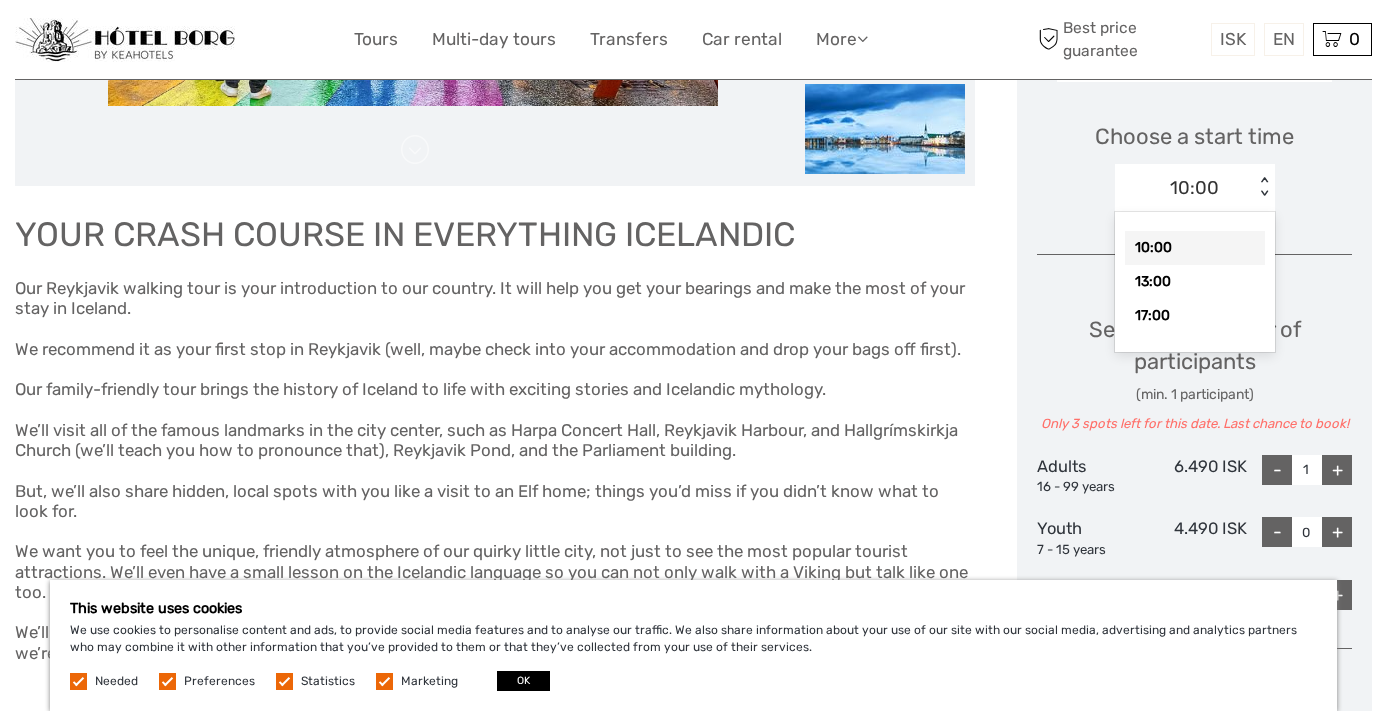 click on "< >" at bounding box center (1263, 187) 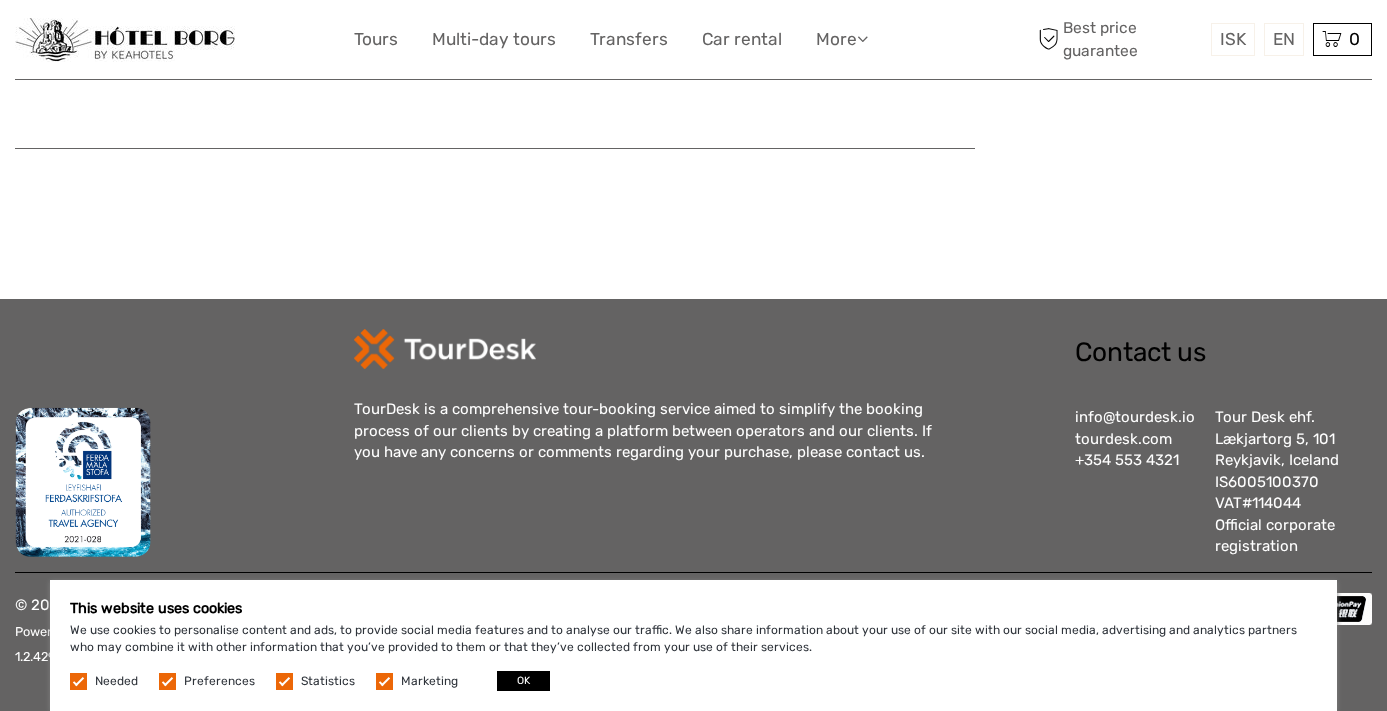 scroll, scrollTop: 1839, scrollLeft: 0, axis: vertical 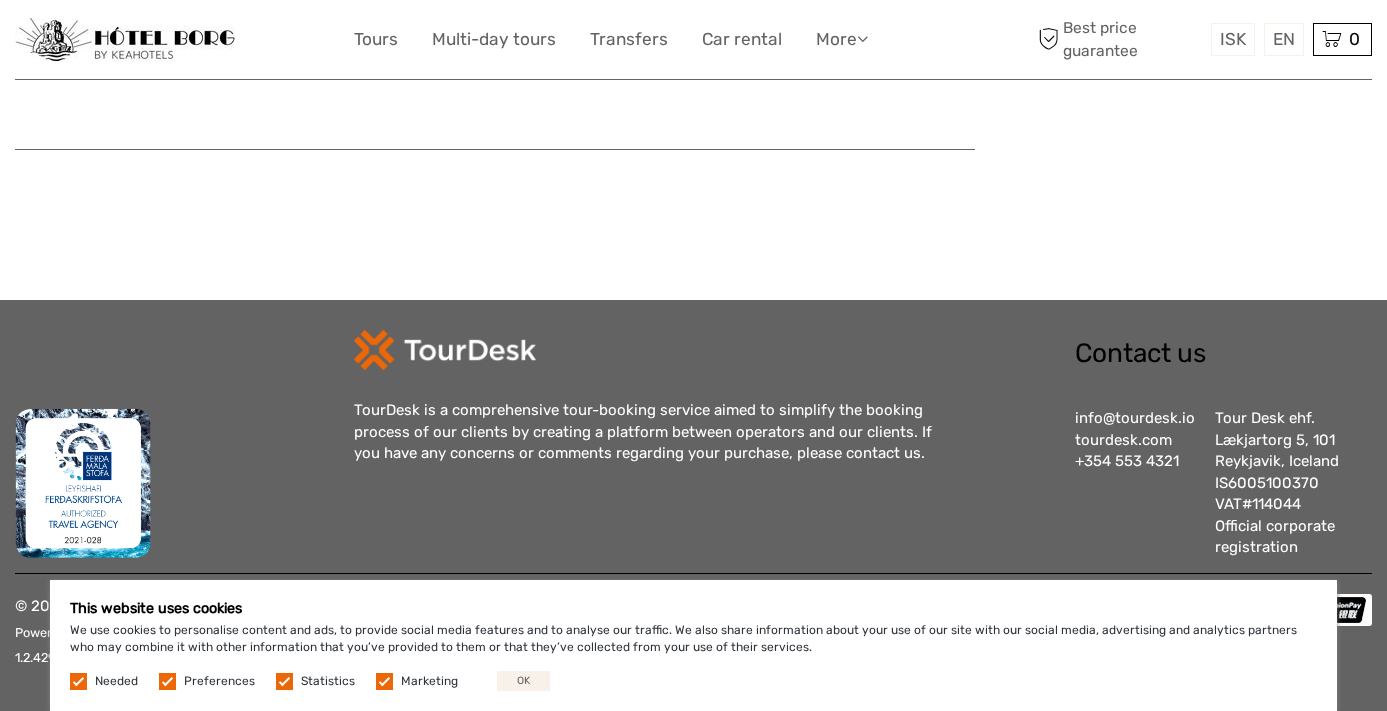 click on "OK" at bounding box center (523, 681) 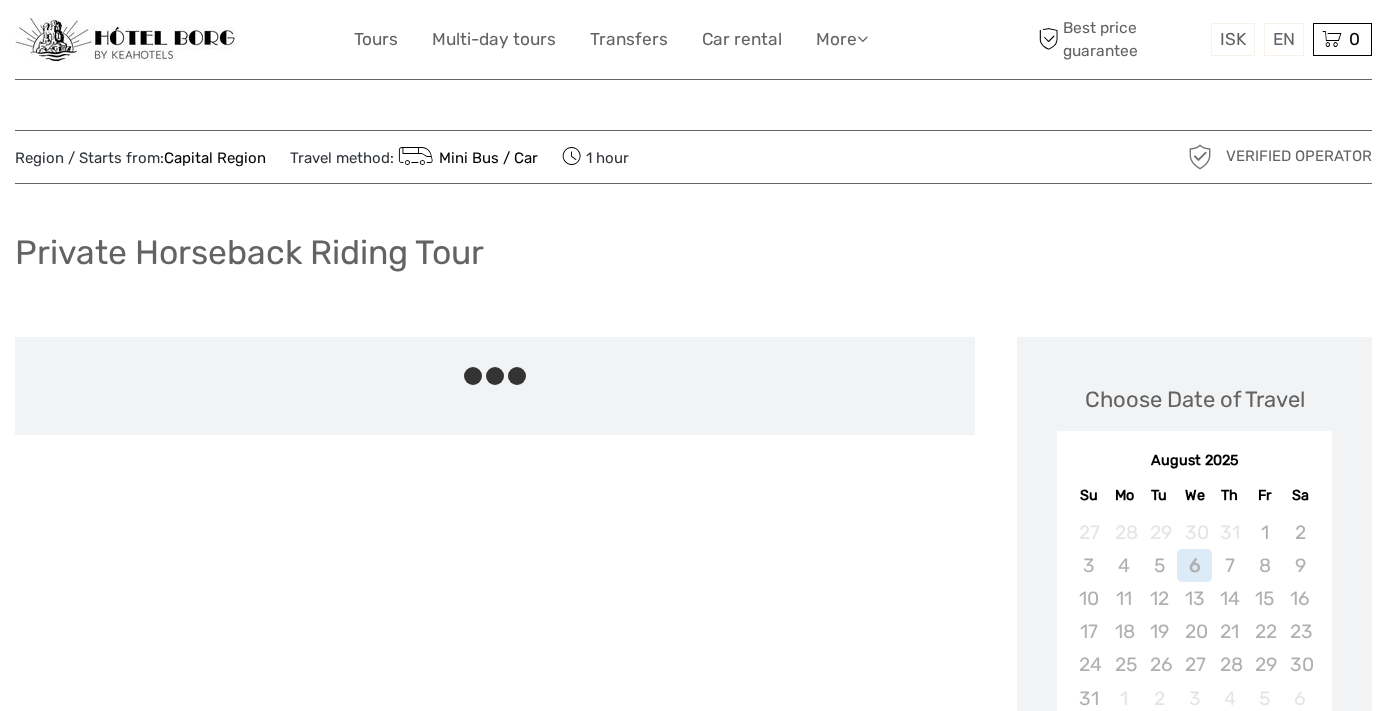 scroll, scrollTop: 0, scrollLeft: 0, axis: both 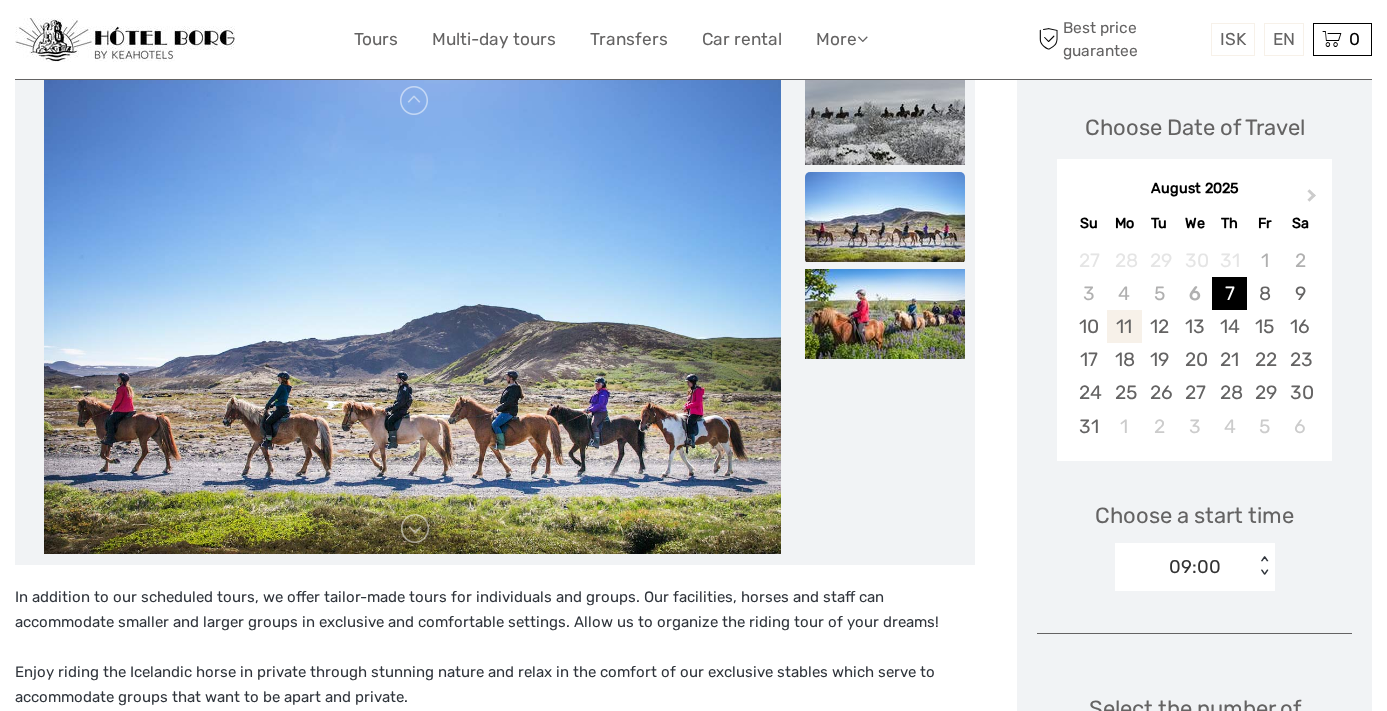 click on "11" at bounding box center (1124, 326) 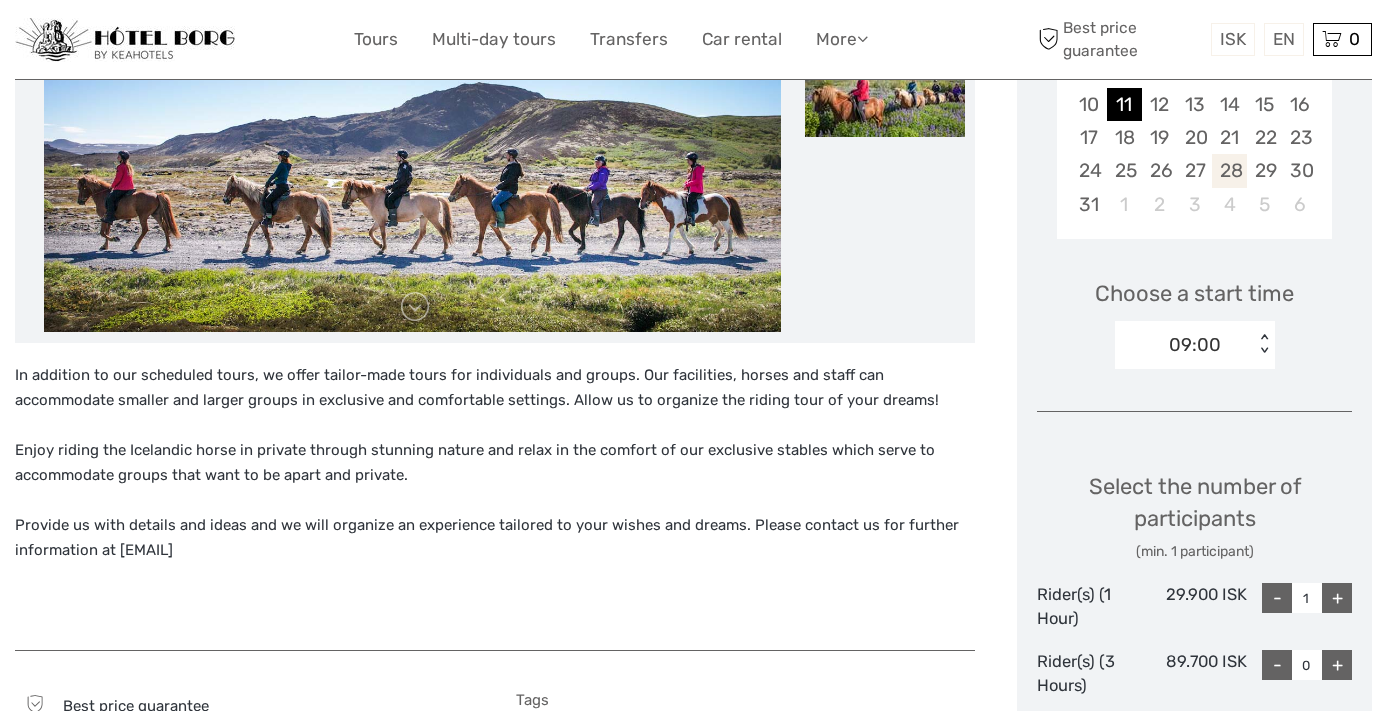 scroll, scrollTop: 496, scrollLeft: 0, axis: vertical 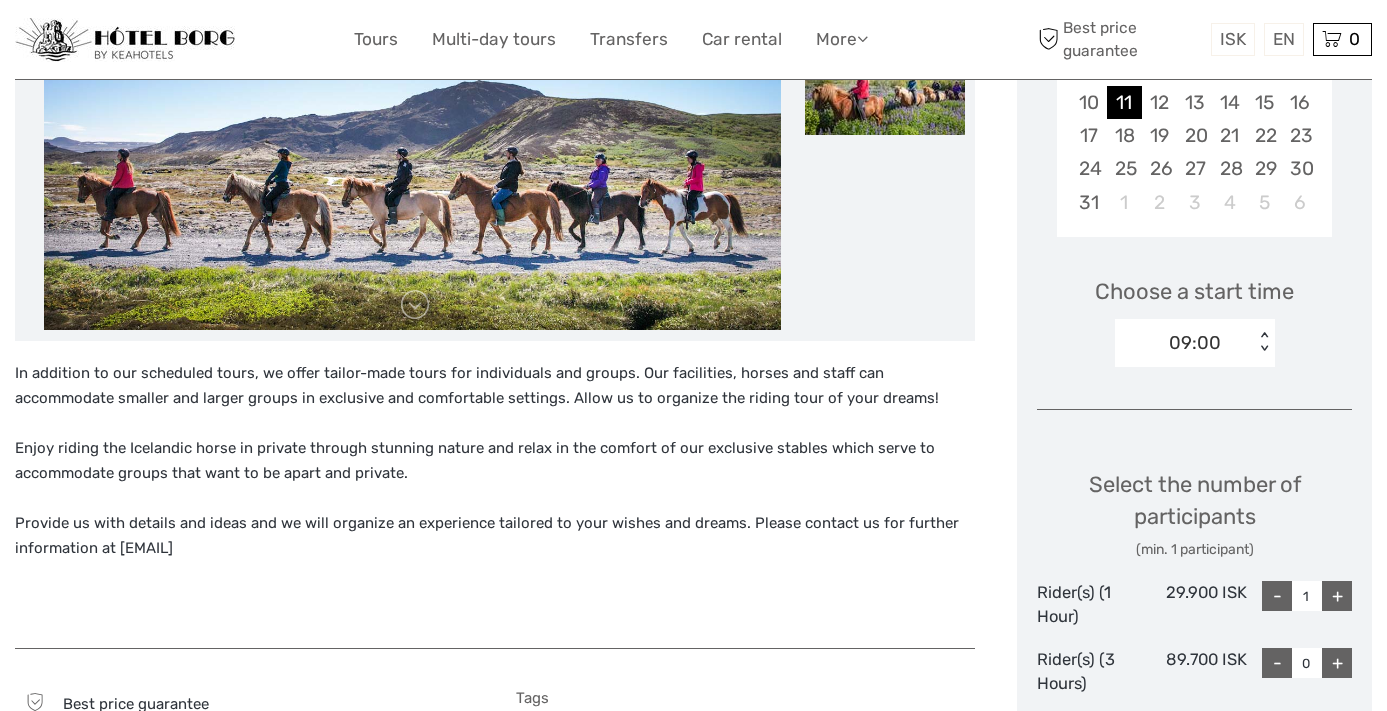 click on "< >" at bounding box center (1263, 342) 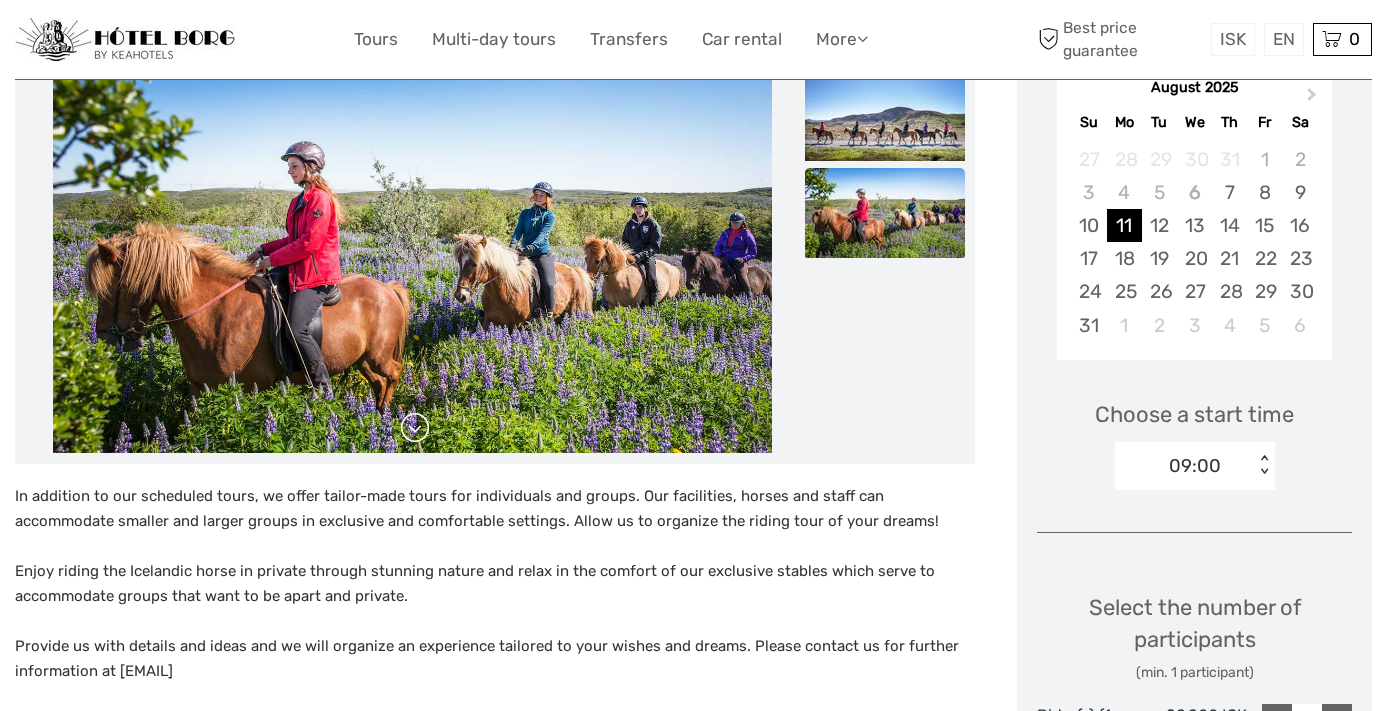 scroll, scrollTop: 392, scrollLeft: 0, axis: vertical 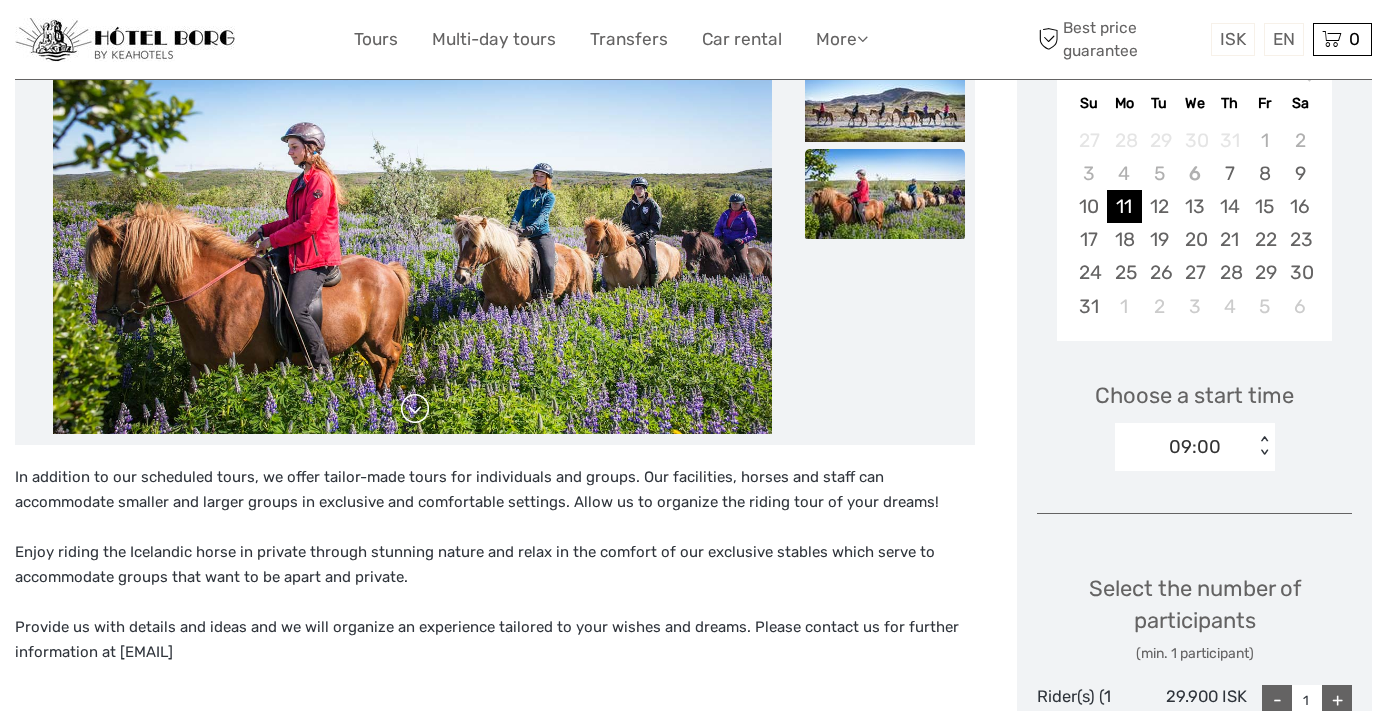 click at bounding box center (415, 409) 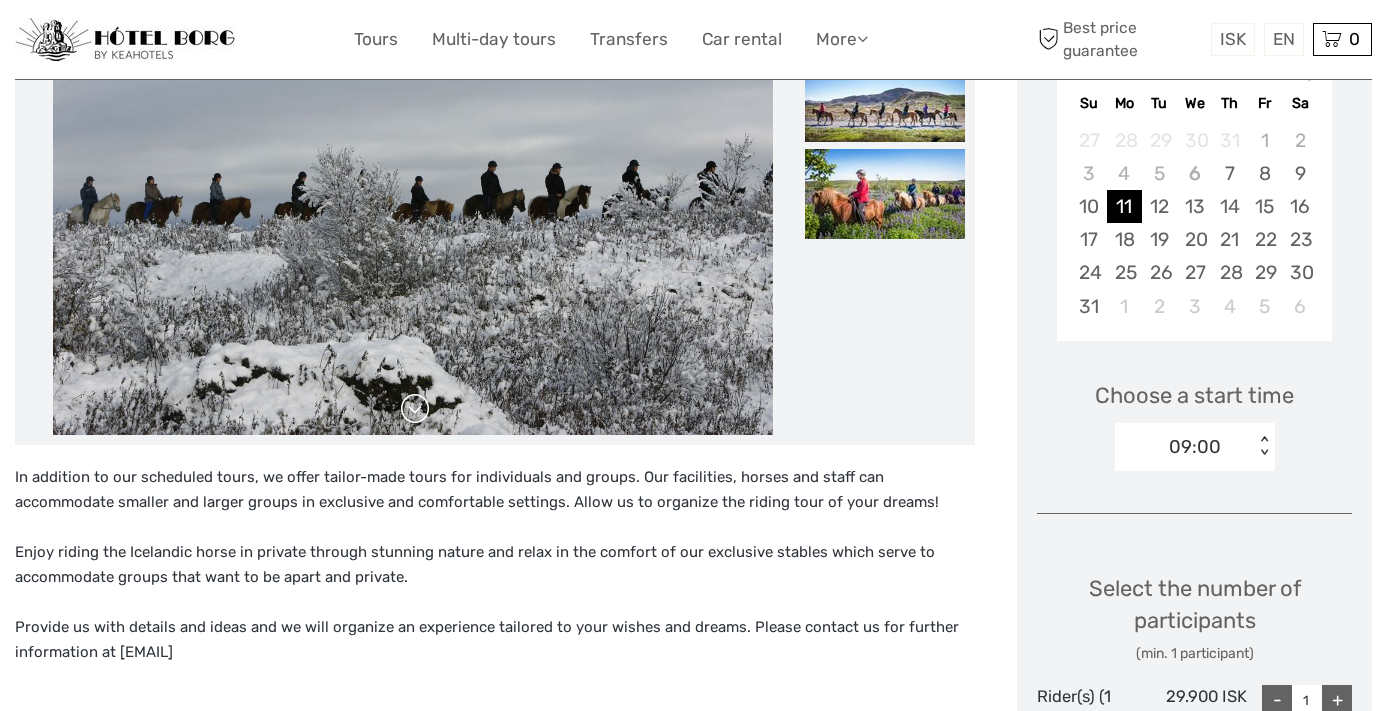 click at bounding box center [415, 409] 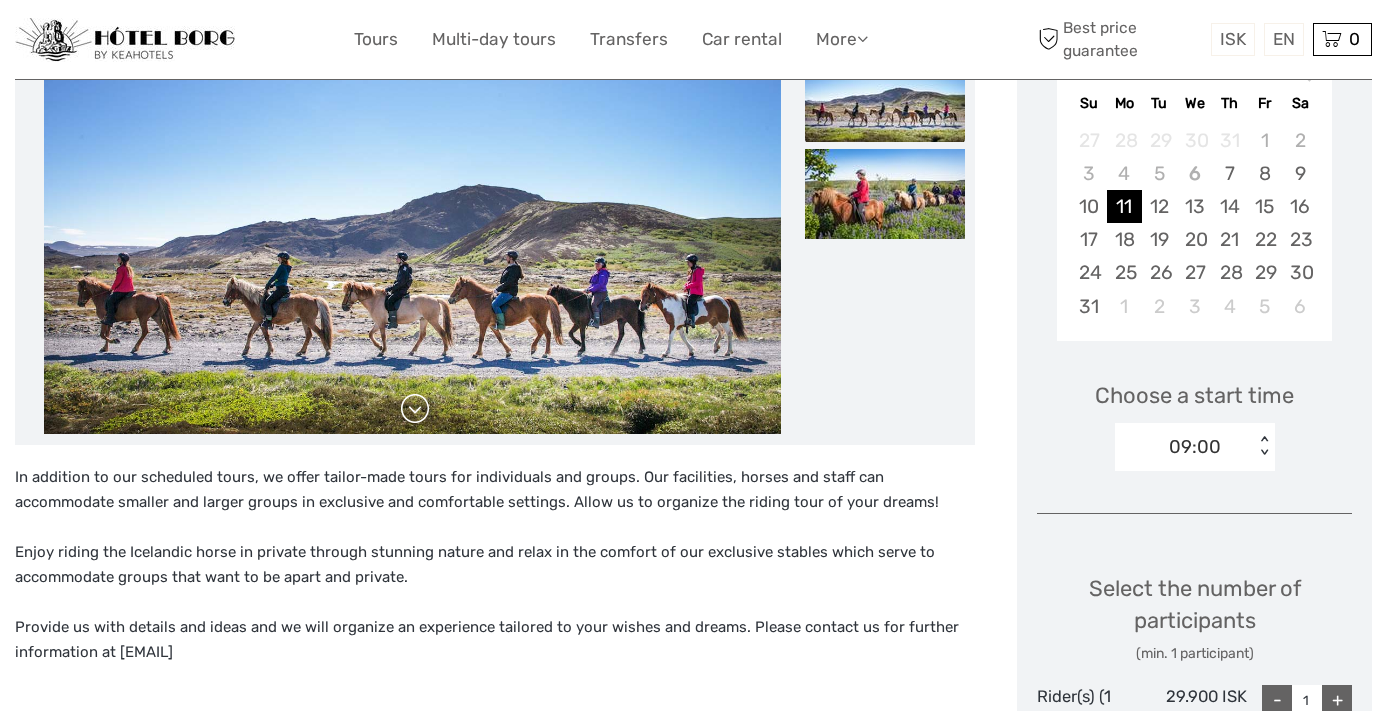 click at bounding box center (415, 409) 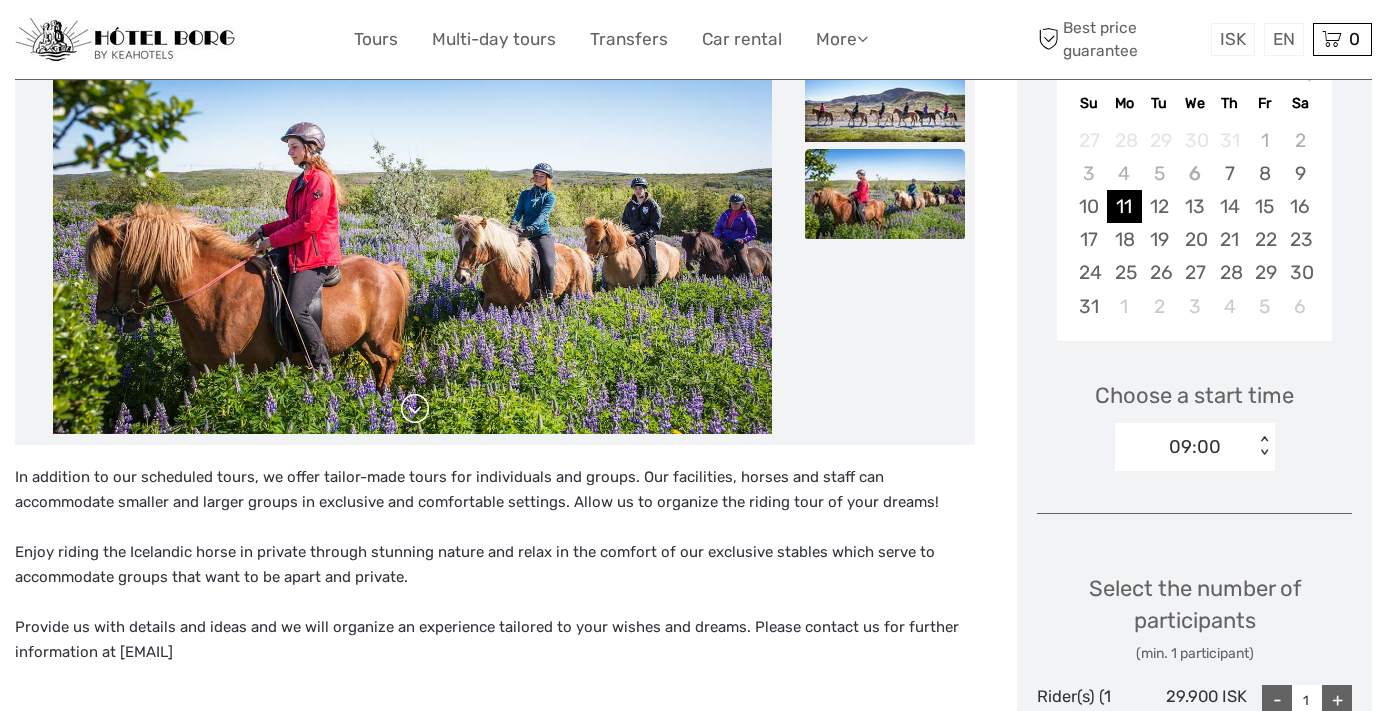 click at bounding box center (415, 409) 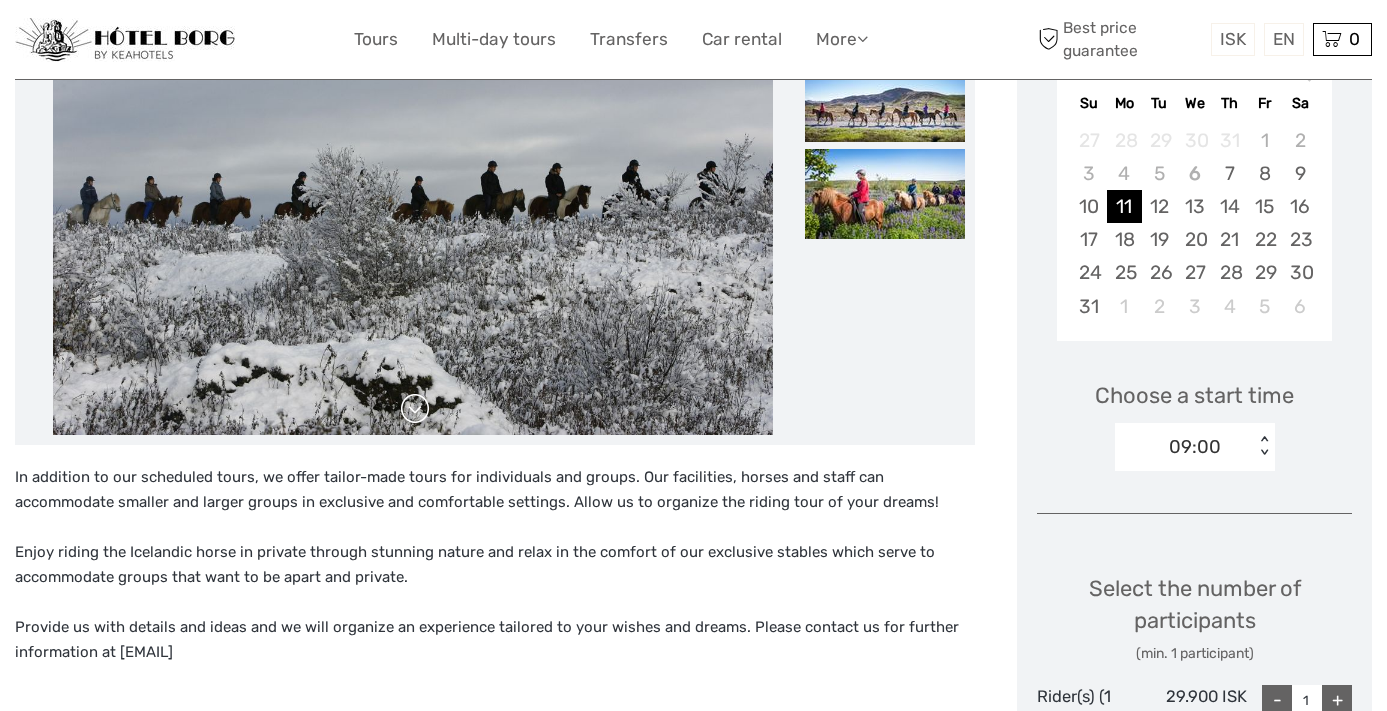 click at bounding box center [415, 409] 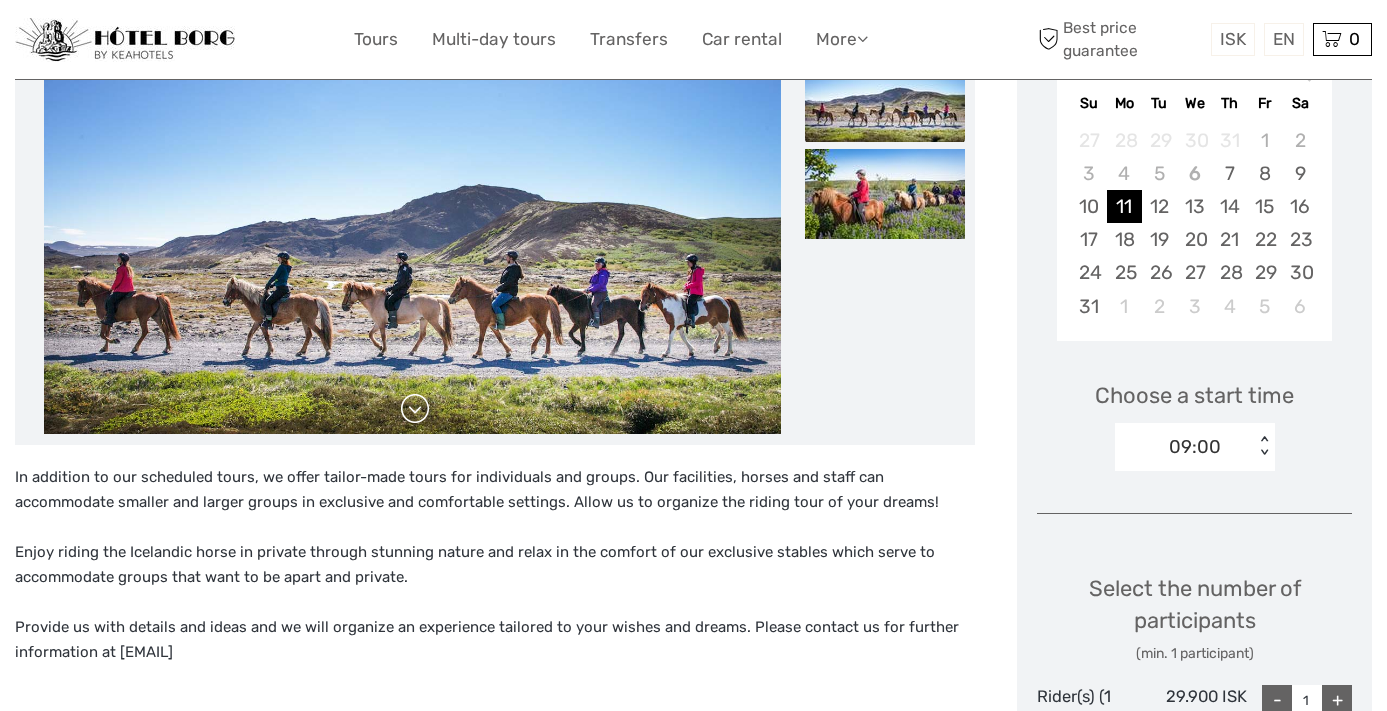 click at bounding box center [415, 409] 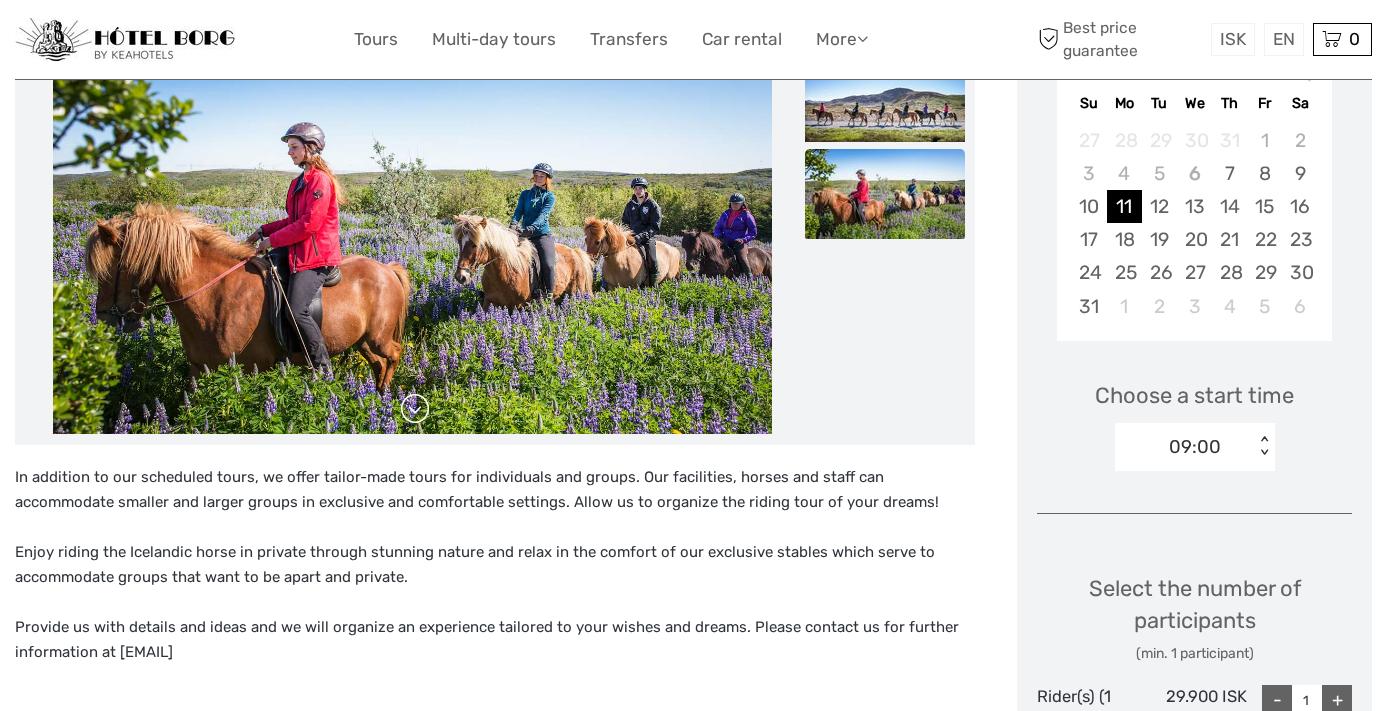 click at bounding box center [415, 409] 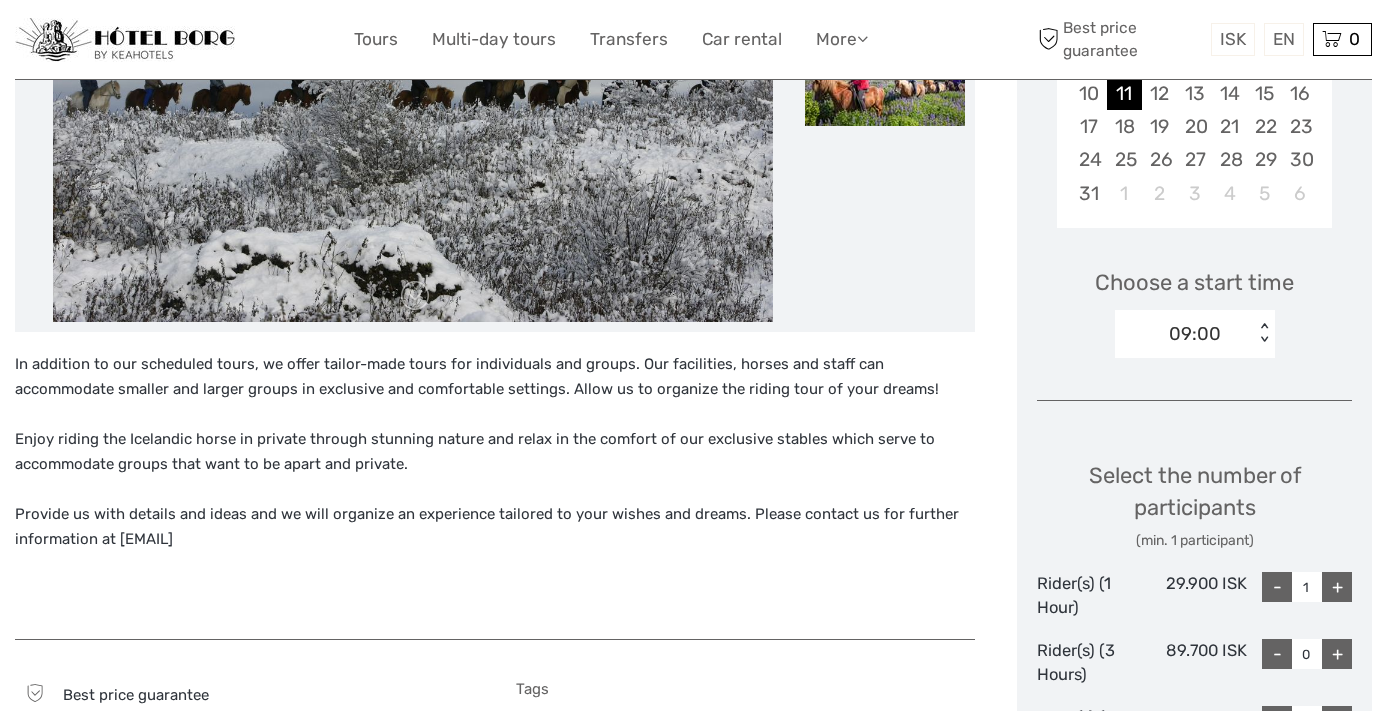 scroll, scrollTop: 507, scrollLeft: 0, axis: vertical 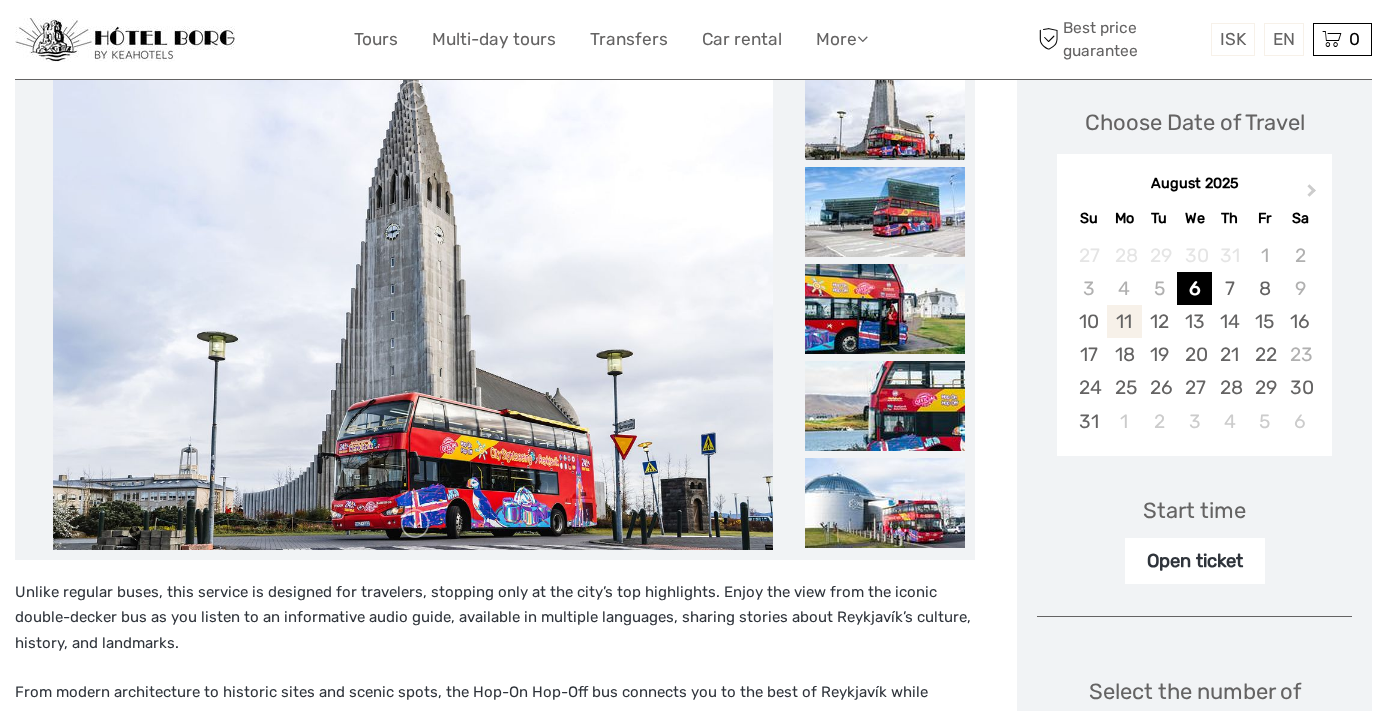 click on "11" at bounding box center (1124, 321) 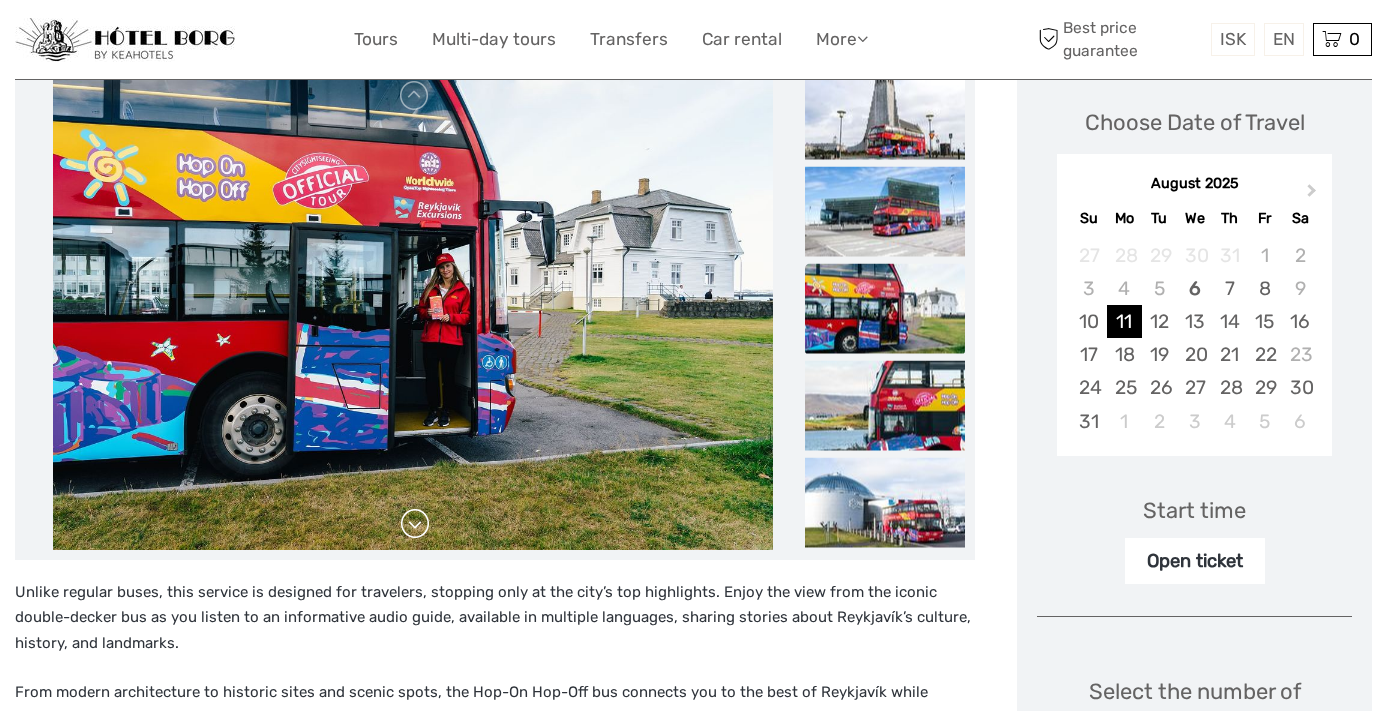 click at bounding box center [415, 524] 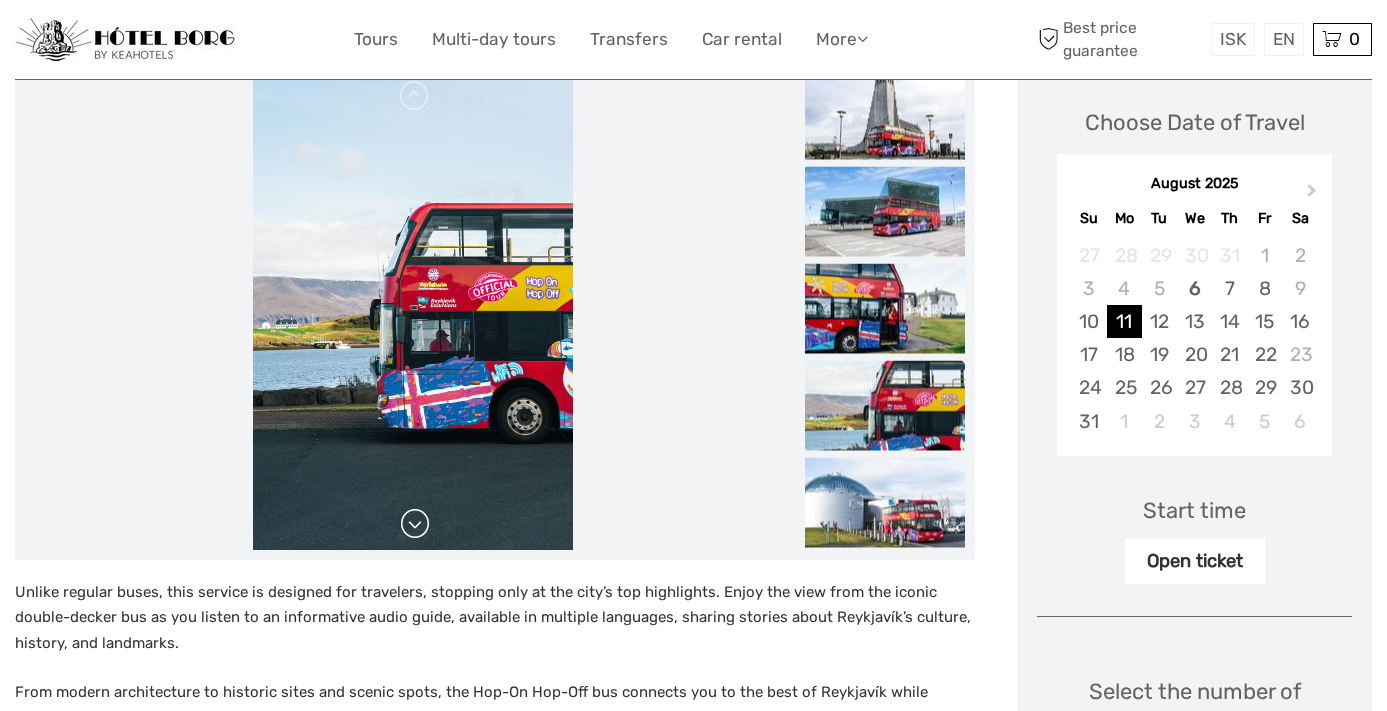click at bounding box center [415, 524] 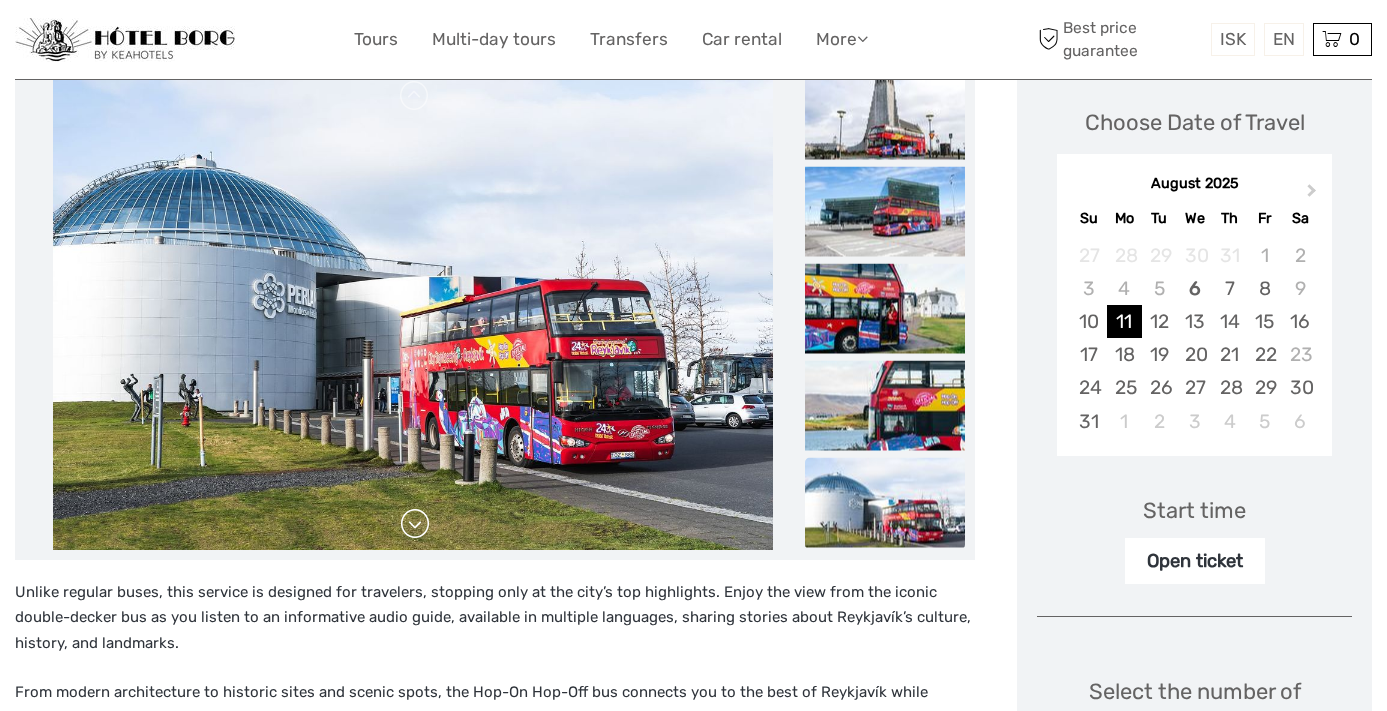 click at bounding box center [415, 524] 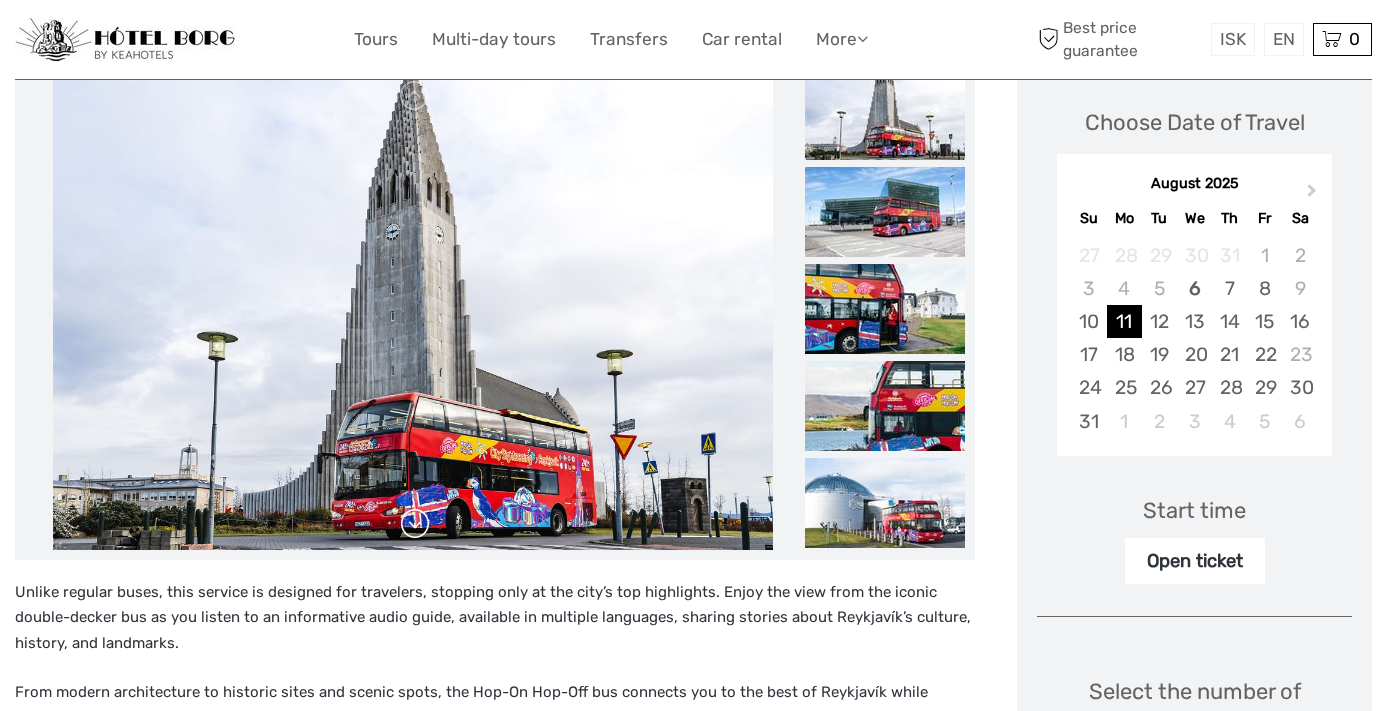 click at bounding box center [415, 524] 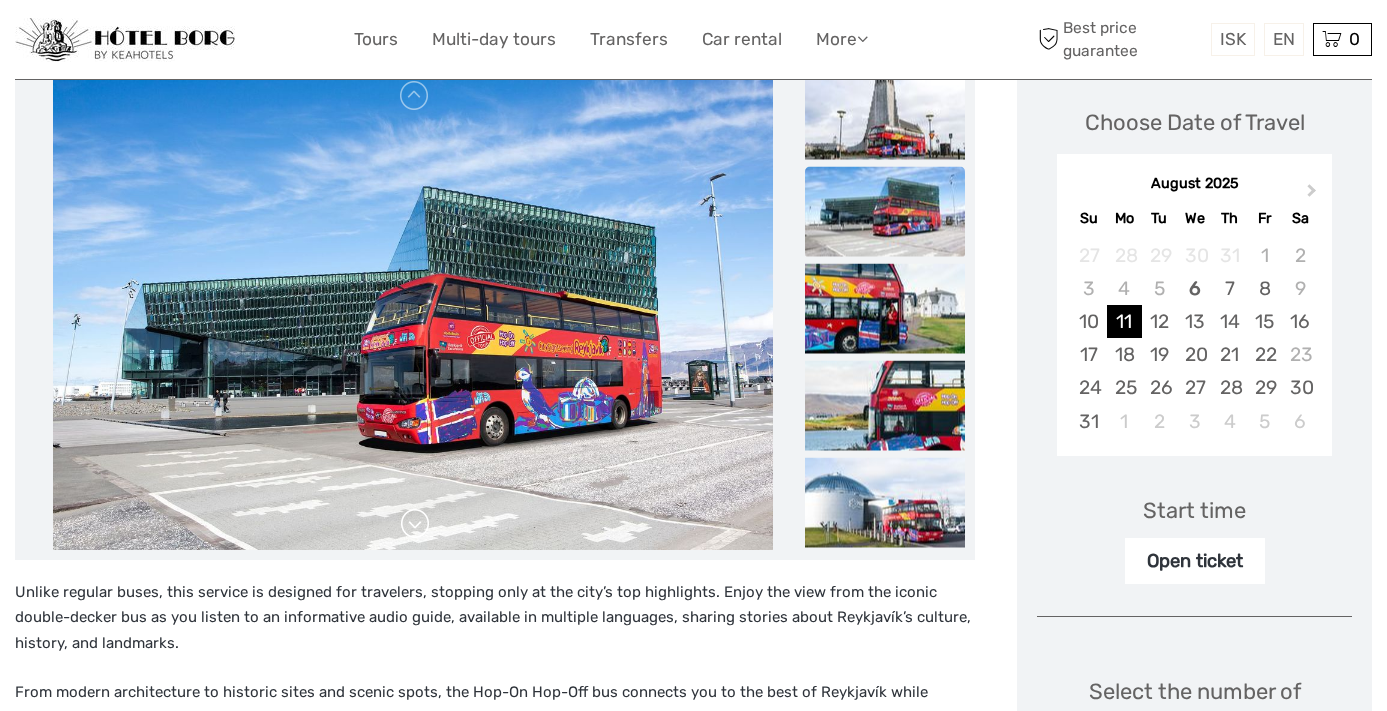 click at bounding box center (415, 524) 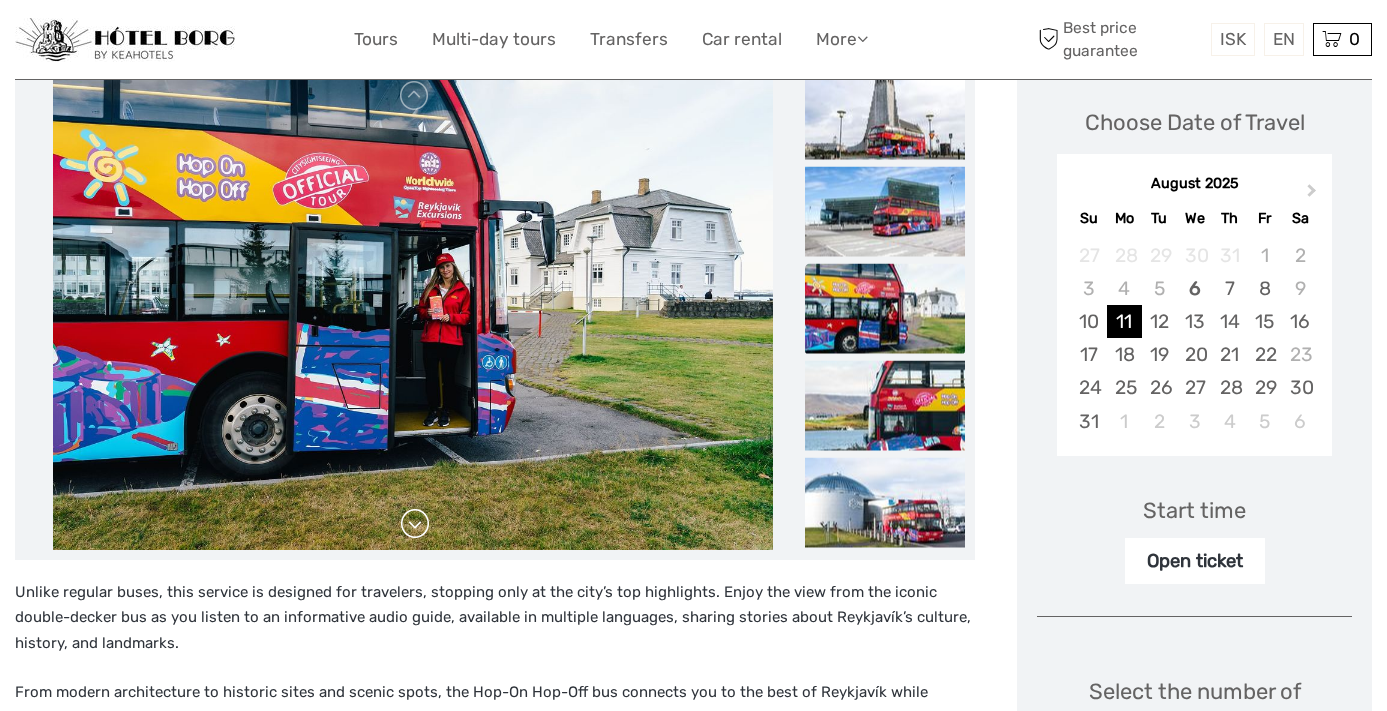 click at bounding box center [415, 524] 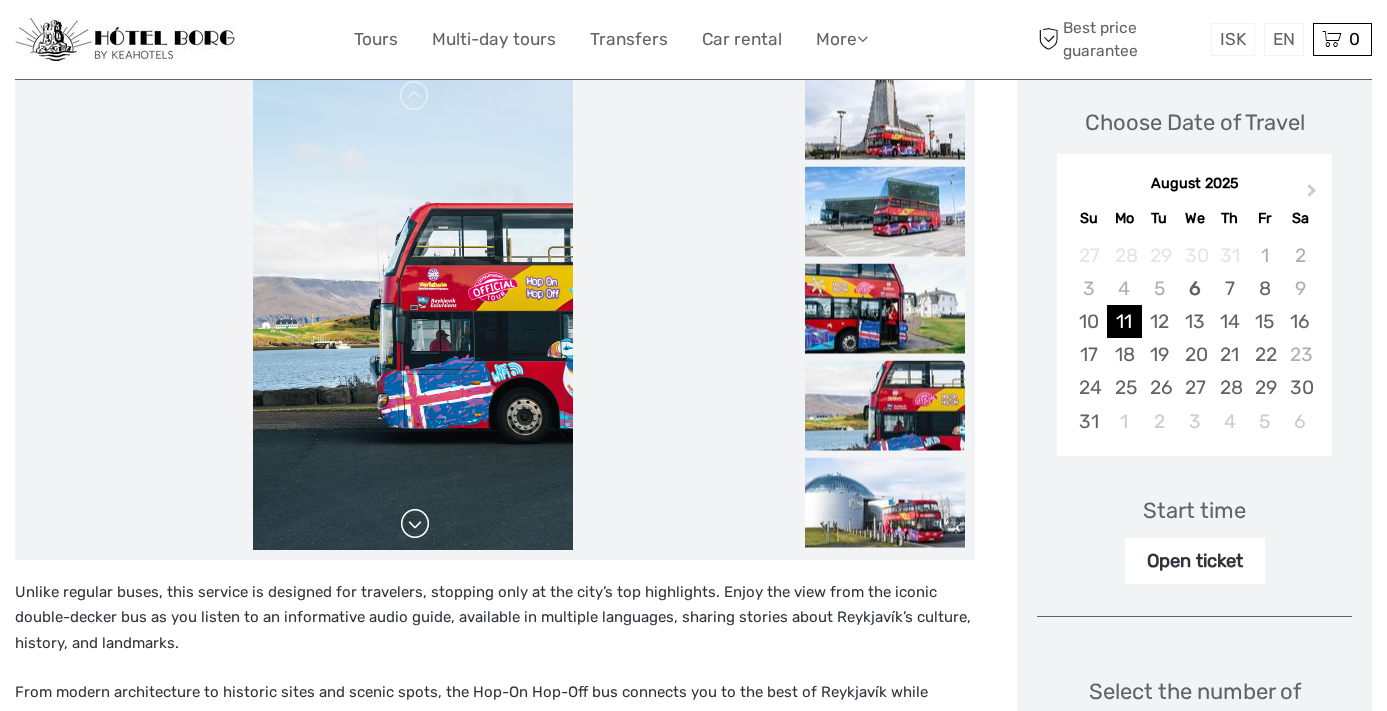 click at bounding box center [415, 524] 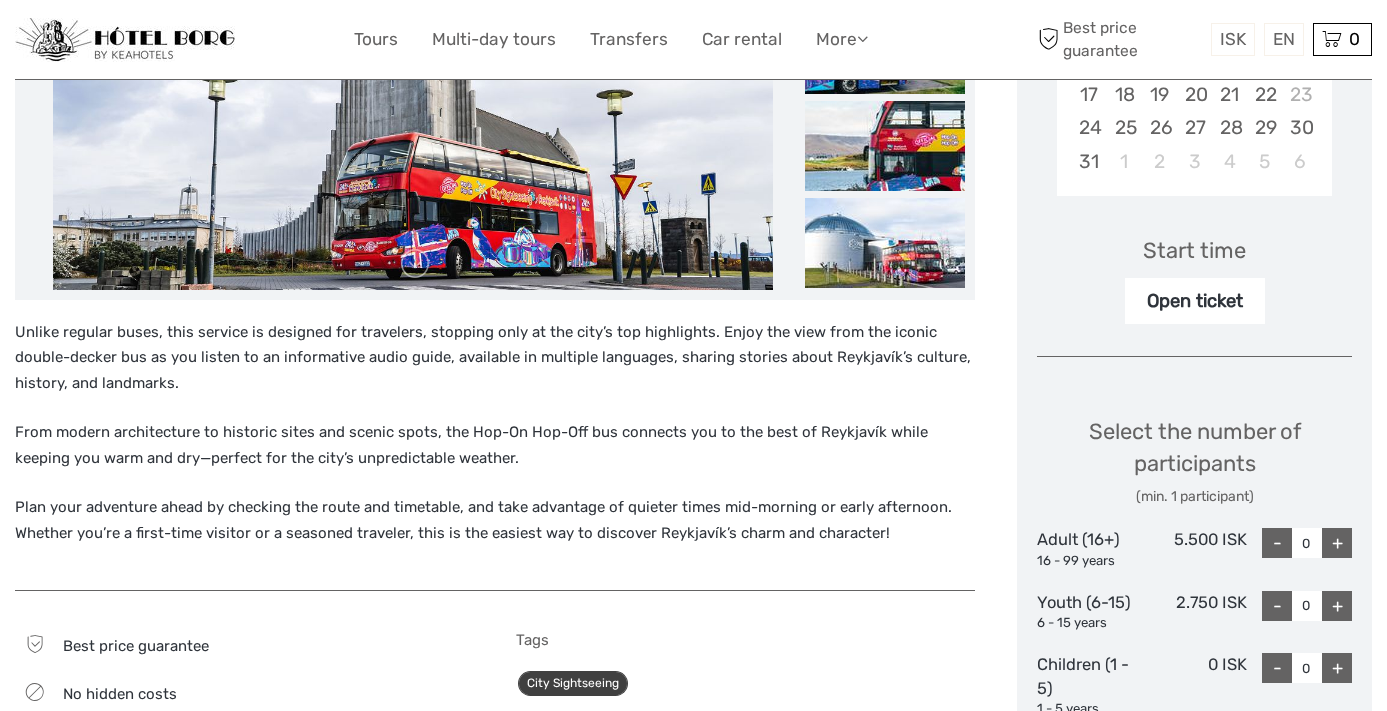 scroll, scrollTop: 525, scrollLeft: 0, axis: vertical 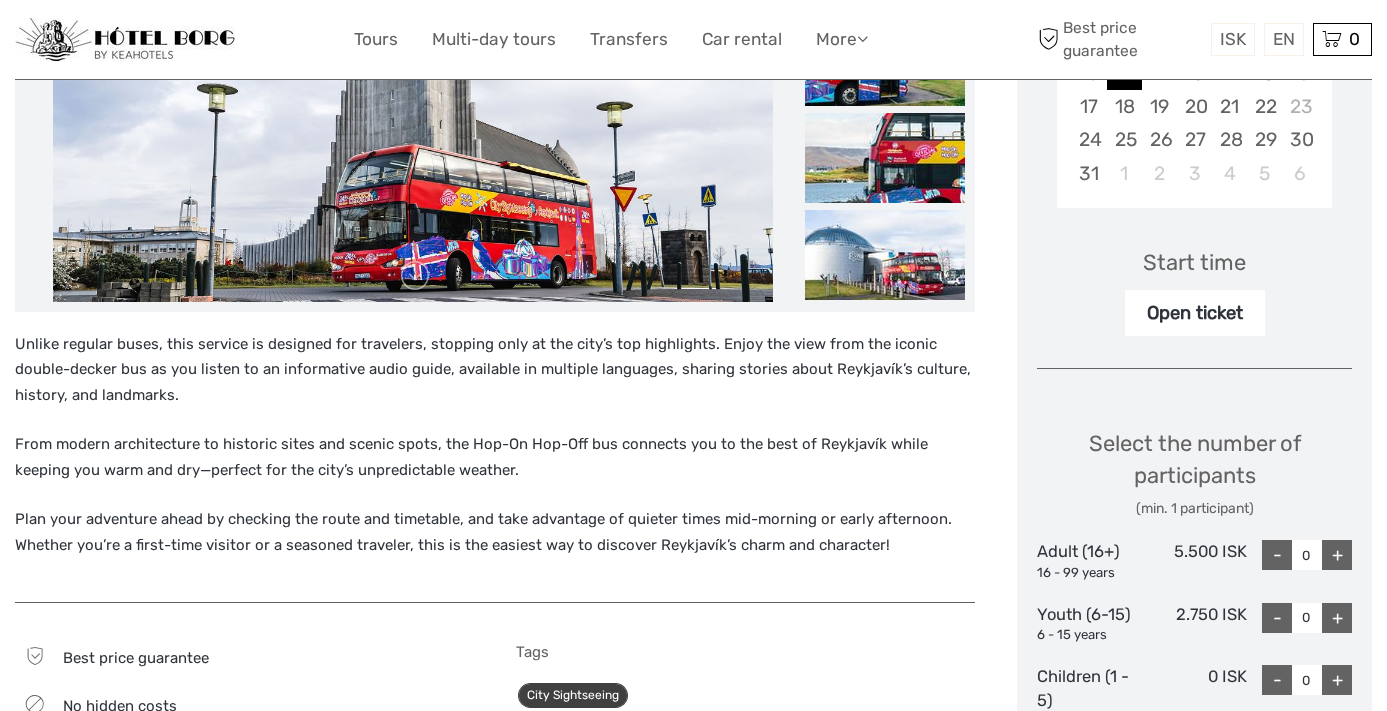 click on "+" at bounding box center (1337, 555) 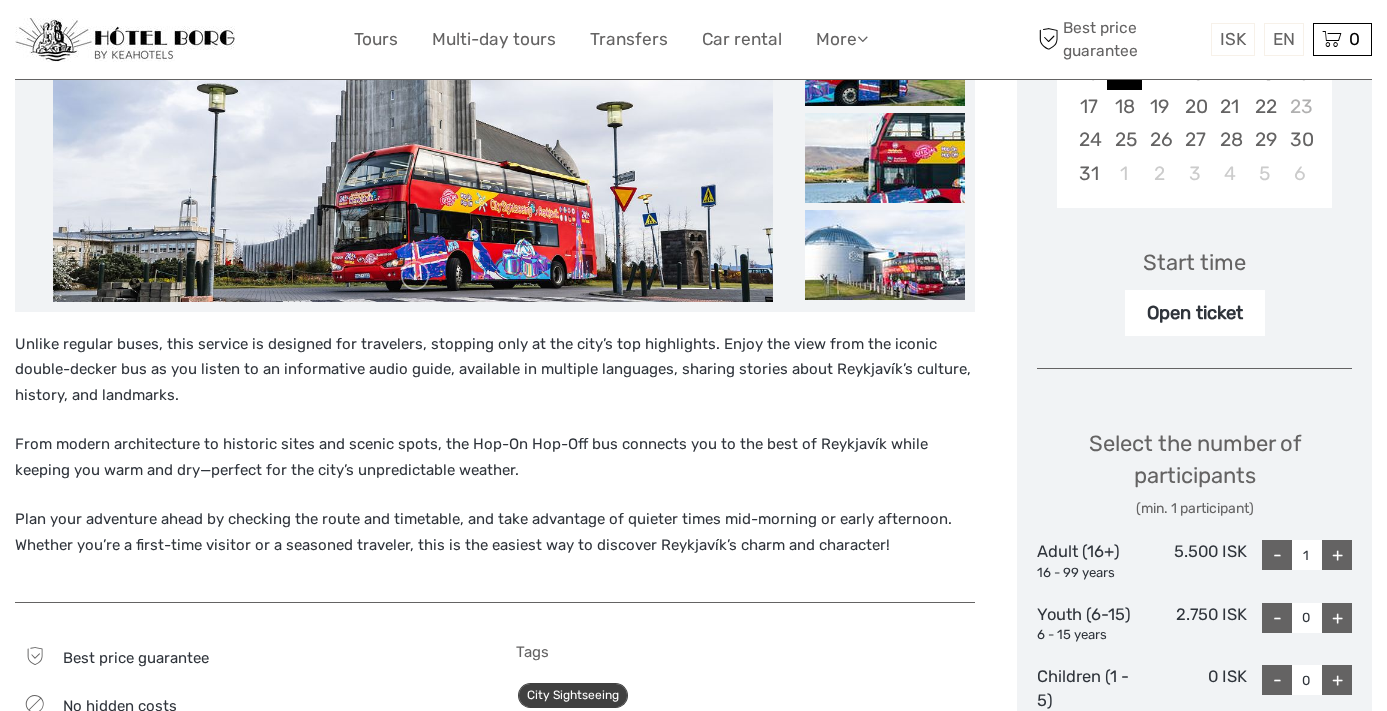 click on "+" at bounding box center (1337, 555) 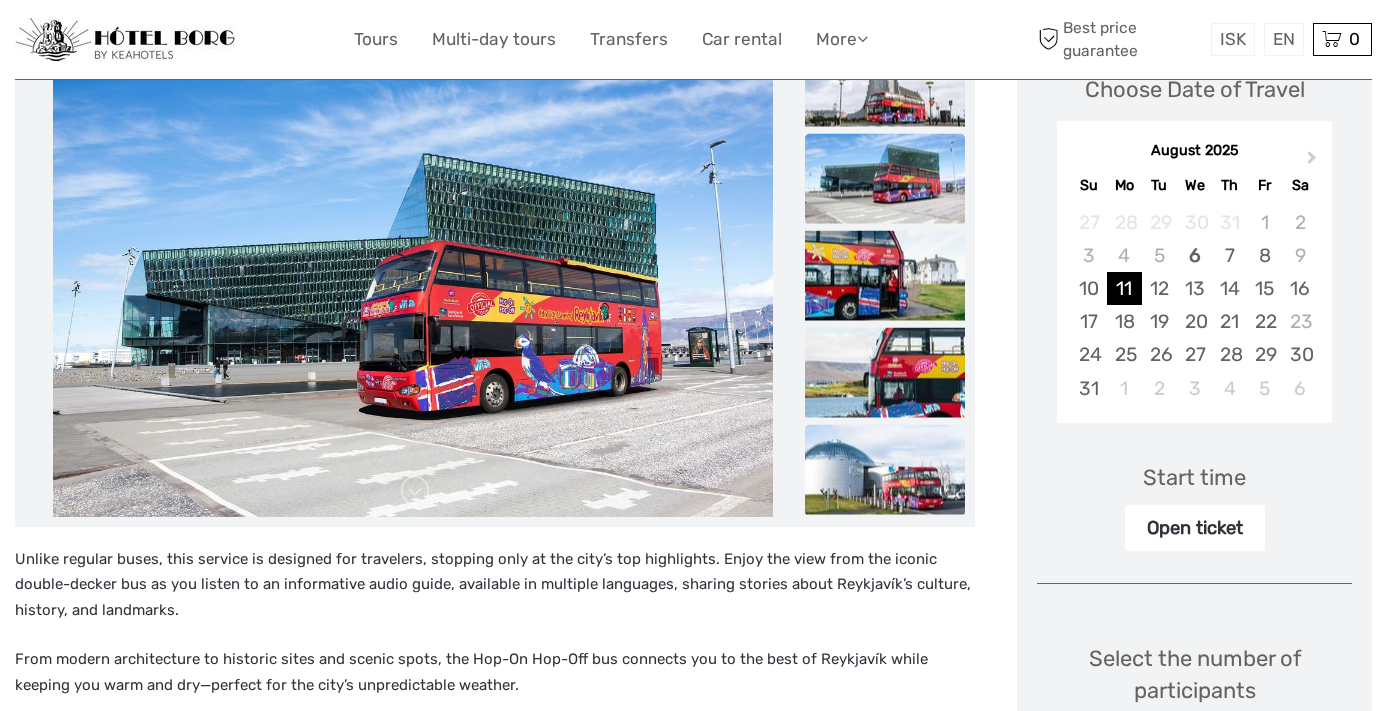 scroll, scrollTop: 311, scrollLeft: 0, axis: vertical 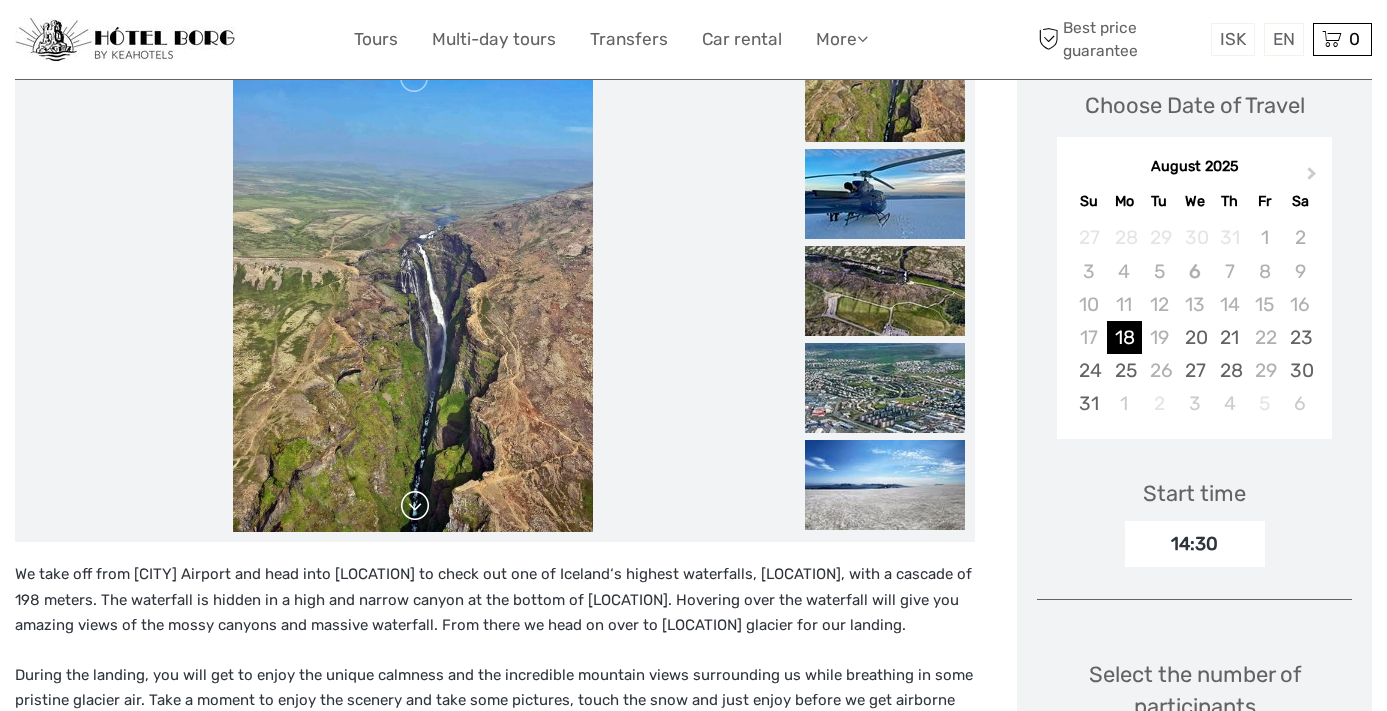 click at bounding box center (415, 506) 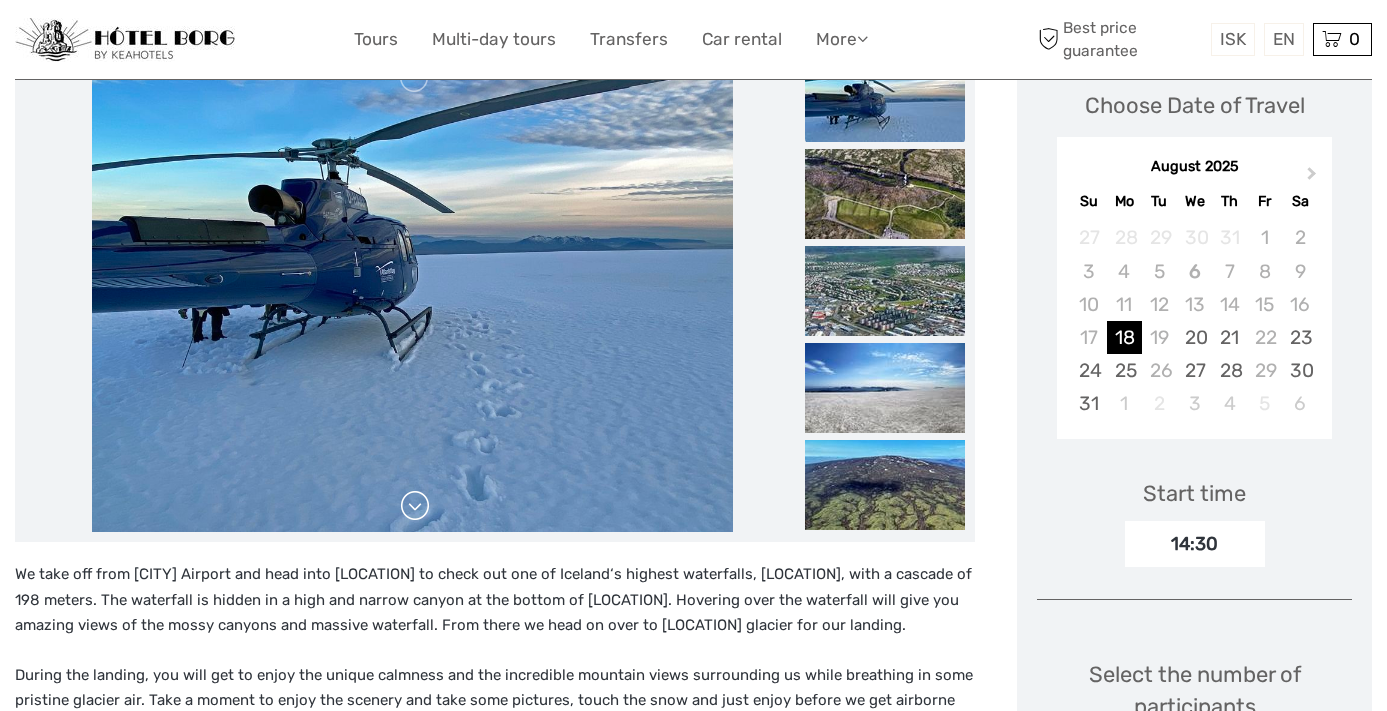 click at bounding box center [415, 506] 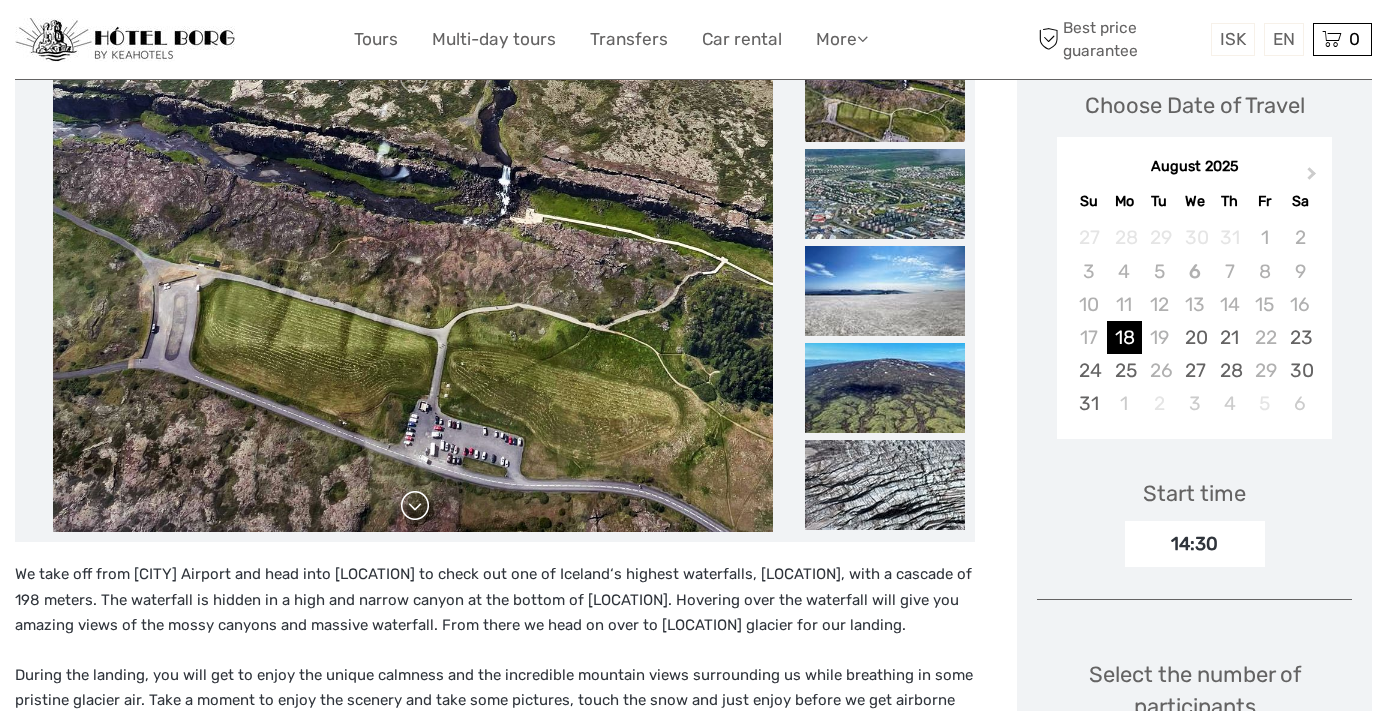 click at bounding box center [415, 506] 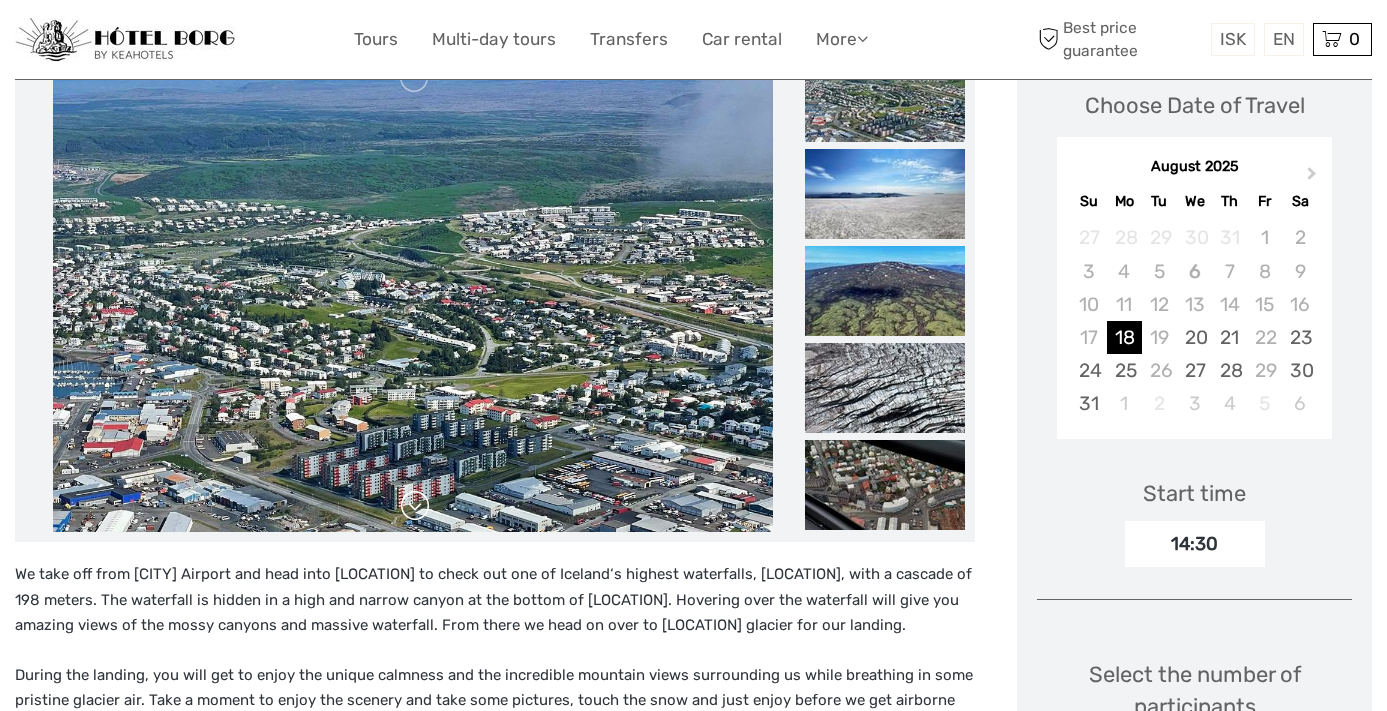 click at bounding box center (415, 506) 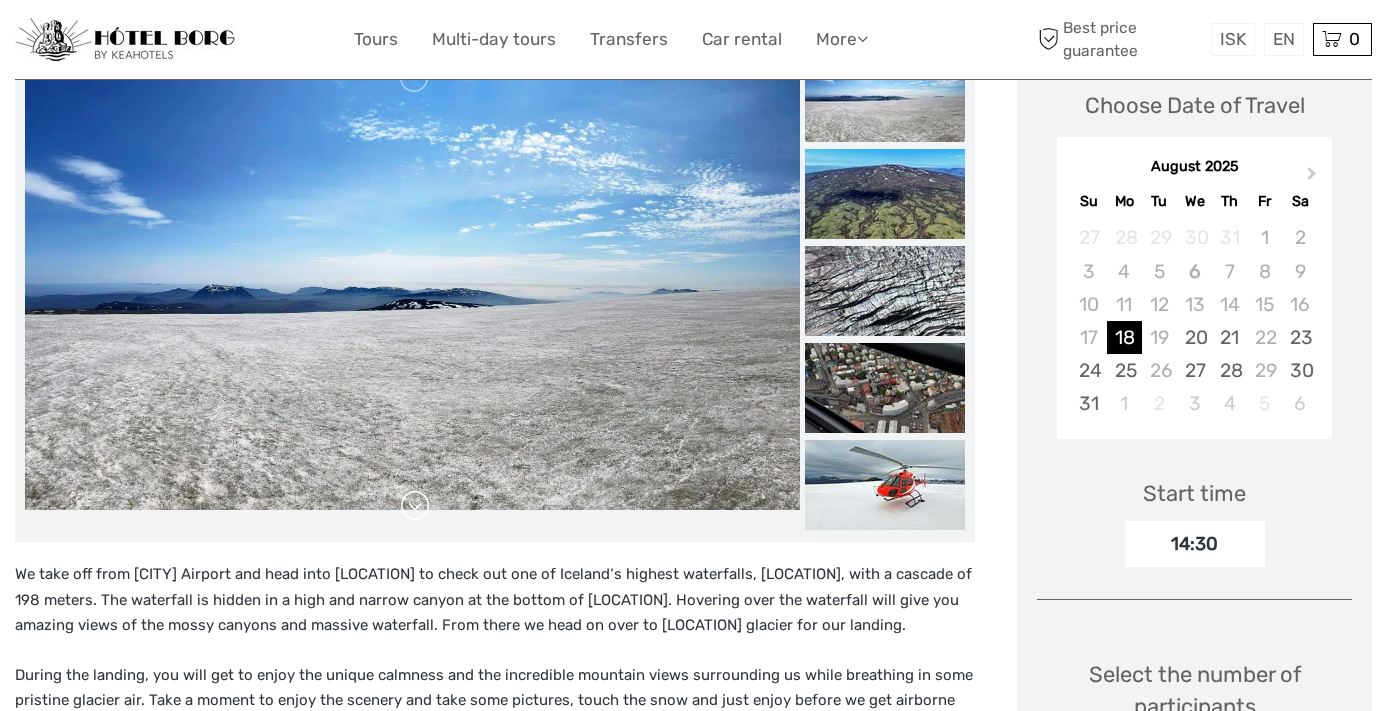 click at bounding box center [415, 506] 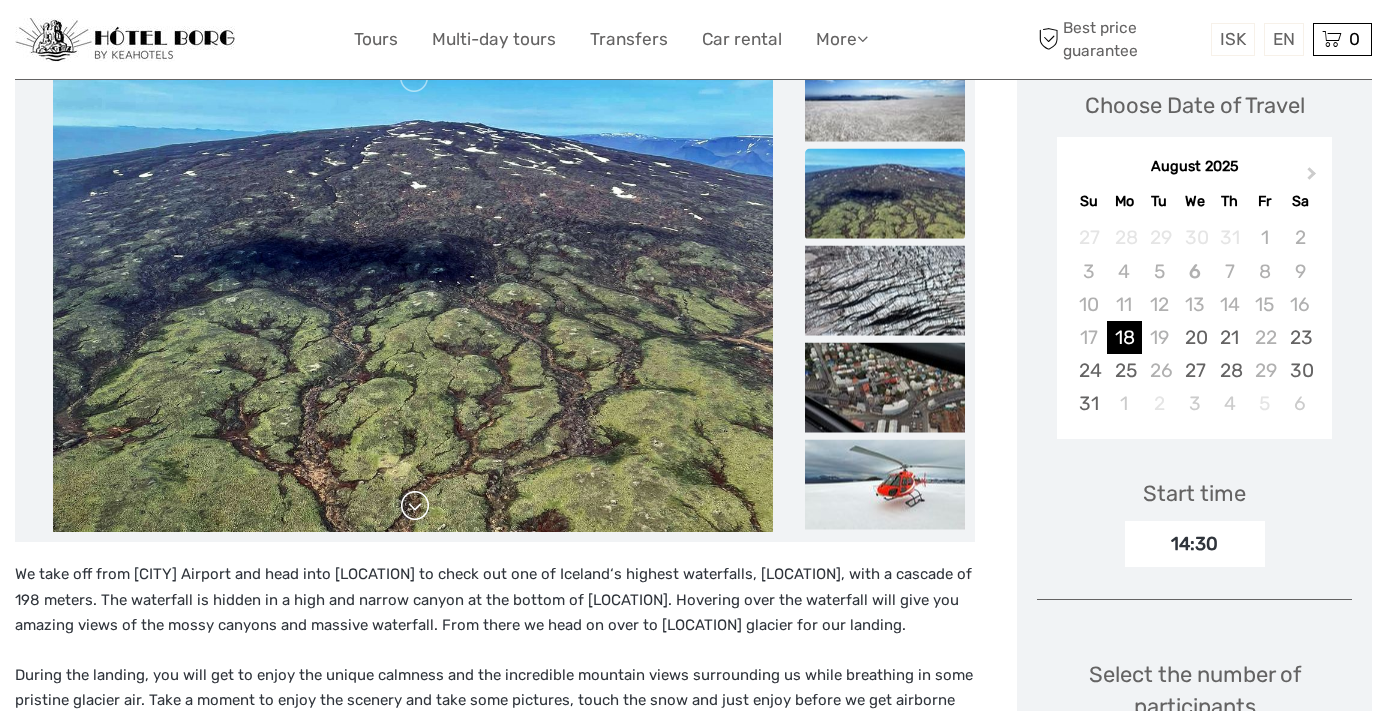 click at bounding box center (415, 506) 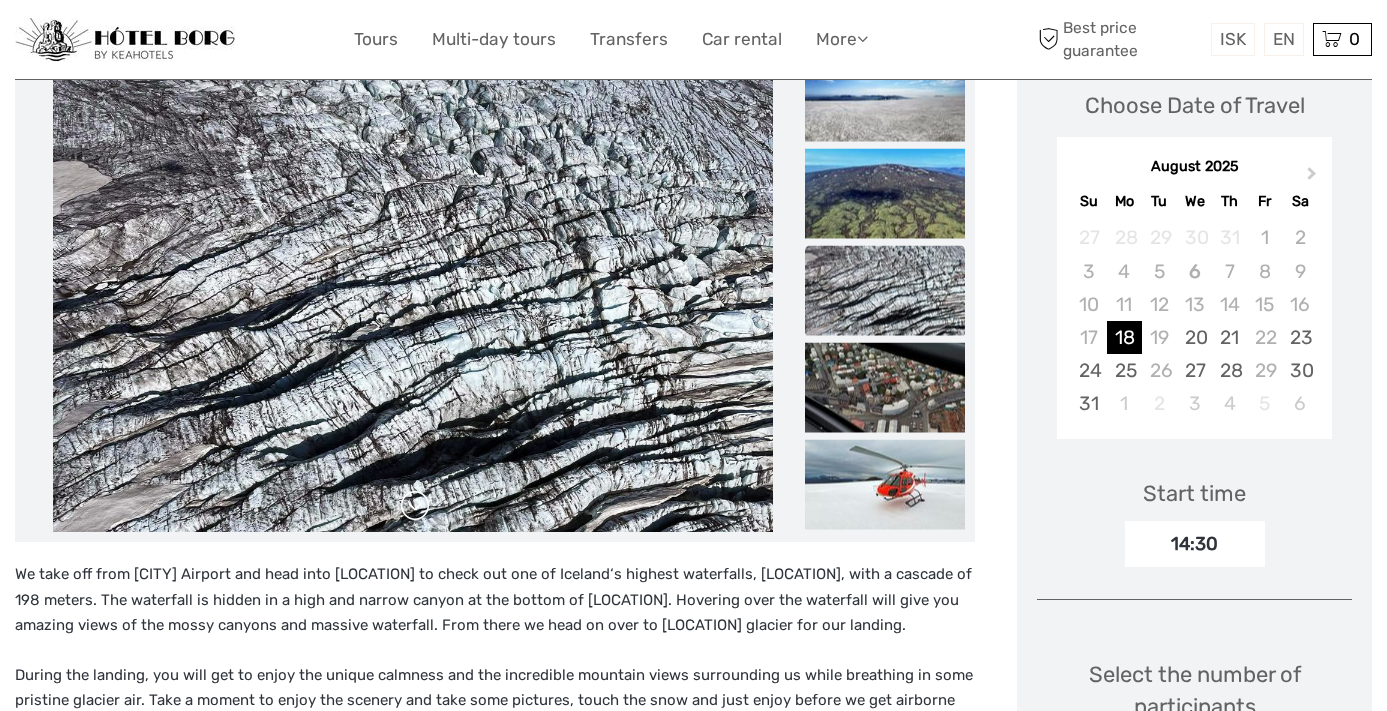 click at bounding box center [415, 506] 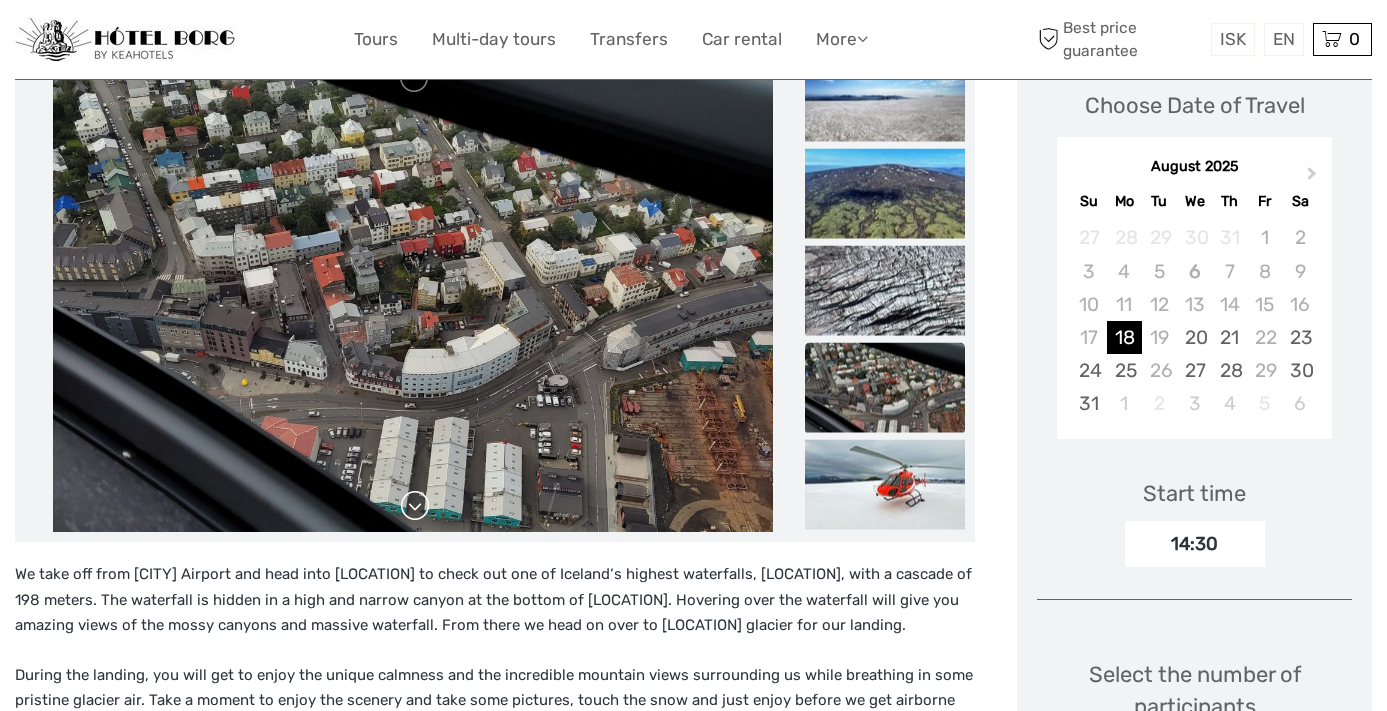 click at bounding box center [415, 506] 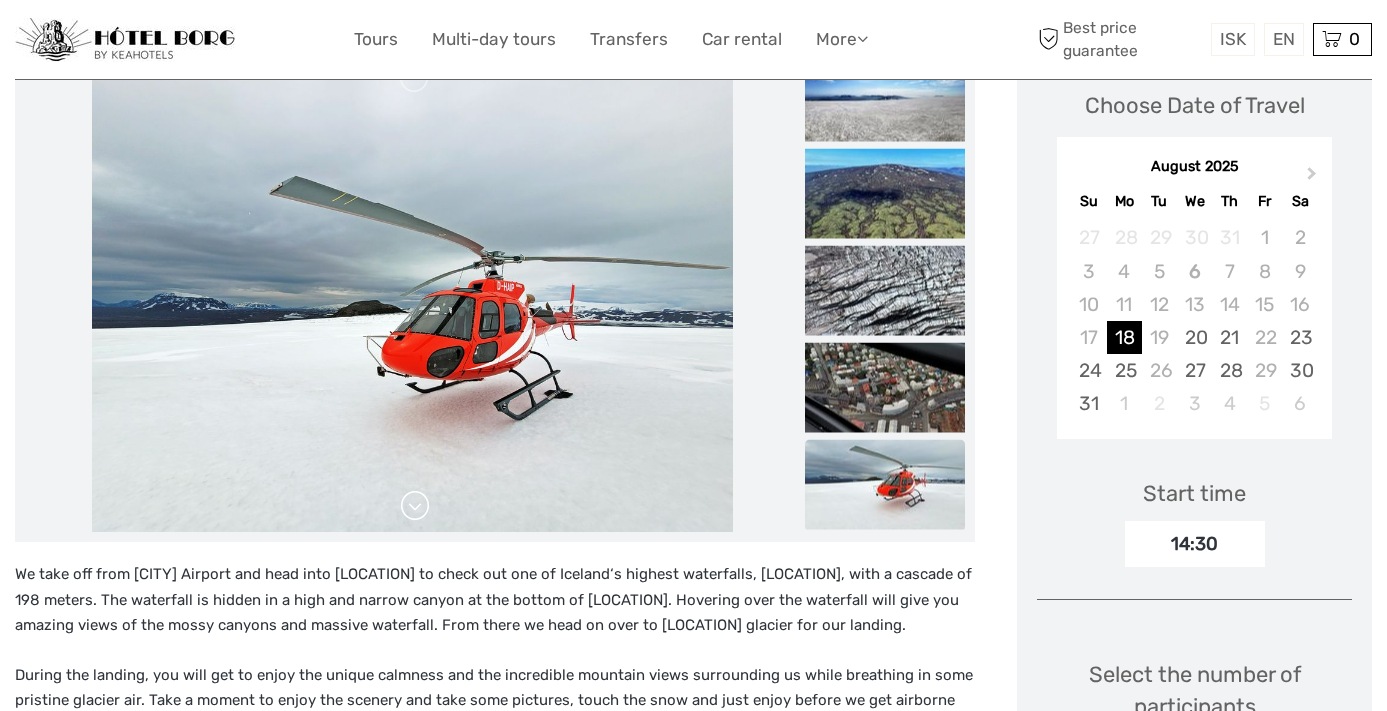 click at bounding box center [415, 506] 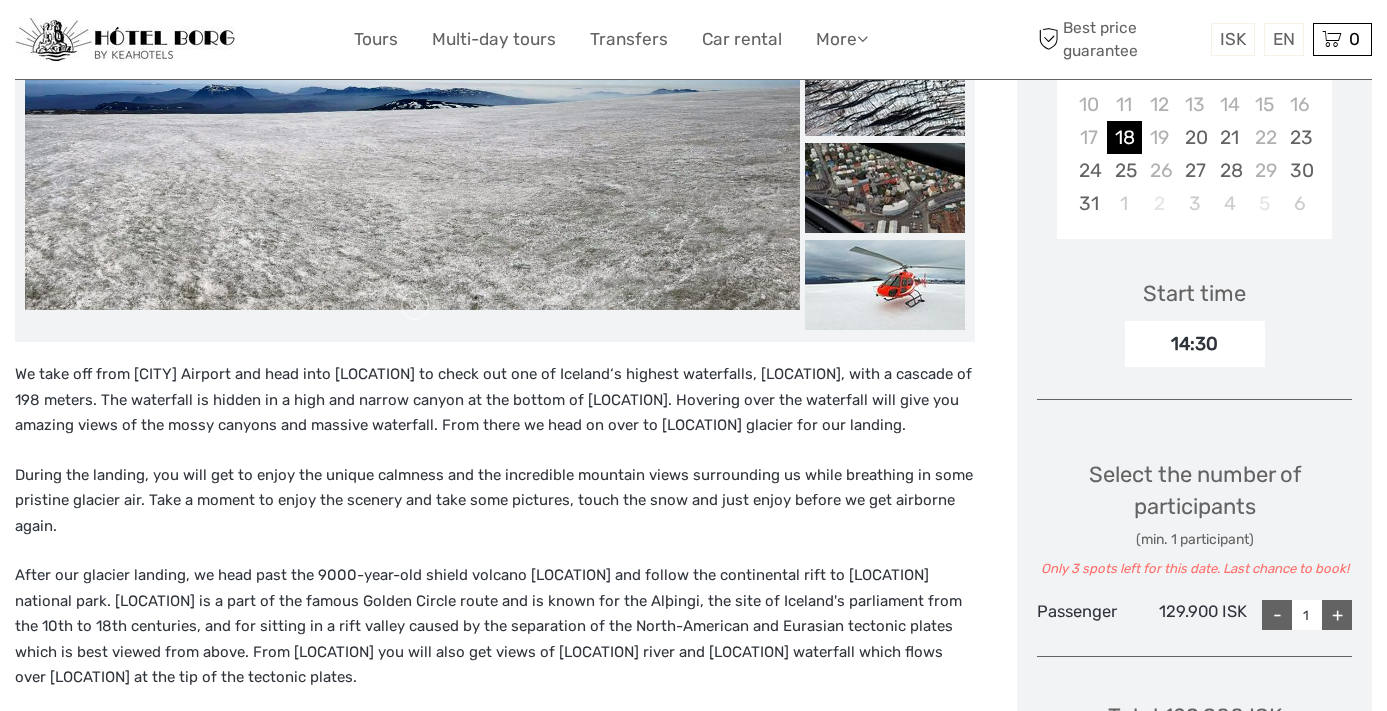 scroll, scrollTop: 506, scrollLeft: 0, axis: vertical 